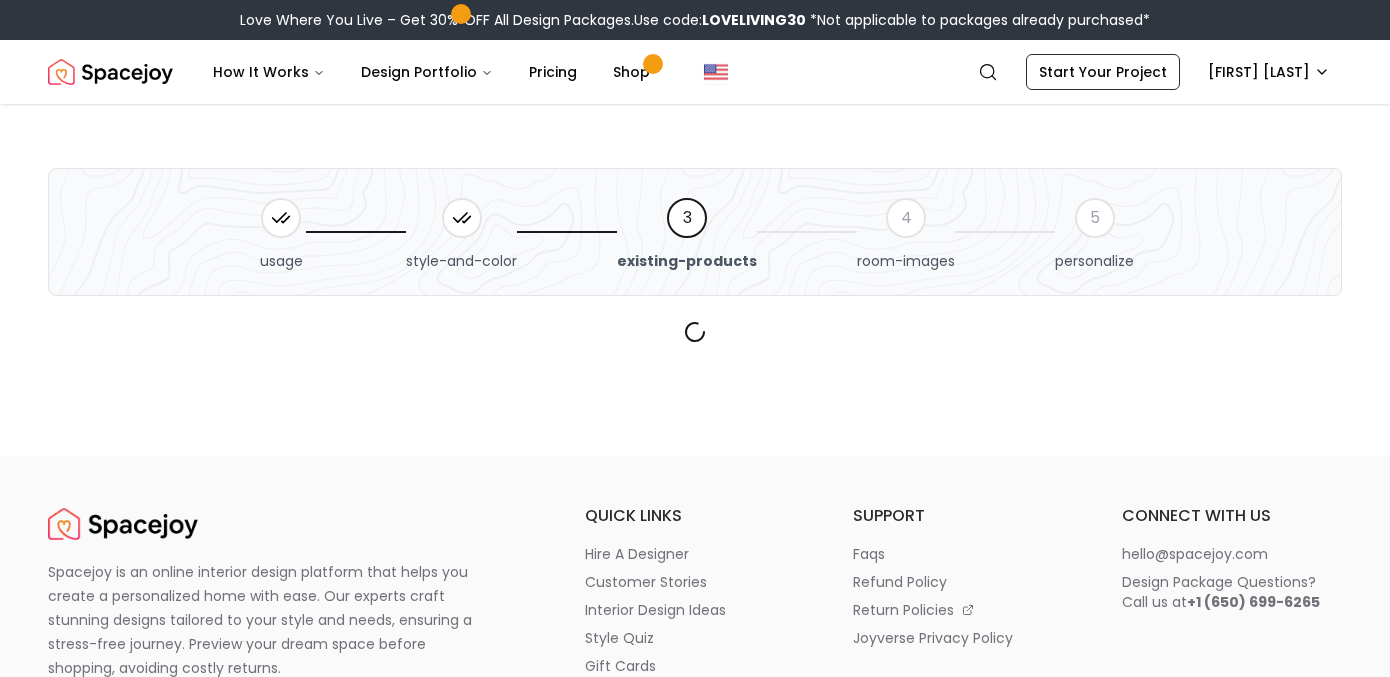 scroll, scrollTop: 0, scrollLeft: 0, axis: both 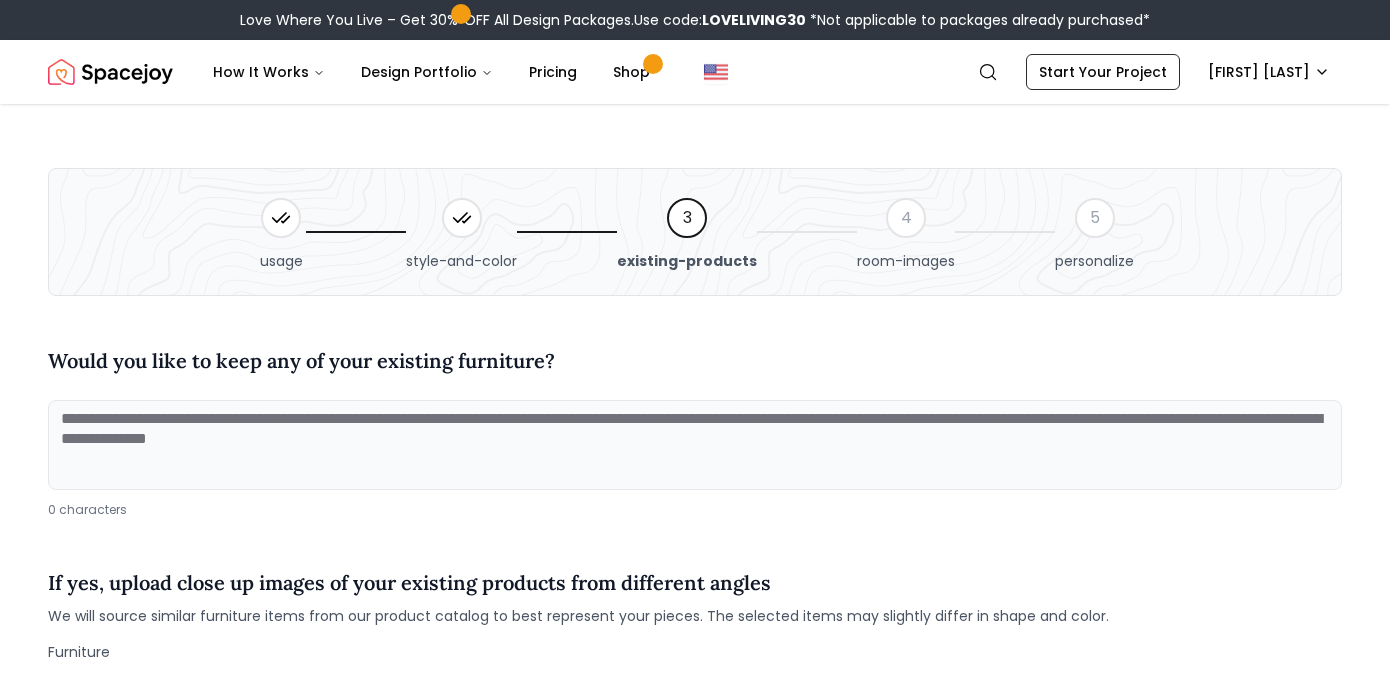 click 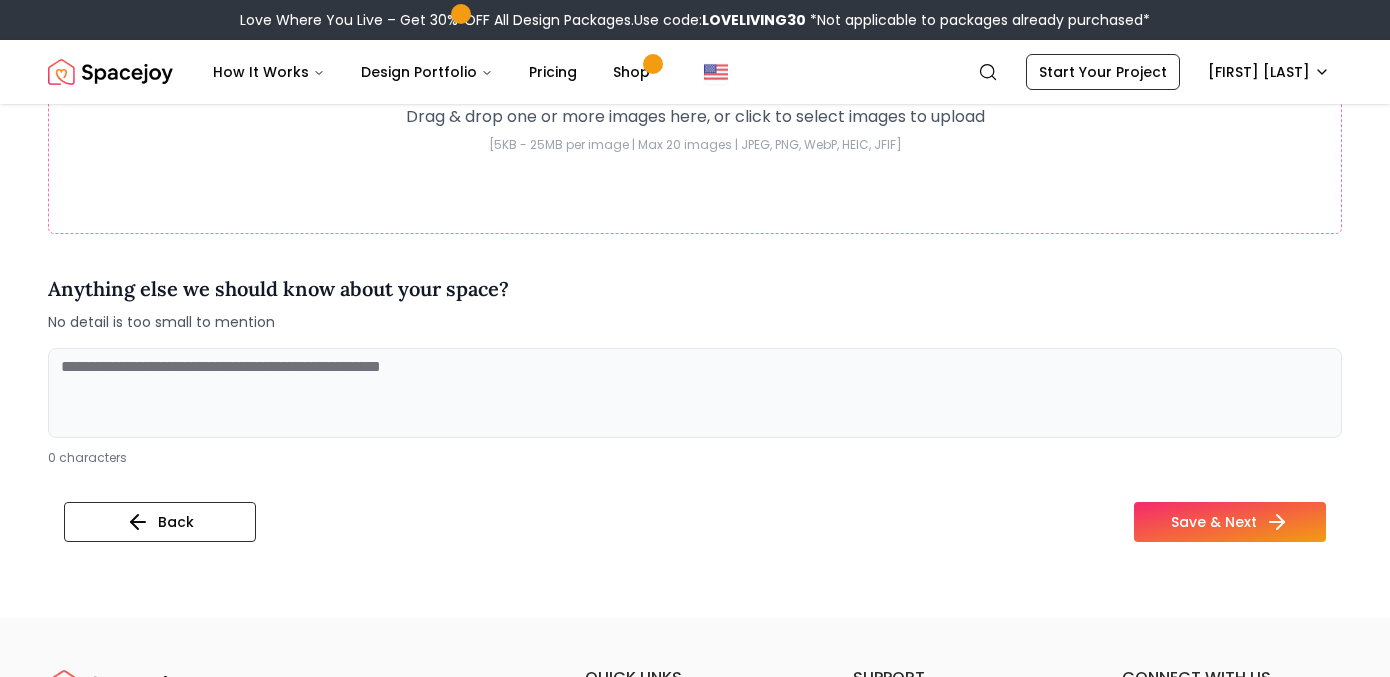 scroll, scrollTop: 706, scrollLeft: 0, axis: vertical 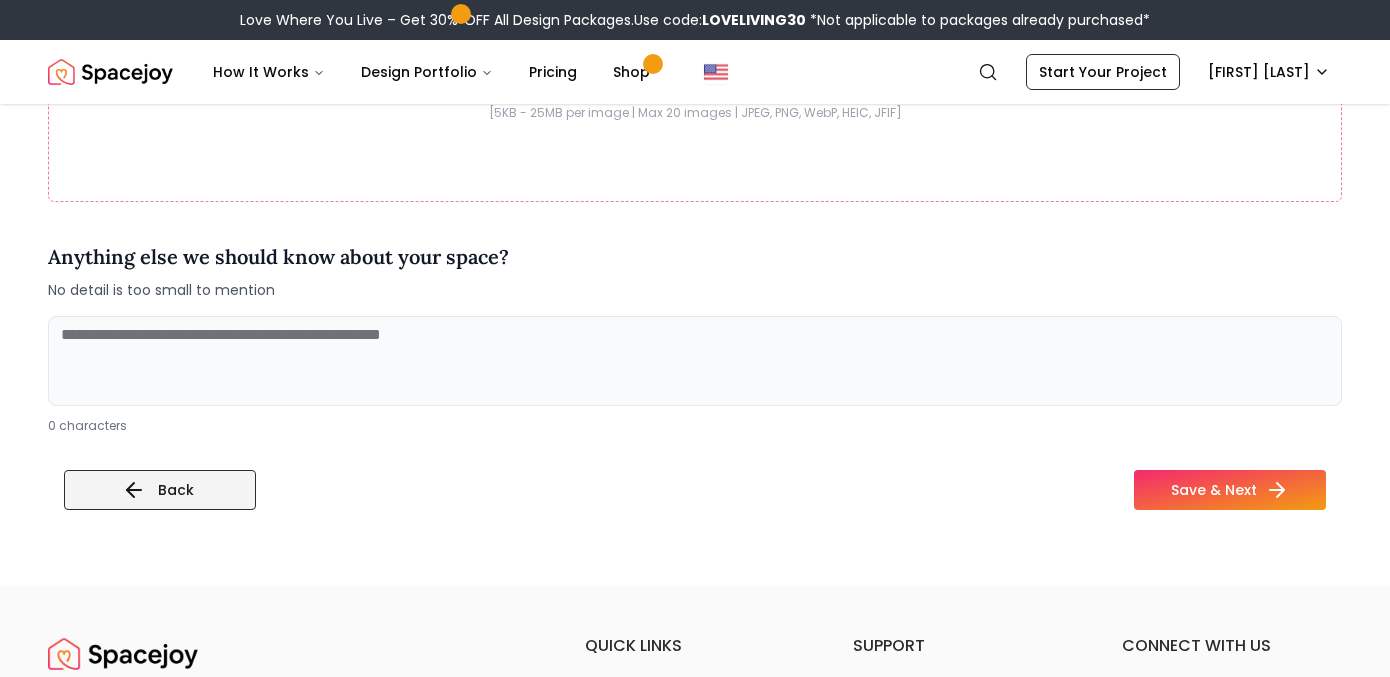 click on "Back" at bounding box center (160, 490) 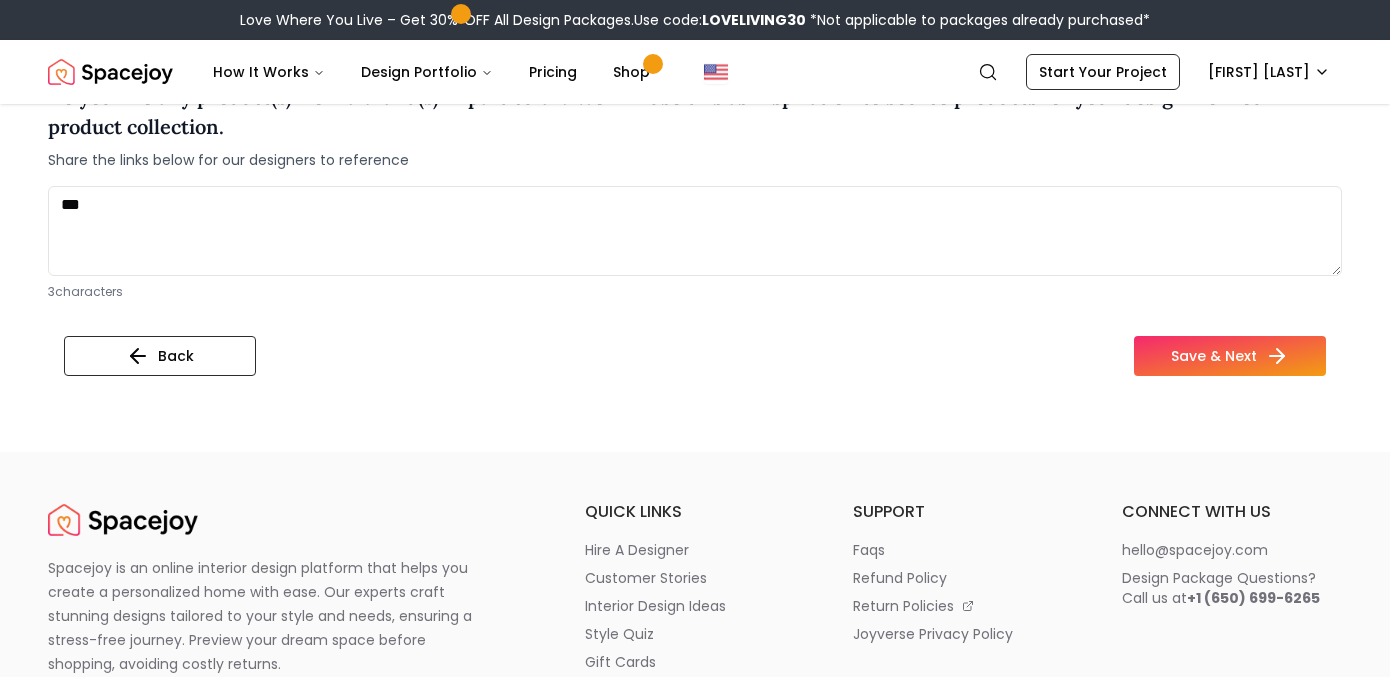 scroll, scrollTop: 1994, scrollLeft: 0, axis: vertical 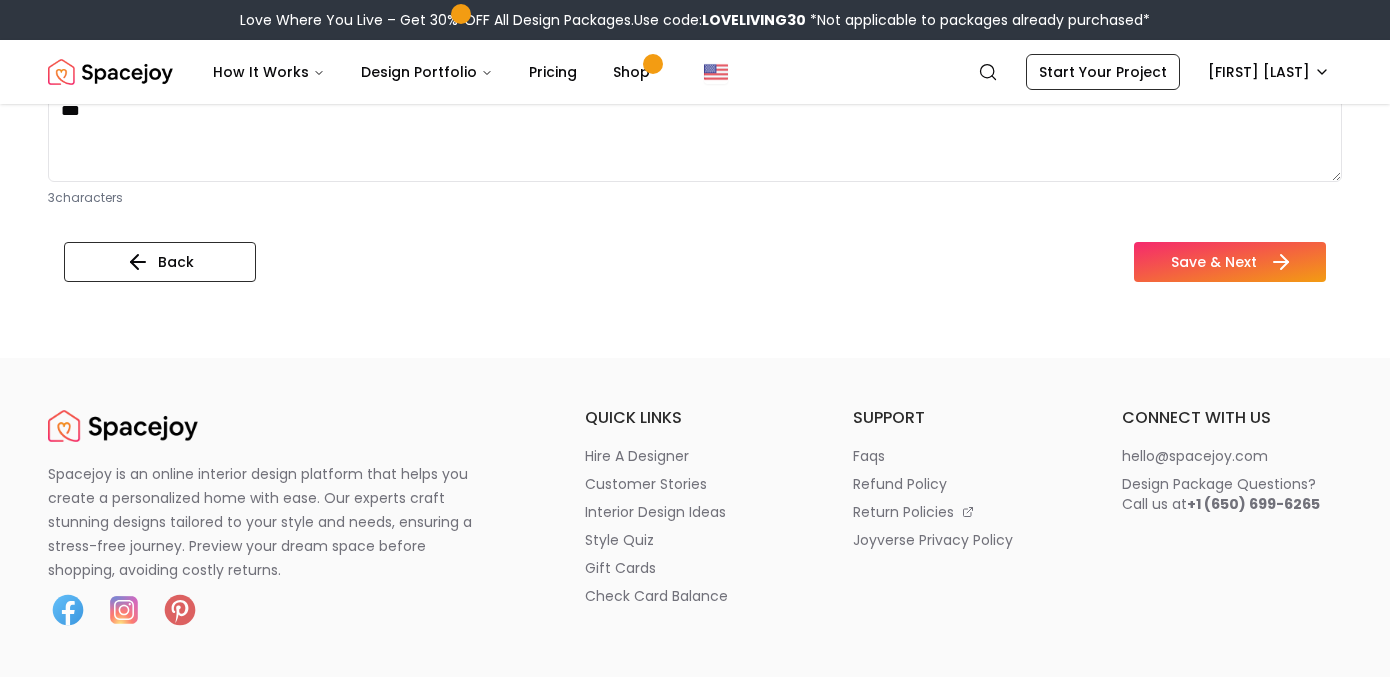click on "Save & Next" at bounding box center [1230, 262] 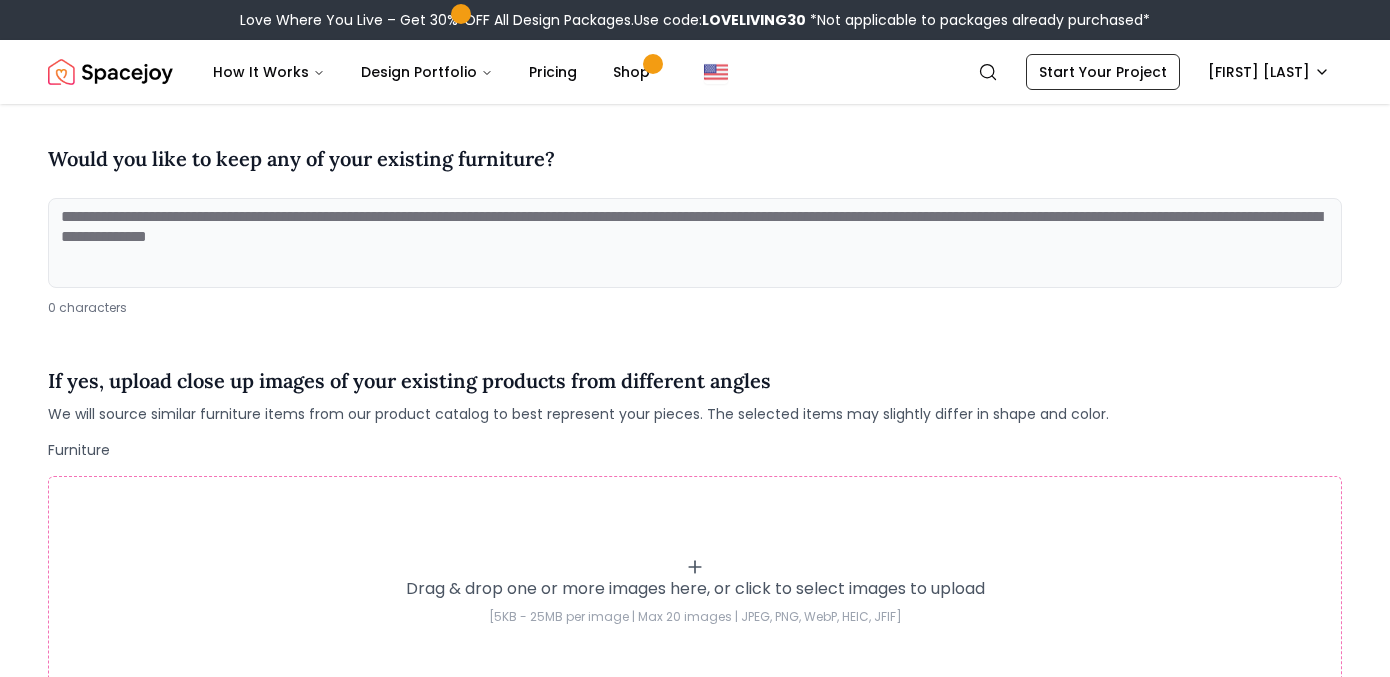 scroll, scrollTop: 177, scrollLeft: 0, axis: vertical 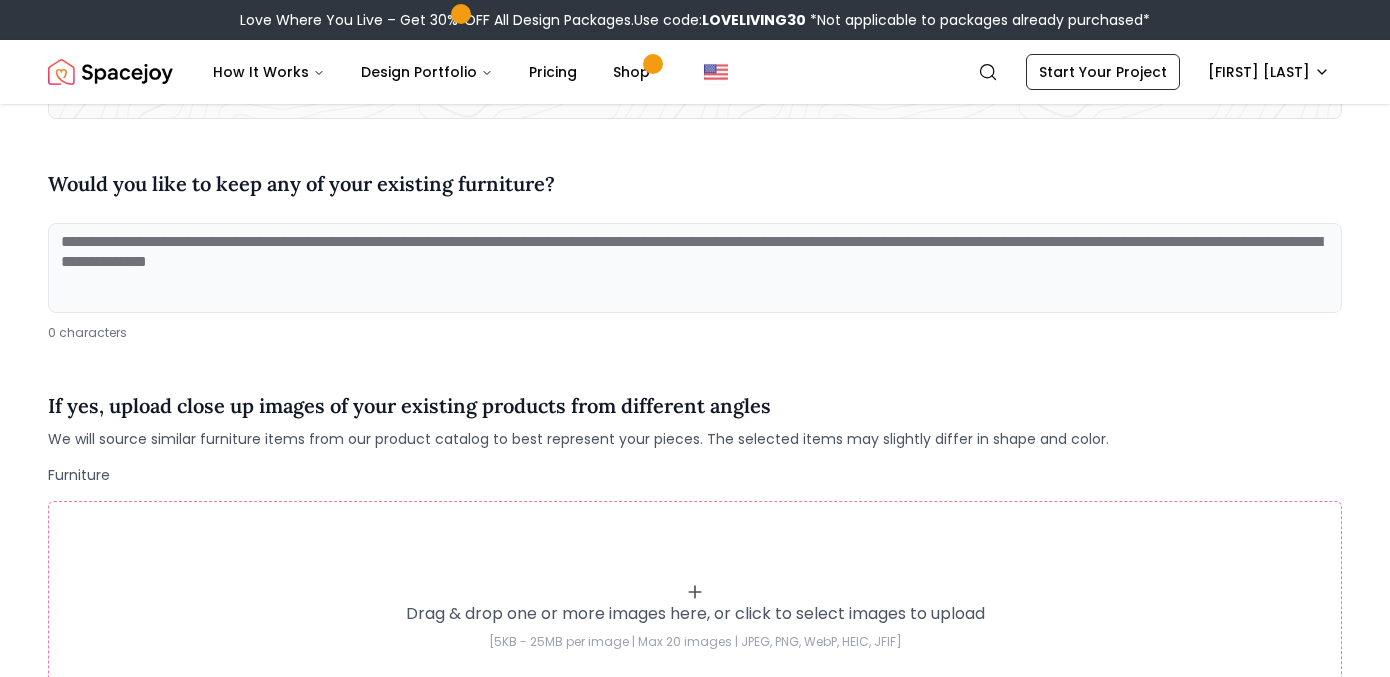 click at bounding box center (695, 268) 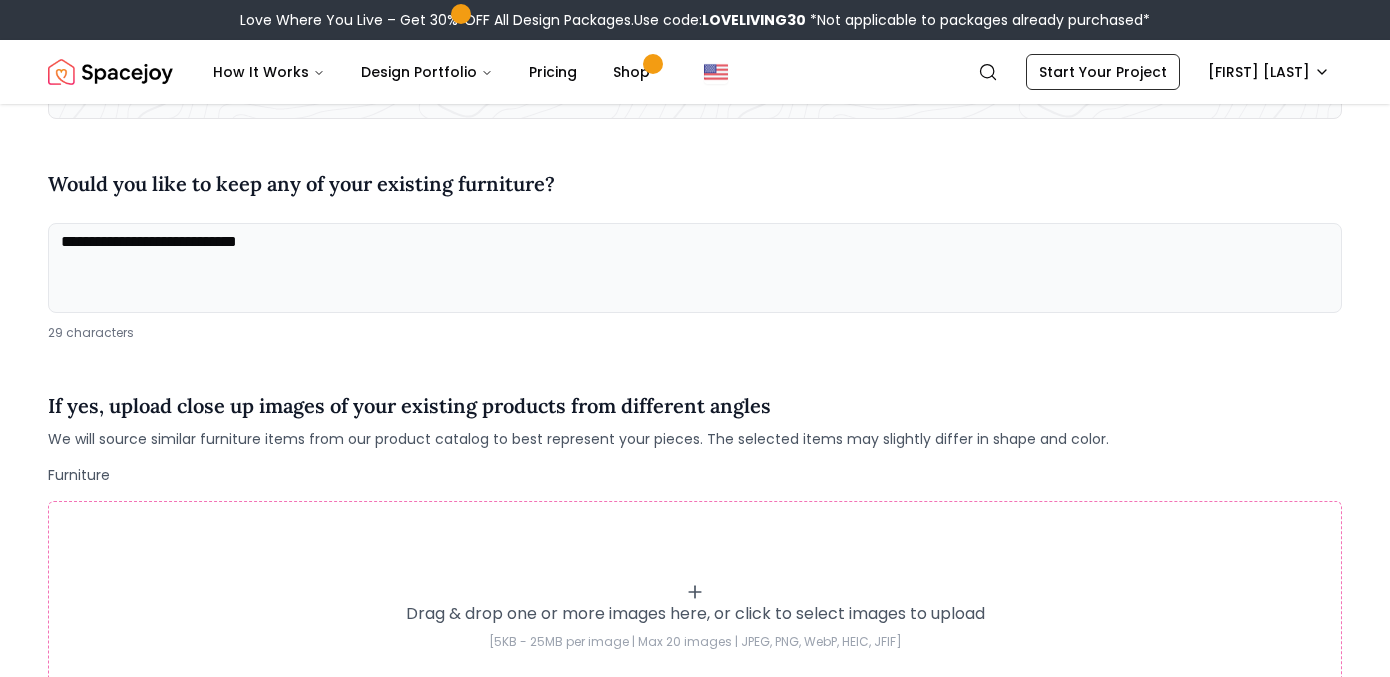 click on "**********" at bounding box center (695, 268) 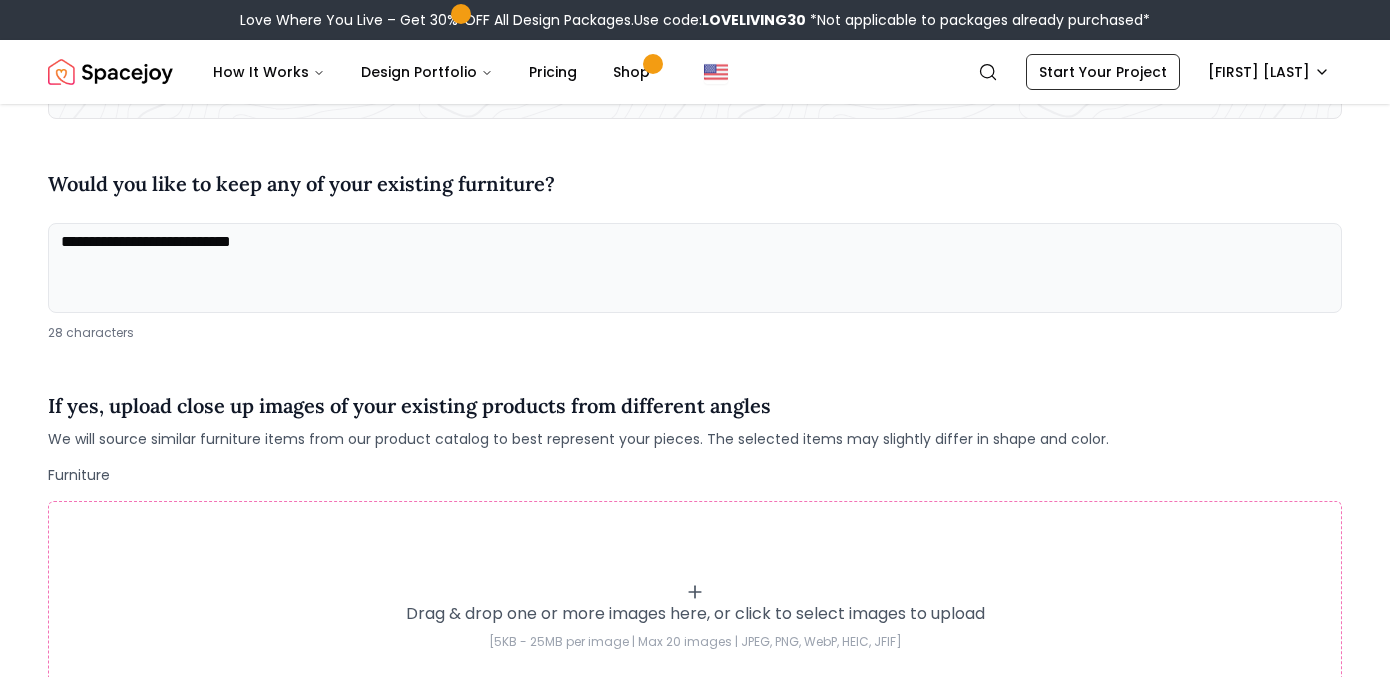 click on "**********" at bounding box center [695, 268] 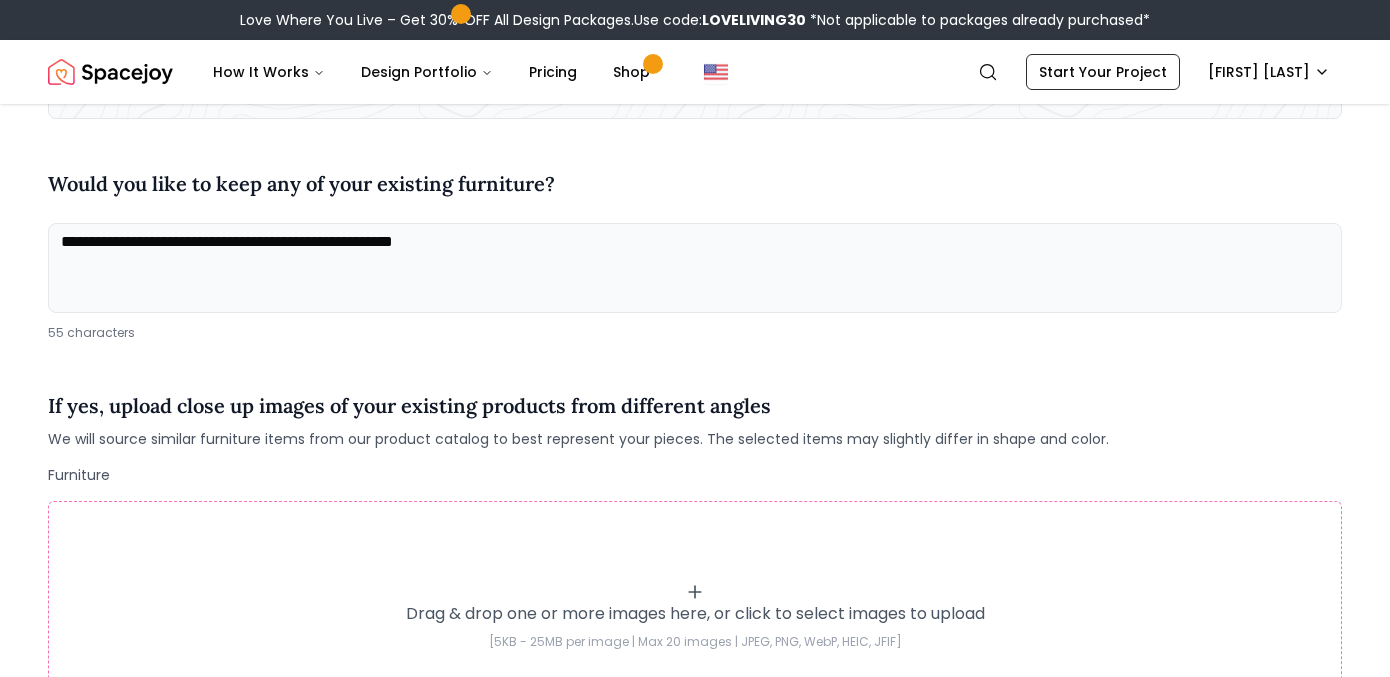 paste on "**********" 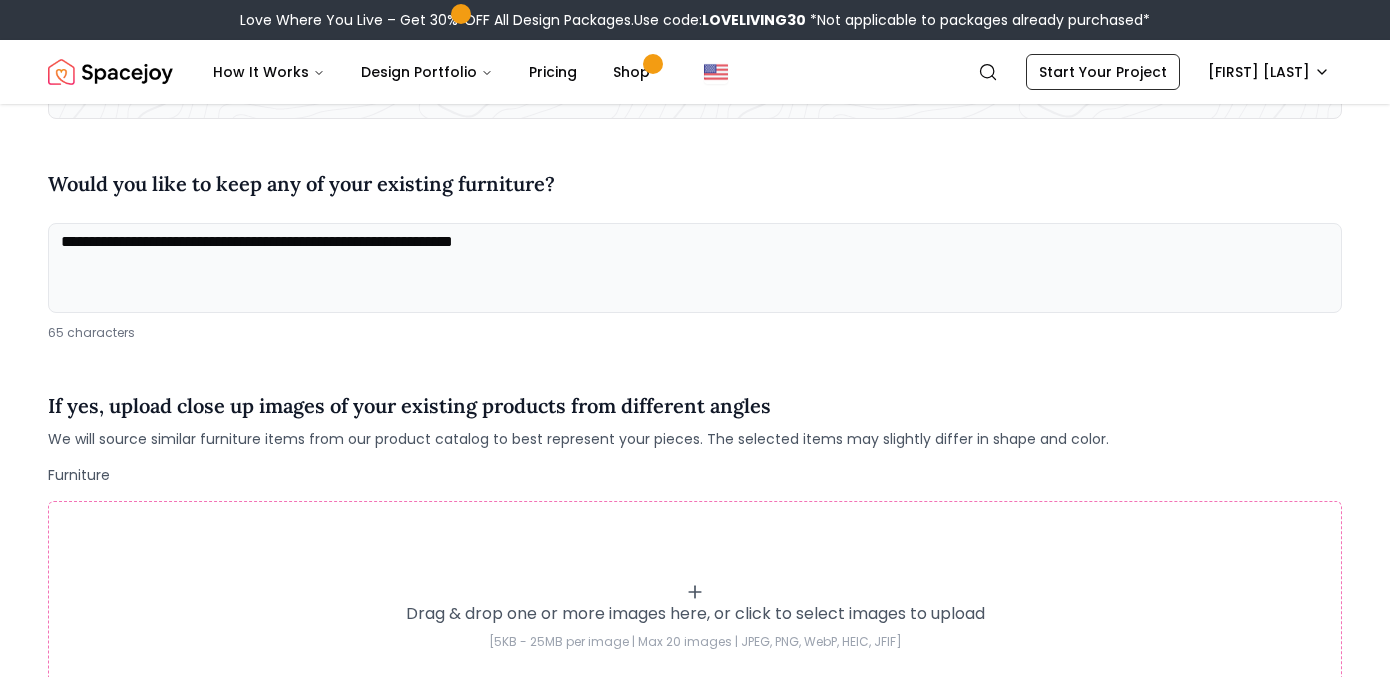click on "**********" at bounding box center [695, 268] 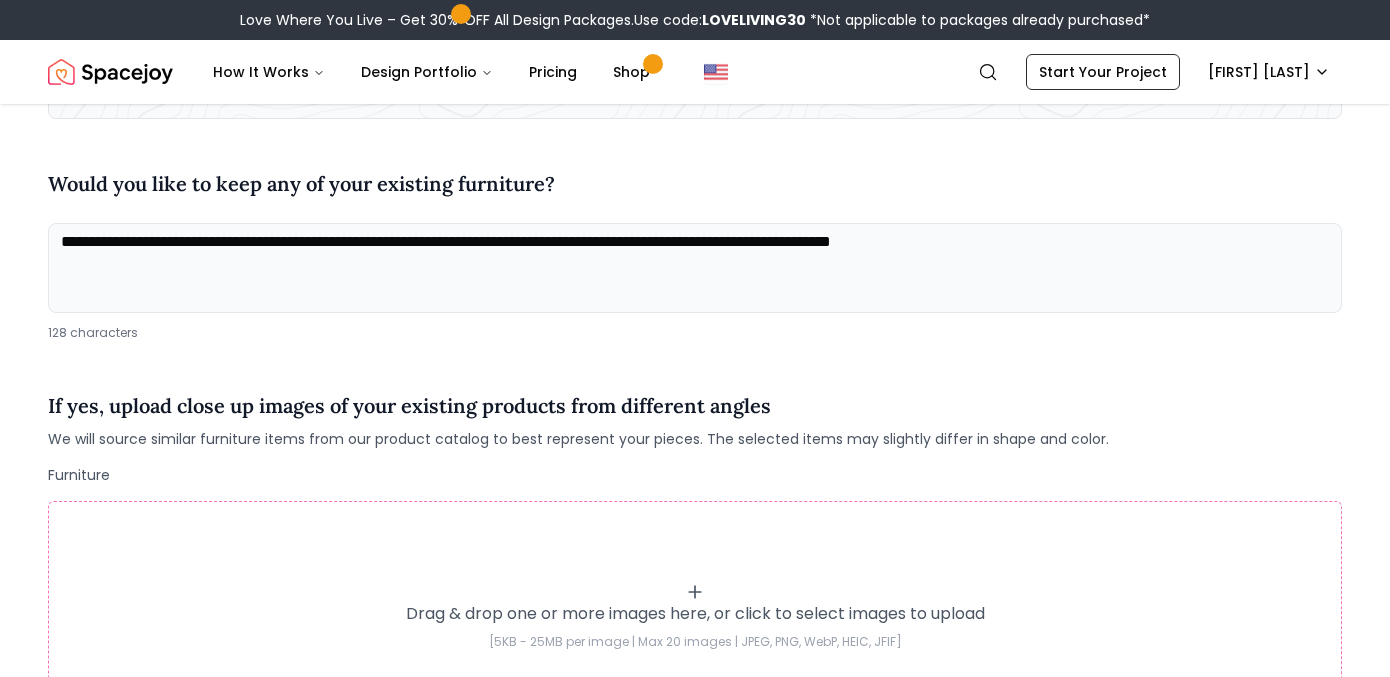 paste on "**********" 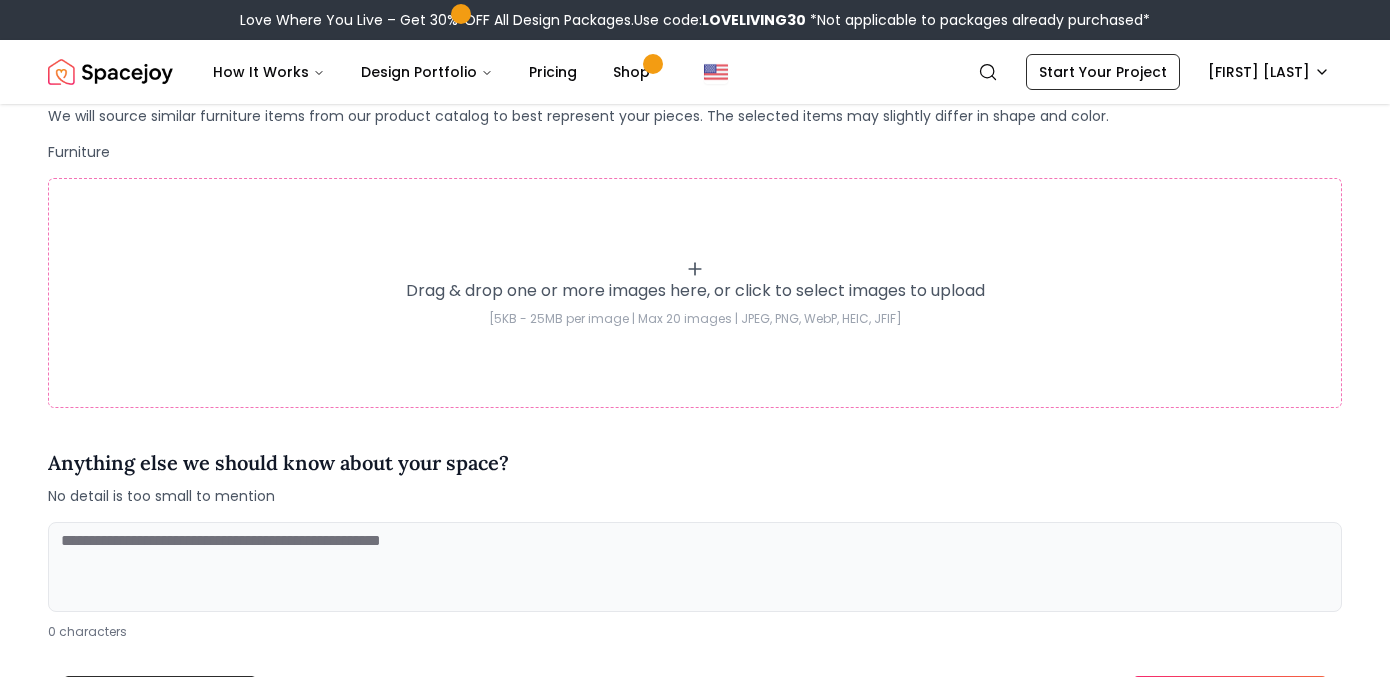 scroll, scrollTop: 615, scrollLeft: 0, axis: vertical 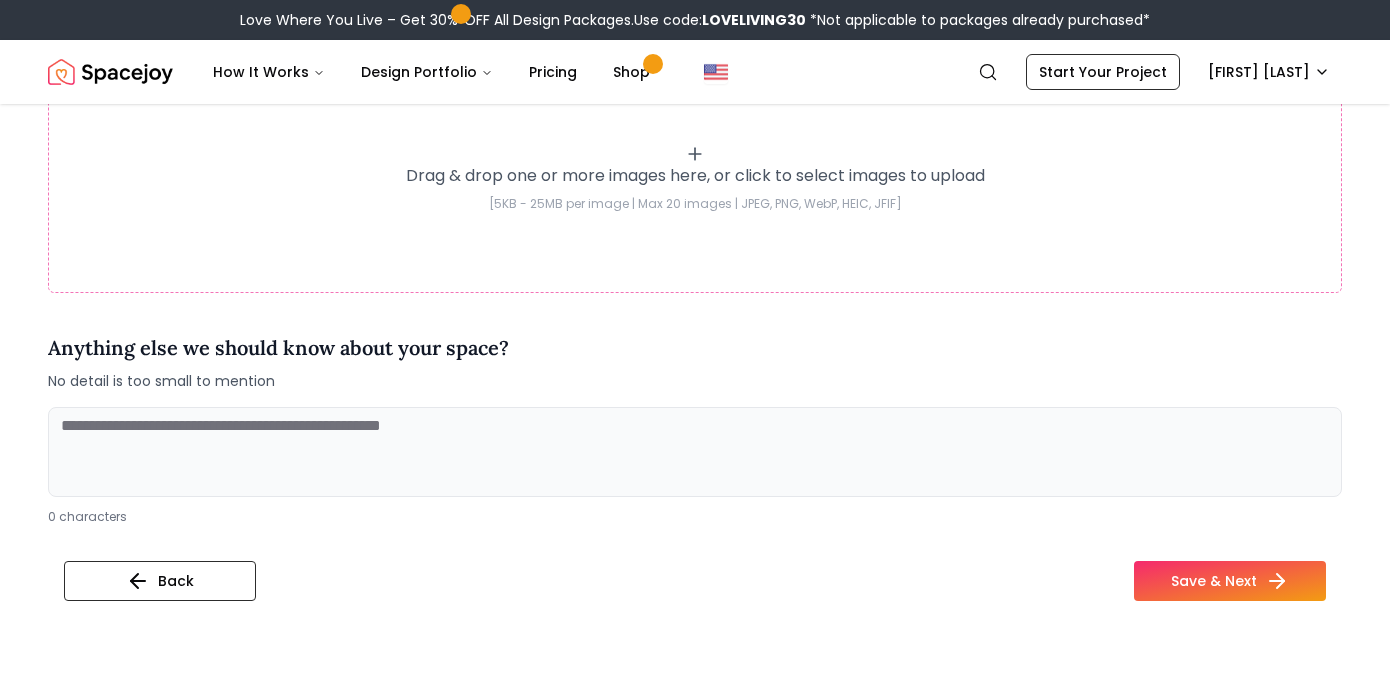 type on "**********" 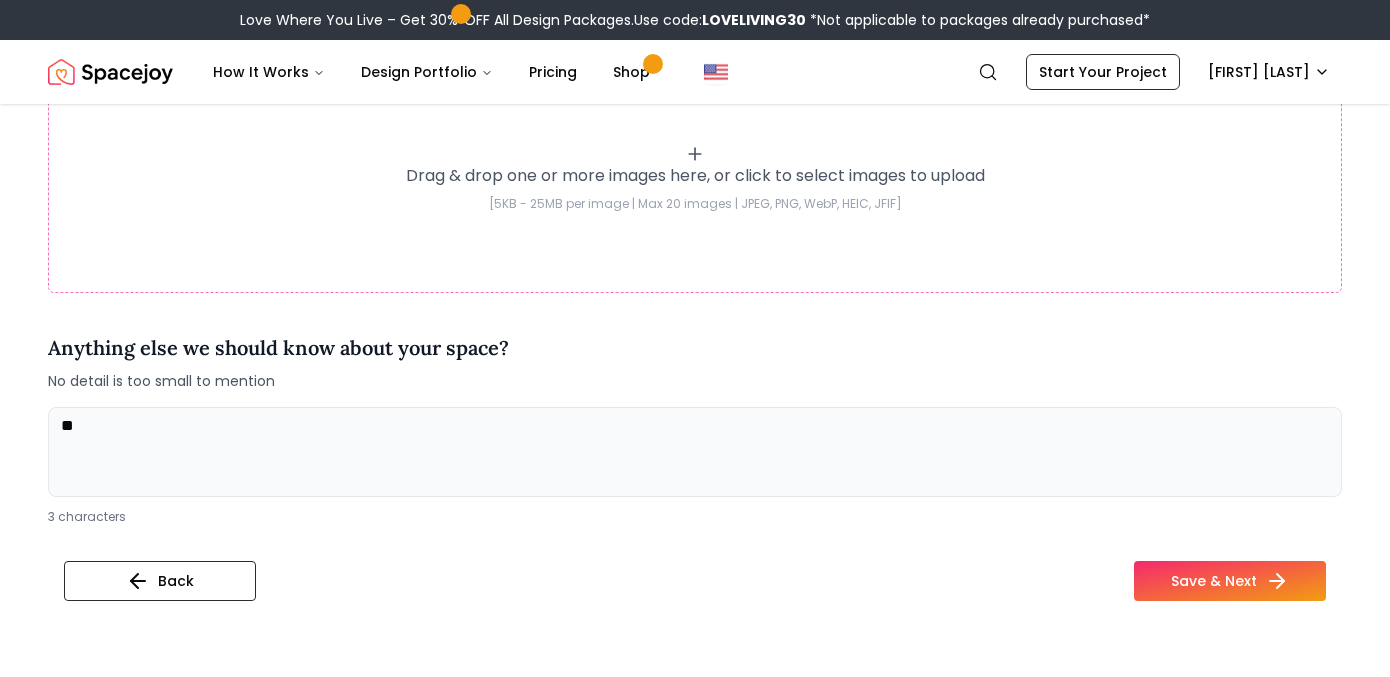 type on "*" 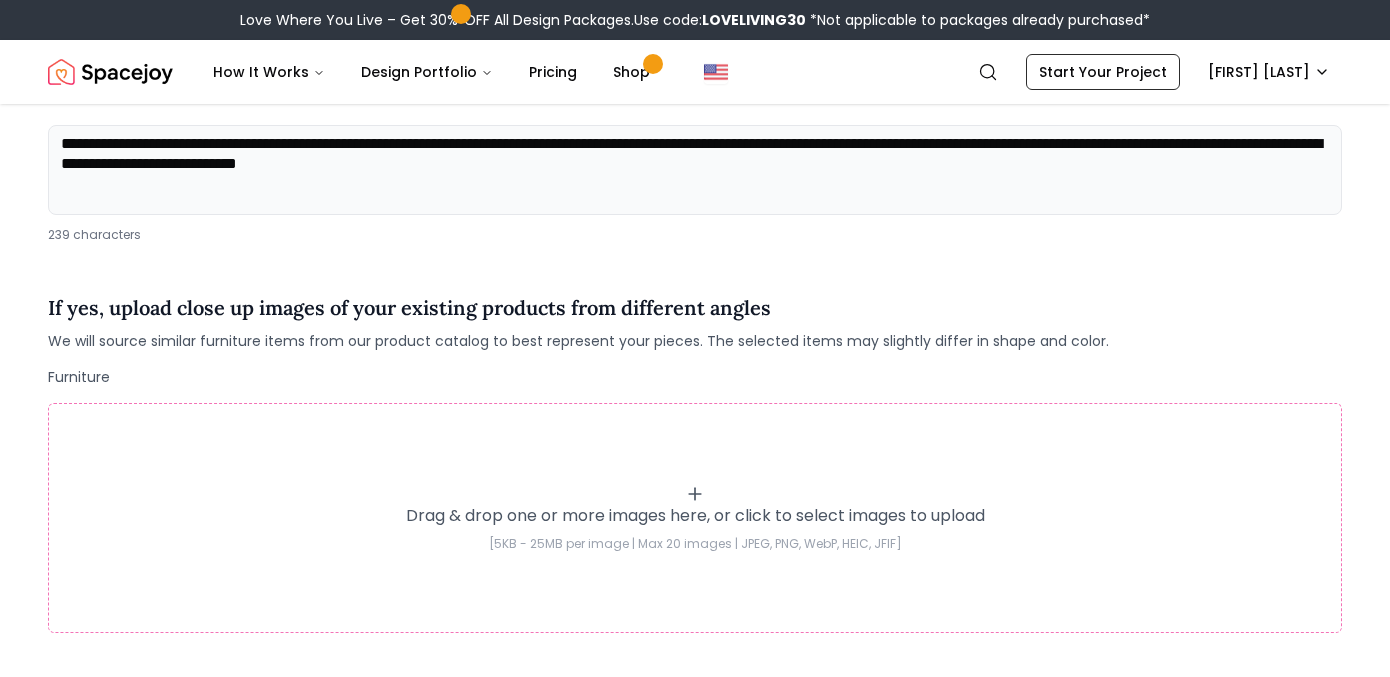 scroll, scrollTop: 197, scrollLeft: 0, axis: vertical 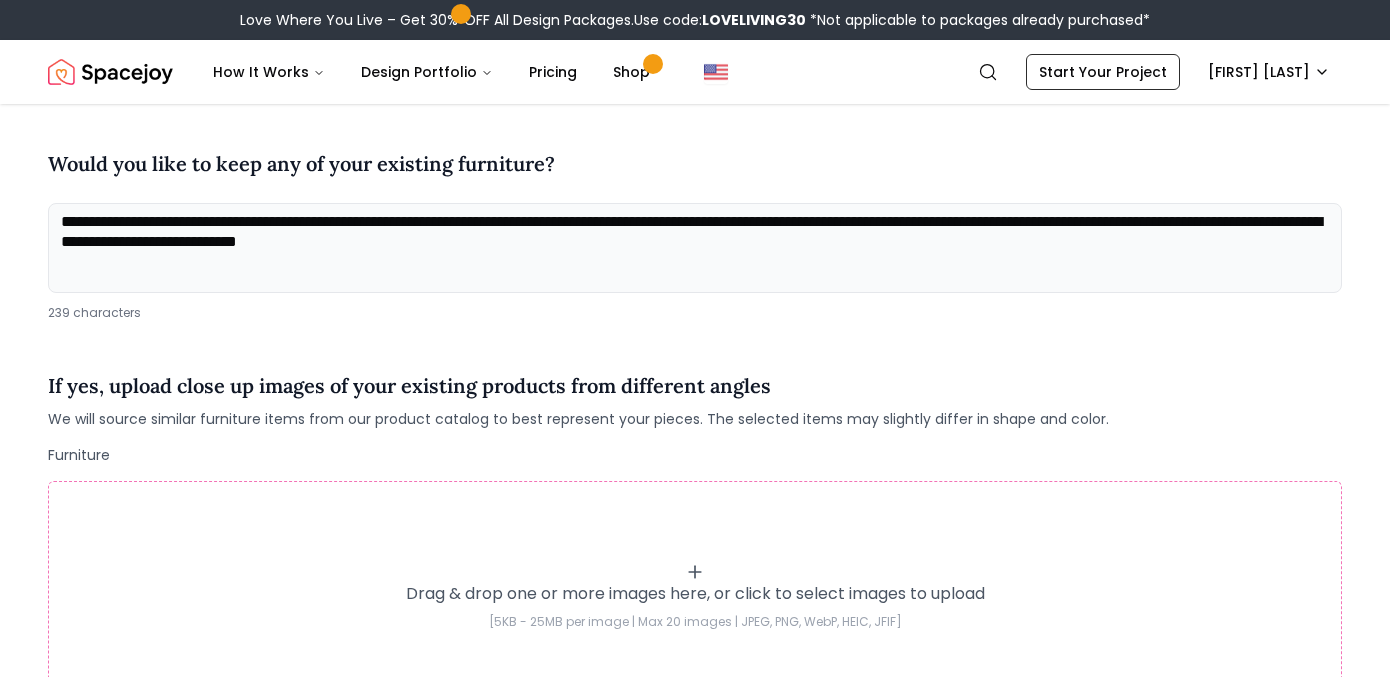 type on "**********" 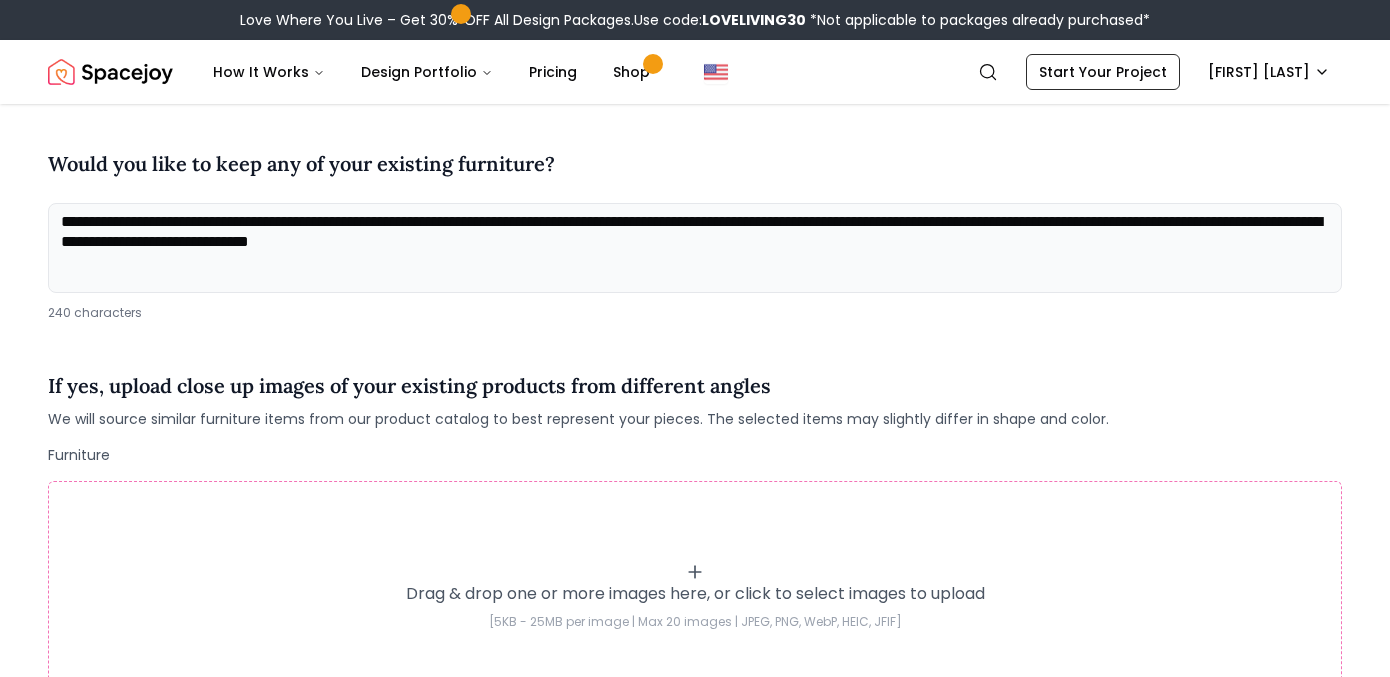 scroll, scrollTop: 1, scrollLeft: 0, axis: vertical 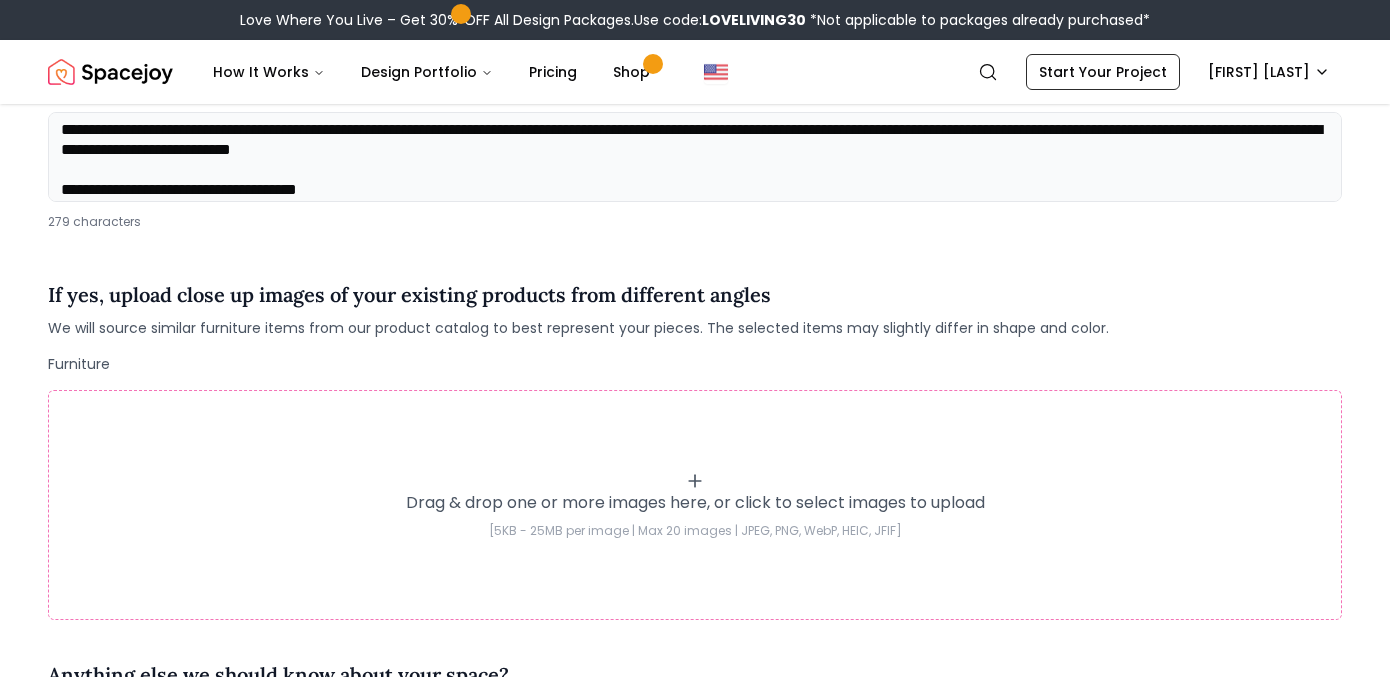 type on "**********" 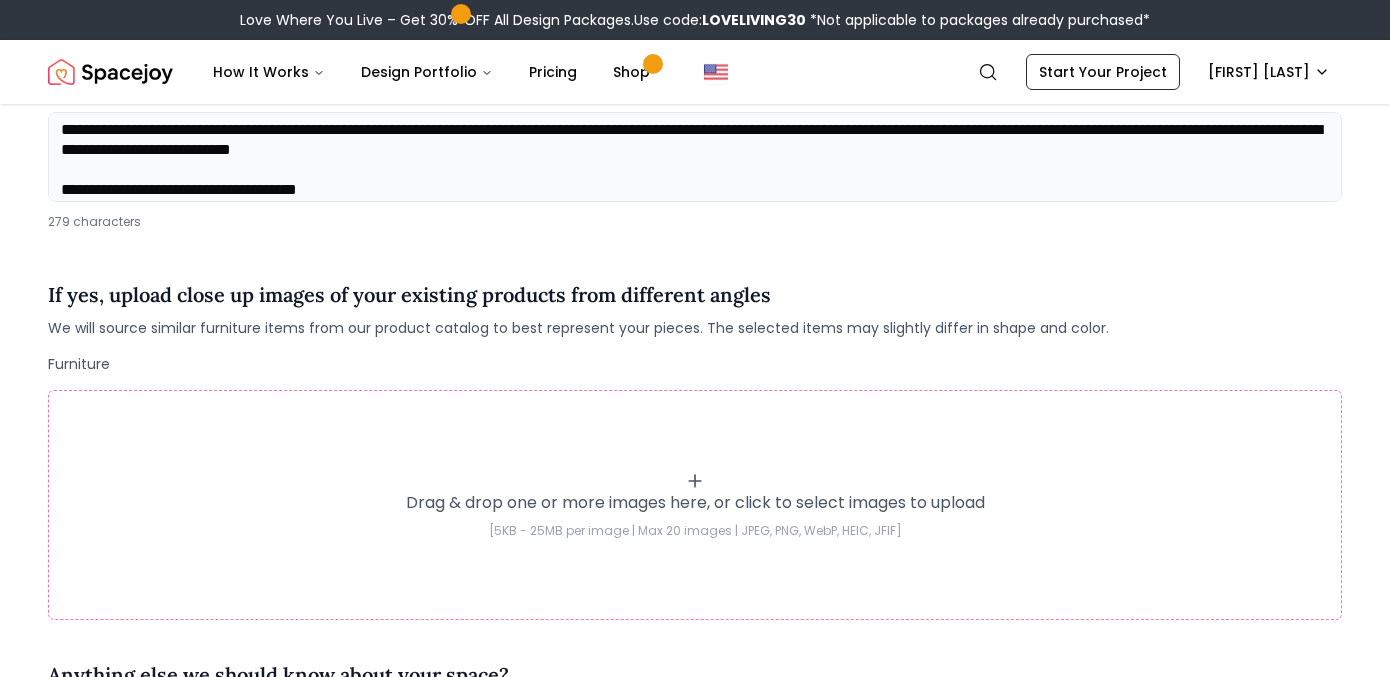 click on "Drag & drop one or more images here, or click to select images to upload [5KB - 25MB per image | Max 20 images | JPEG, PNG, WebP, HEIC, JFIF]" at bounding box center (695, 505) 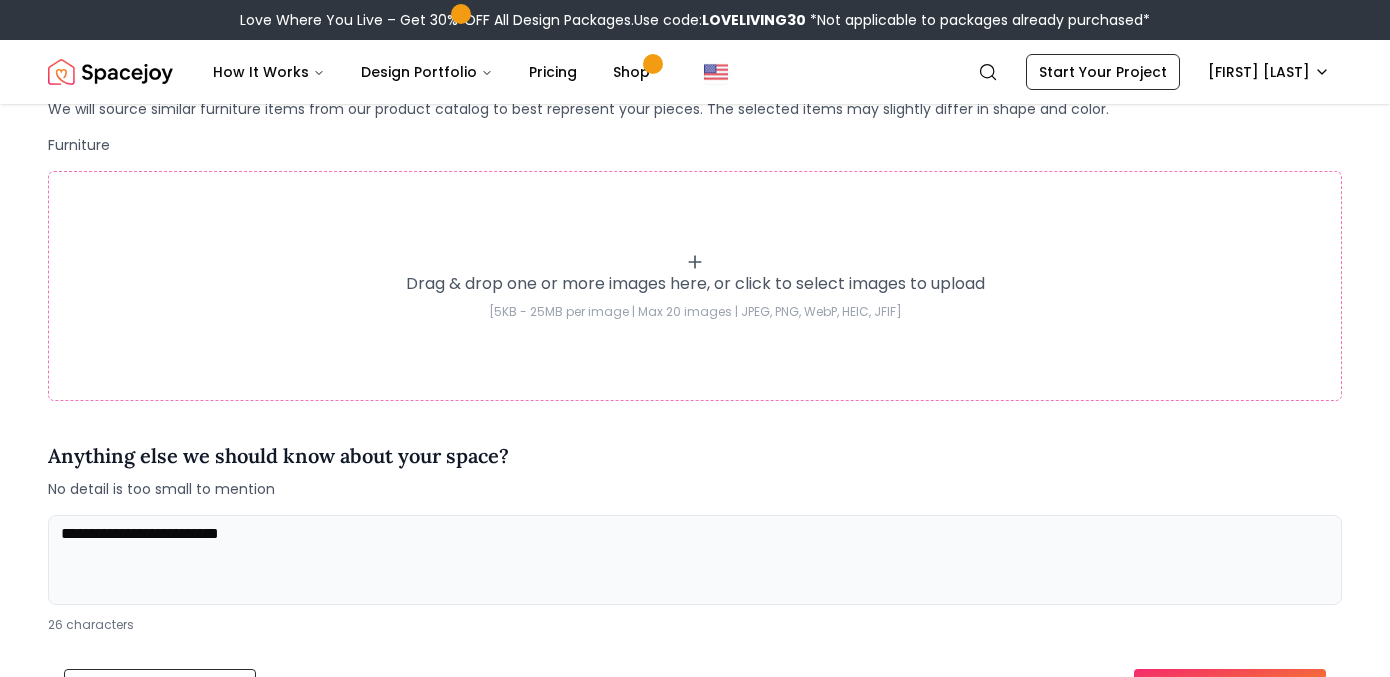 scroll, scrollTop: 603, scrollLeft: 0, axis: vertical 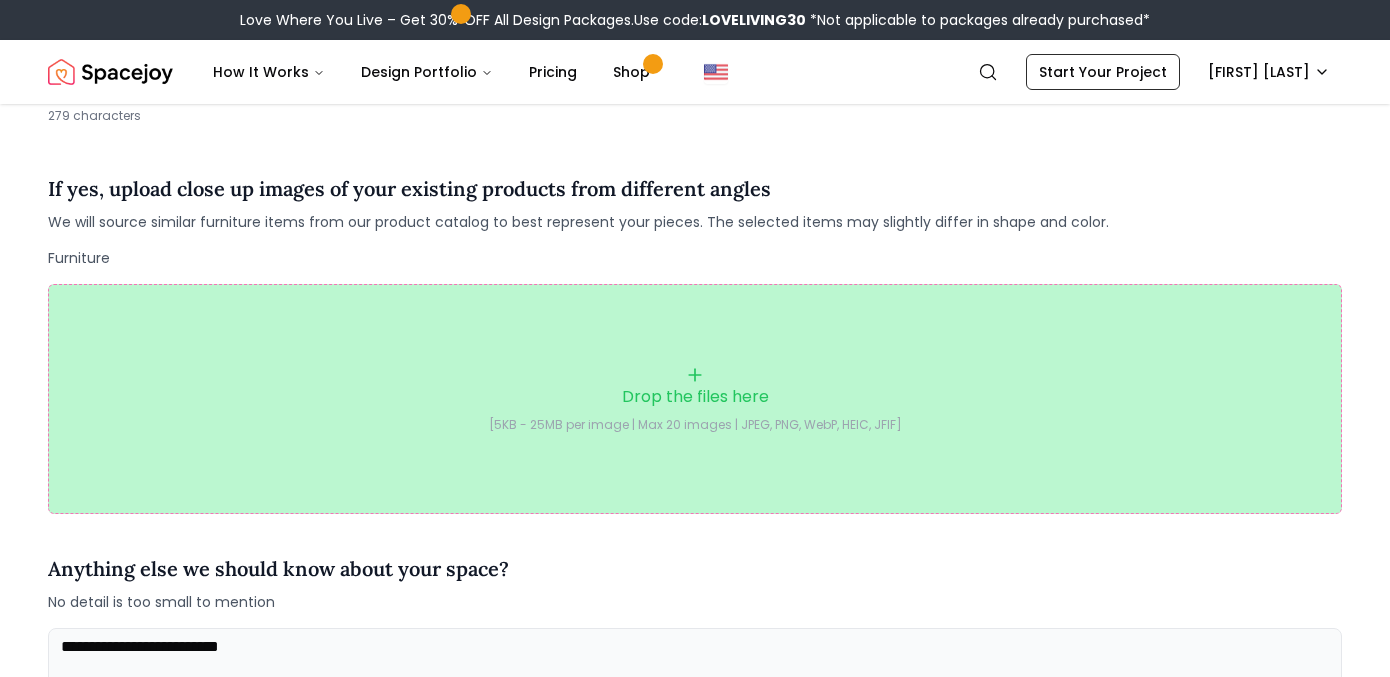 click on "Anything else we should know about your space?  No detail is too small to mention" at bounding box center [695, 583] 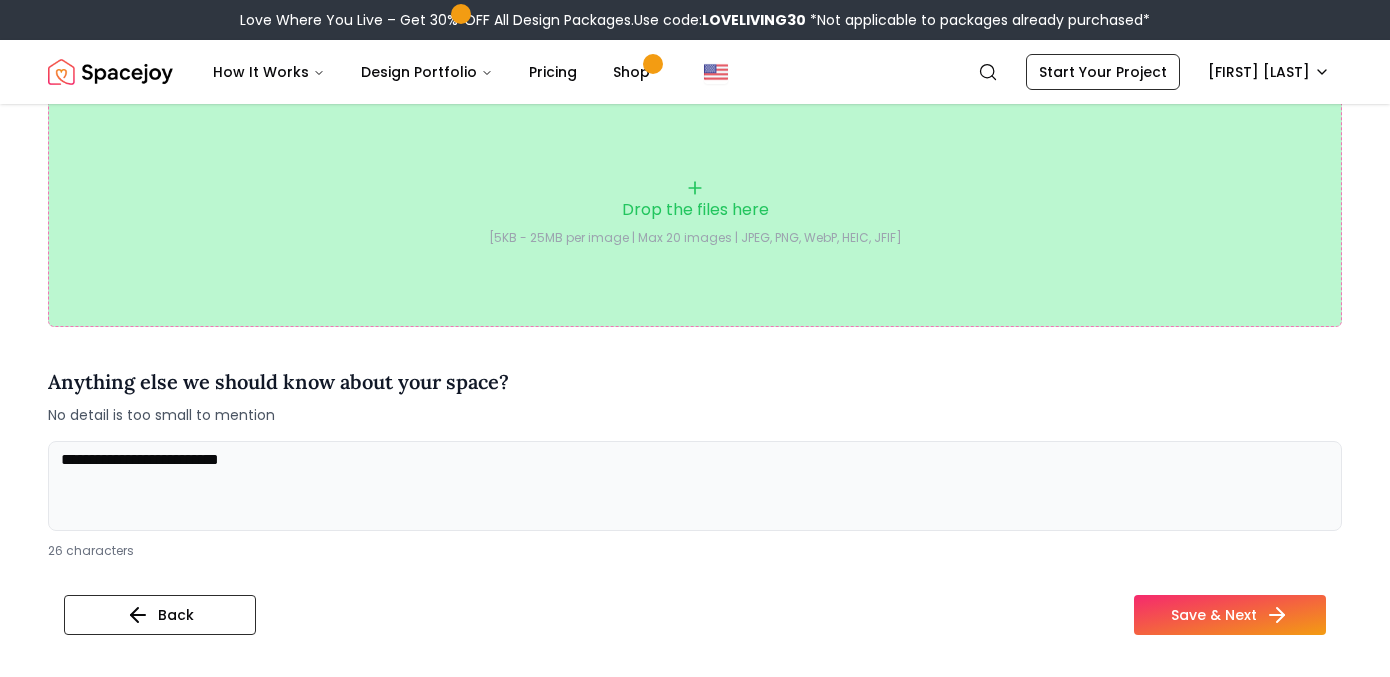 click on "Drop the files here [5KB - 25MB per image | Max 20 images | JPEG, PNG, WebP, HEIC, JFIF]" at bounding box center [695, 212] 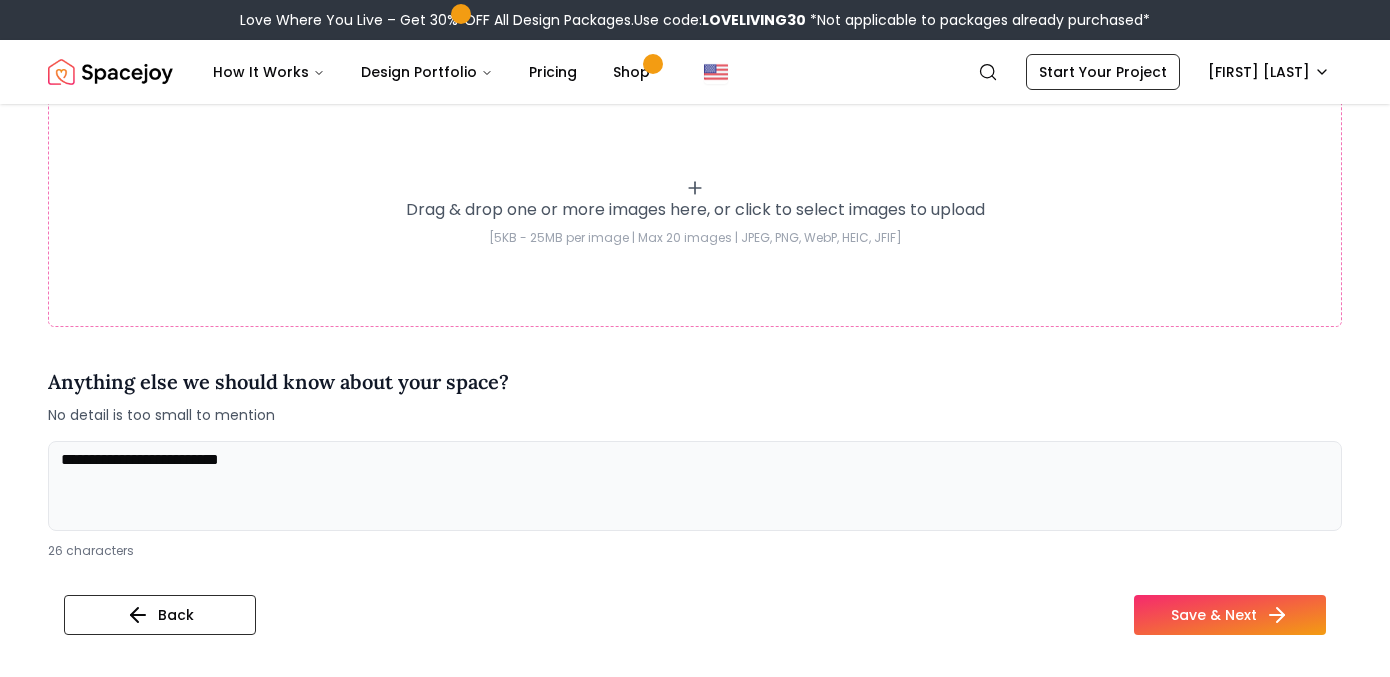type on "**********" 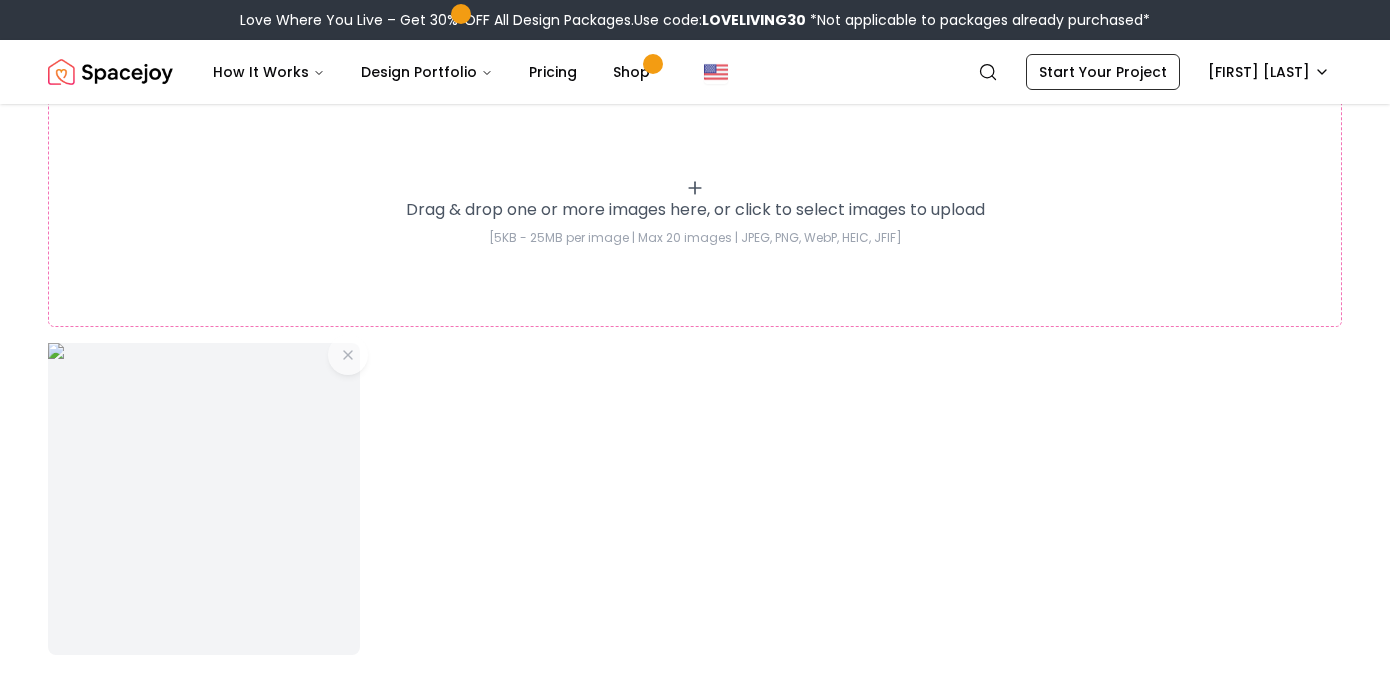 click on "Drag & drop one or more images here, or click to select images to upload [5KB - 25MB per image | Max 20 images | JPEG, PNG, WebP, HEIC, JFIF]" at bounding box center (695, 212) 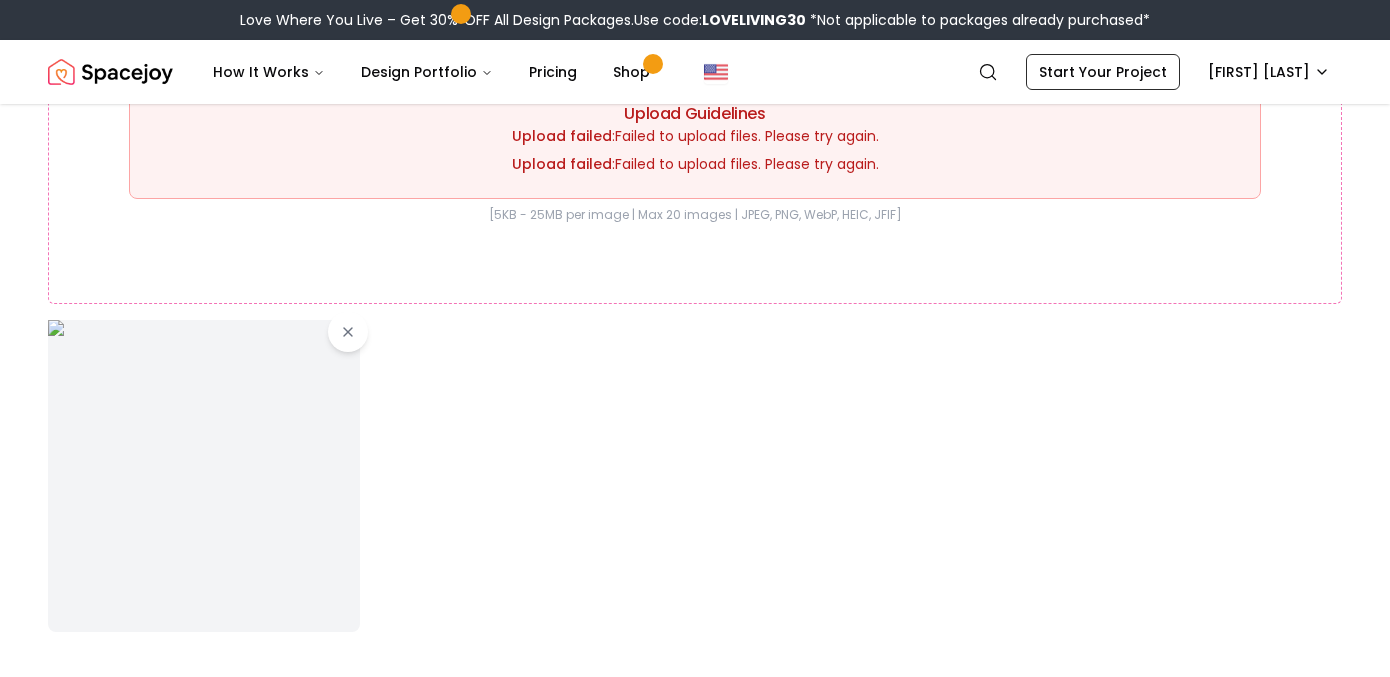 scroll, scrollTop: 505, scrollLeft: 0, axis: vertical 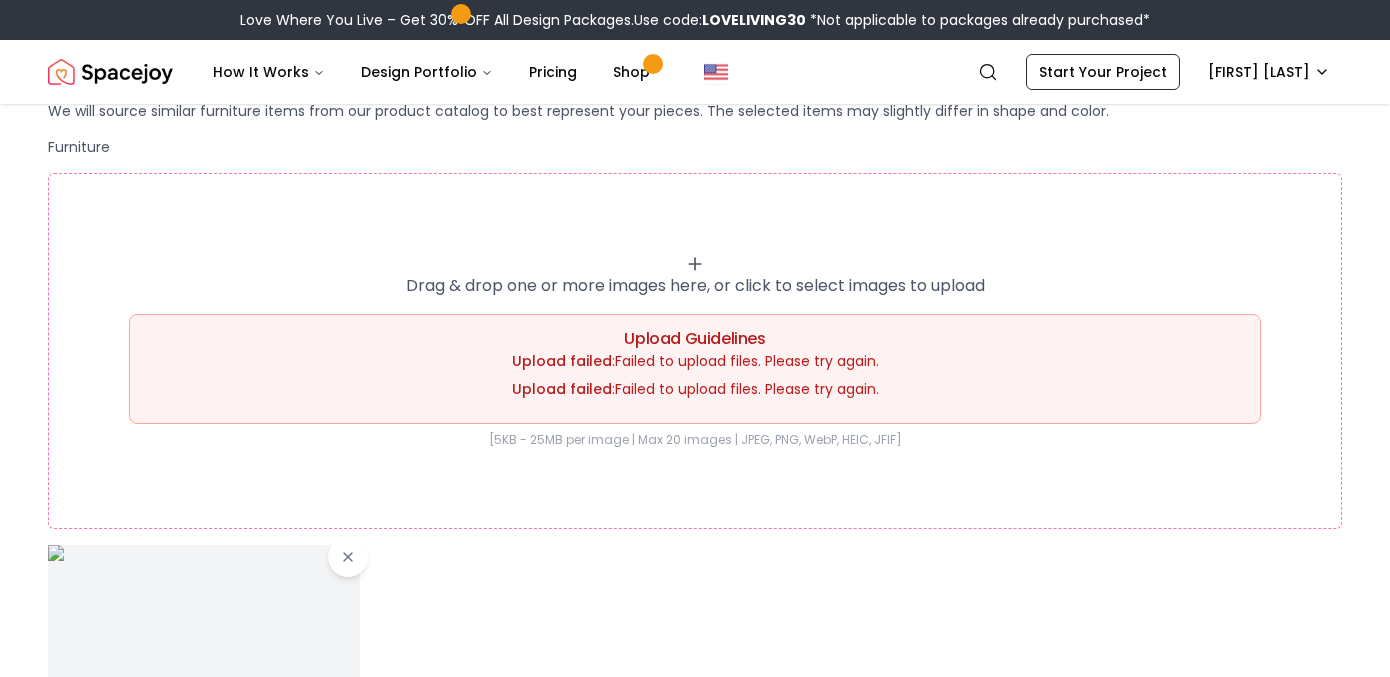 click on "Drag & drop one or more images here, or click to select images to upload Upload Guidelines Upload failed :  Failed to upload files. Please try again. Upload failed :  Failed to upload files. Please try again. [5KB - 25MB per image | Max 20 images | JPEG, PNG, WebP, HEIC, JFIF]" at bounding box center [695, 351] 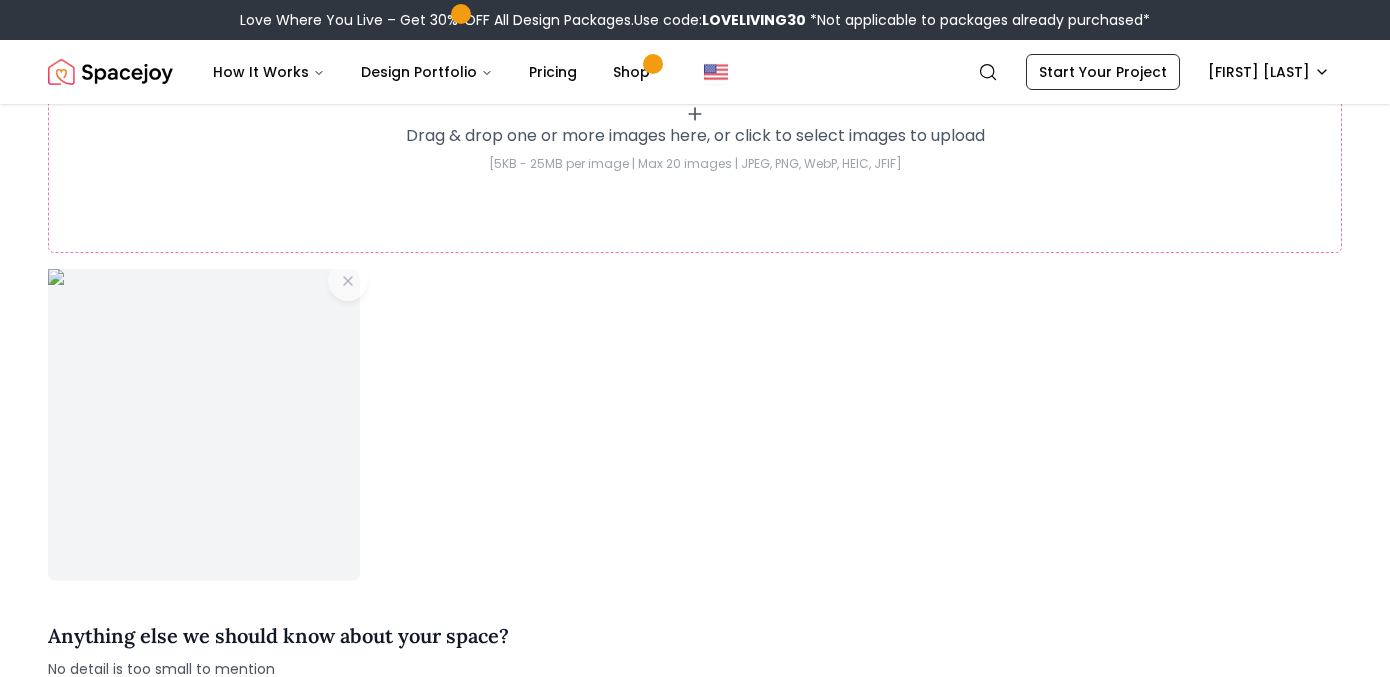 scroll, scrollTop: 531, scrollLeft: 0, axis: vertical 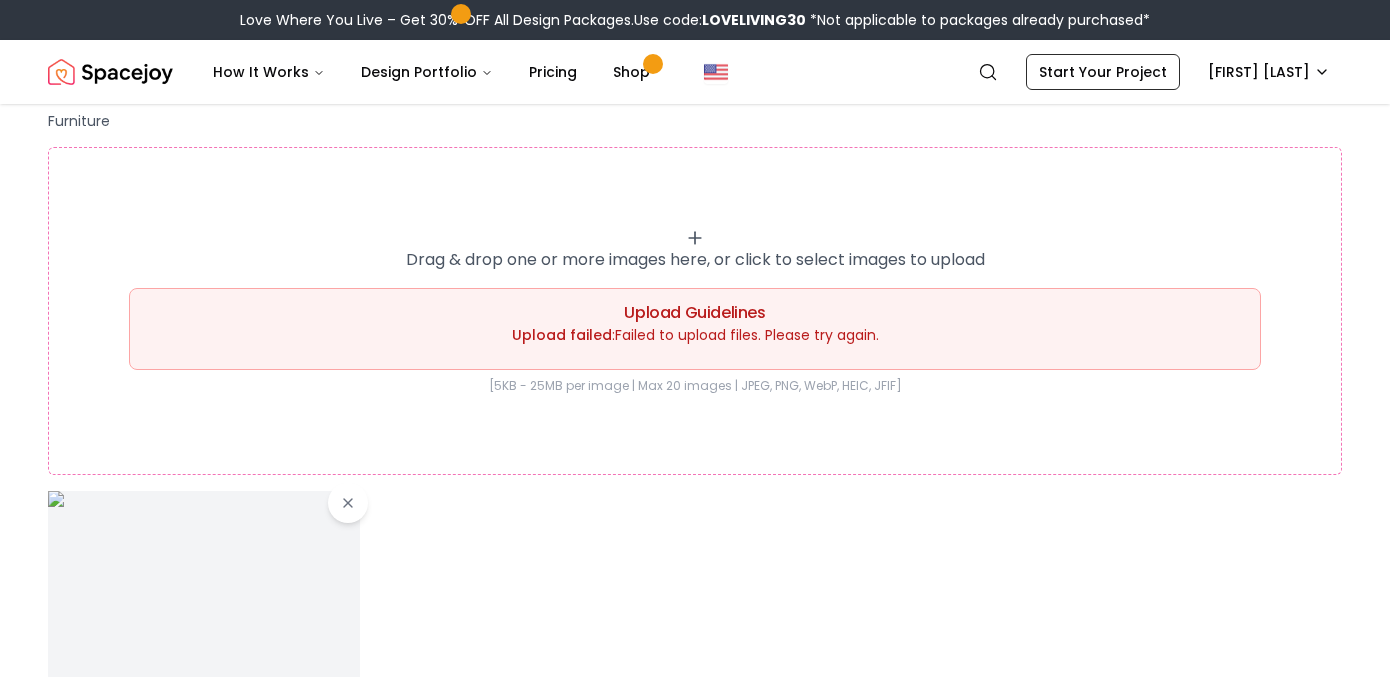 click 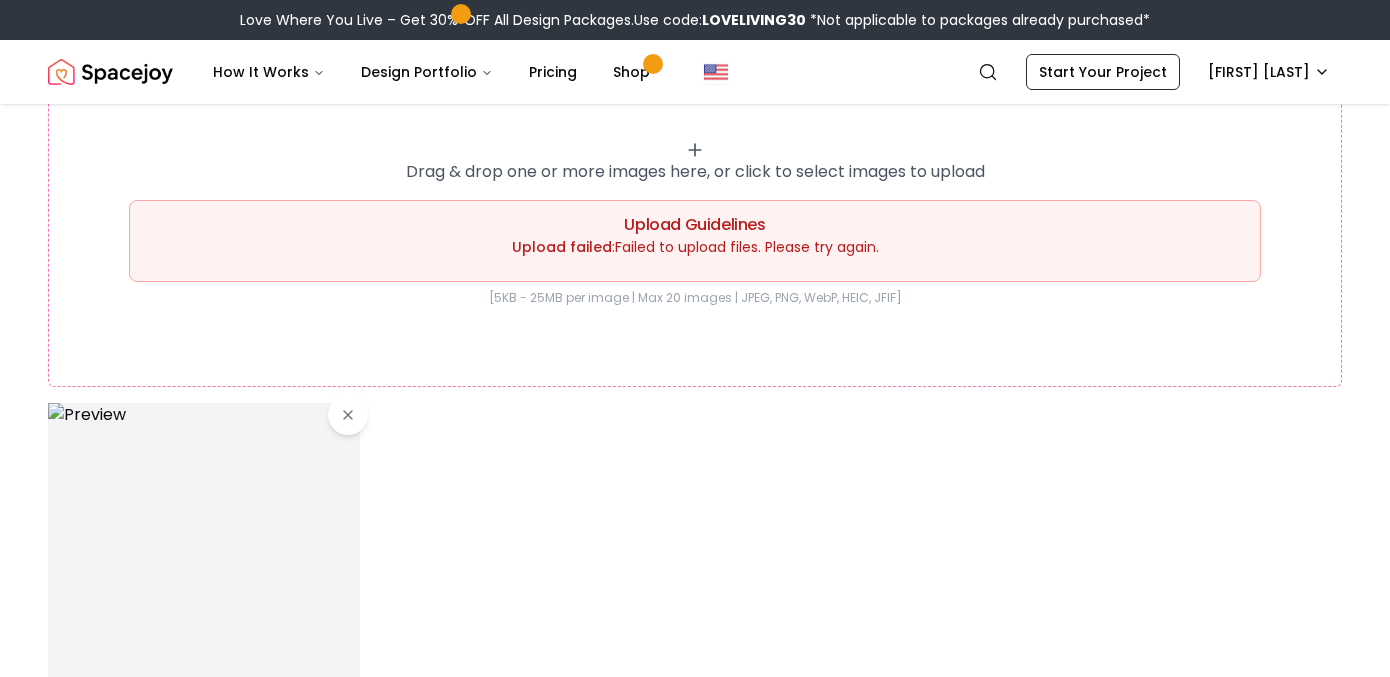 scroll, scrollTop: 489, scrollLeft: 0, axis: vertical 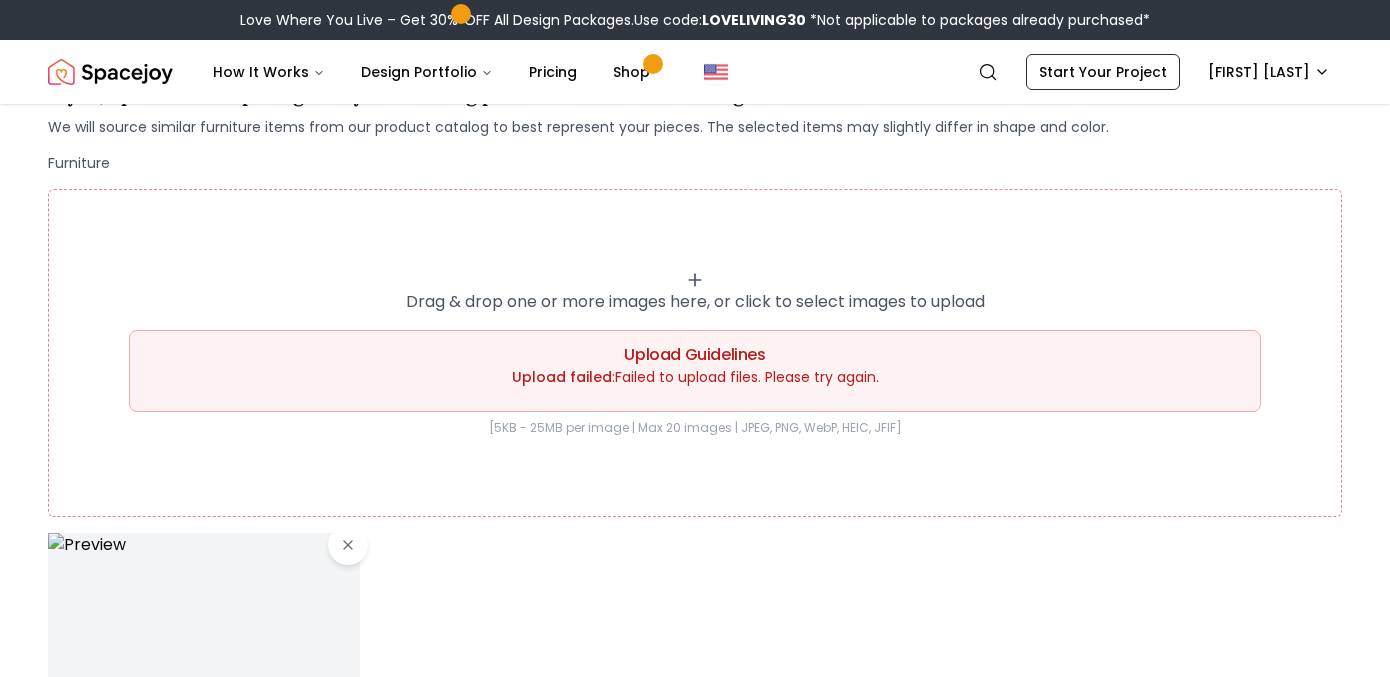 click 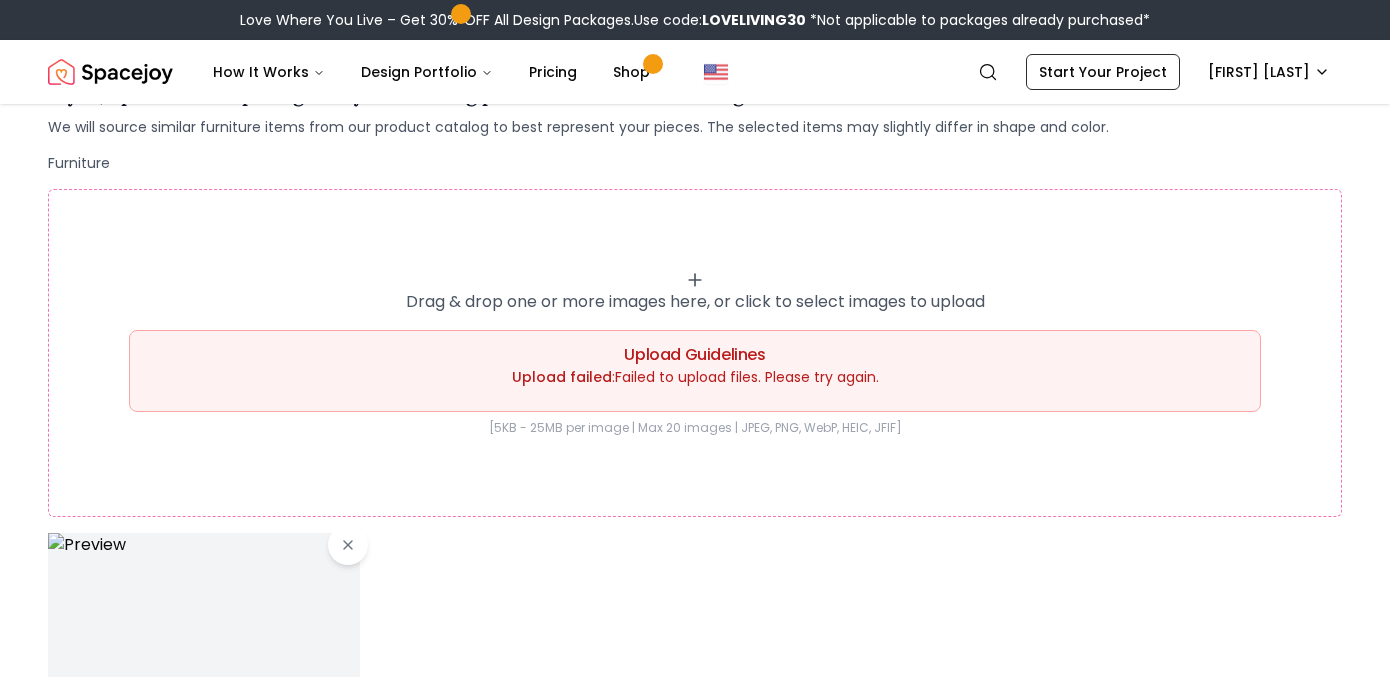 click at bounding box center (695, 689) 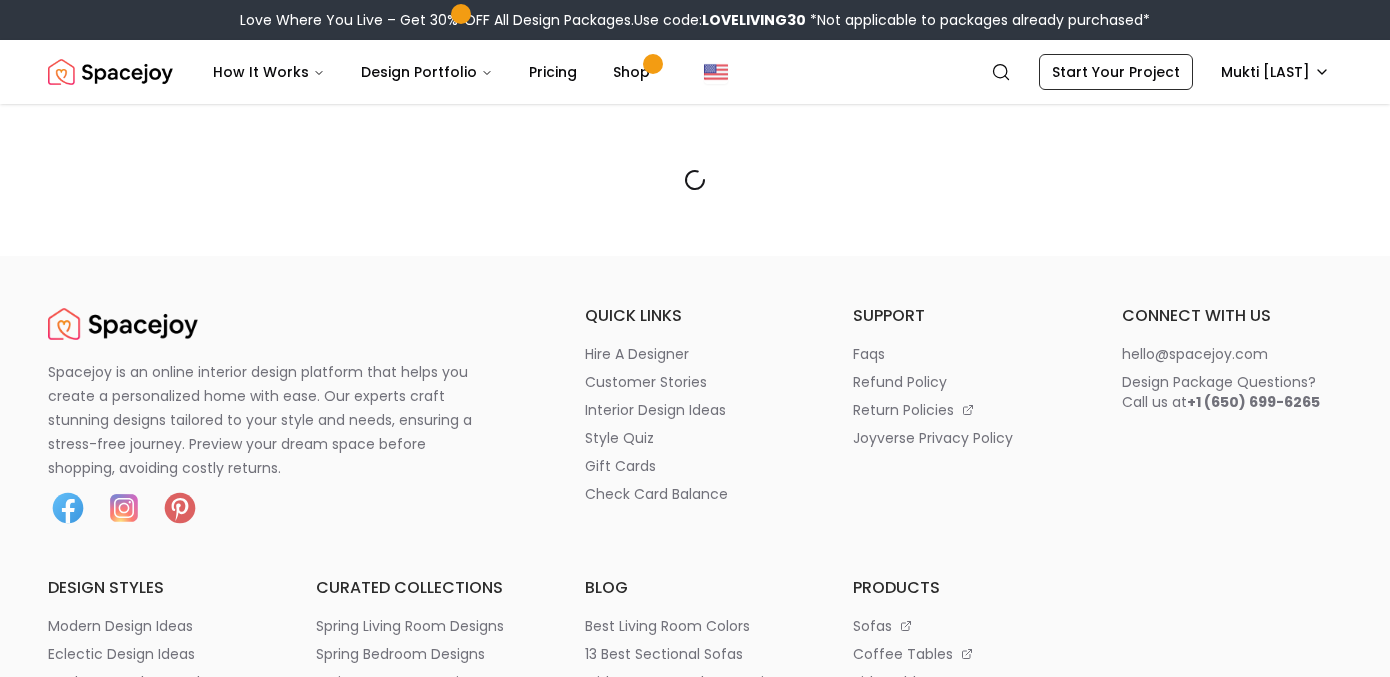 scroll, scrollTop: 0, scrollLeft: 0, axis: both 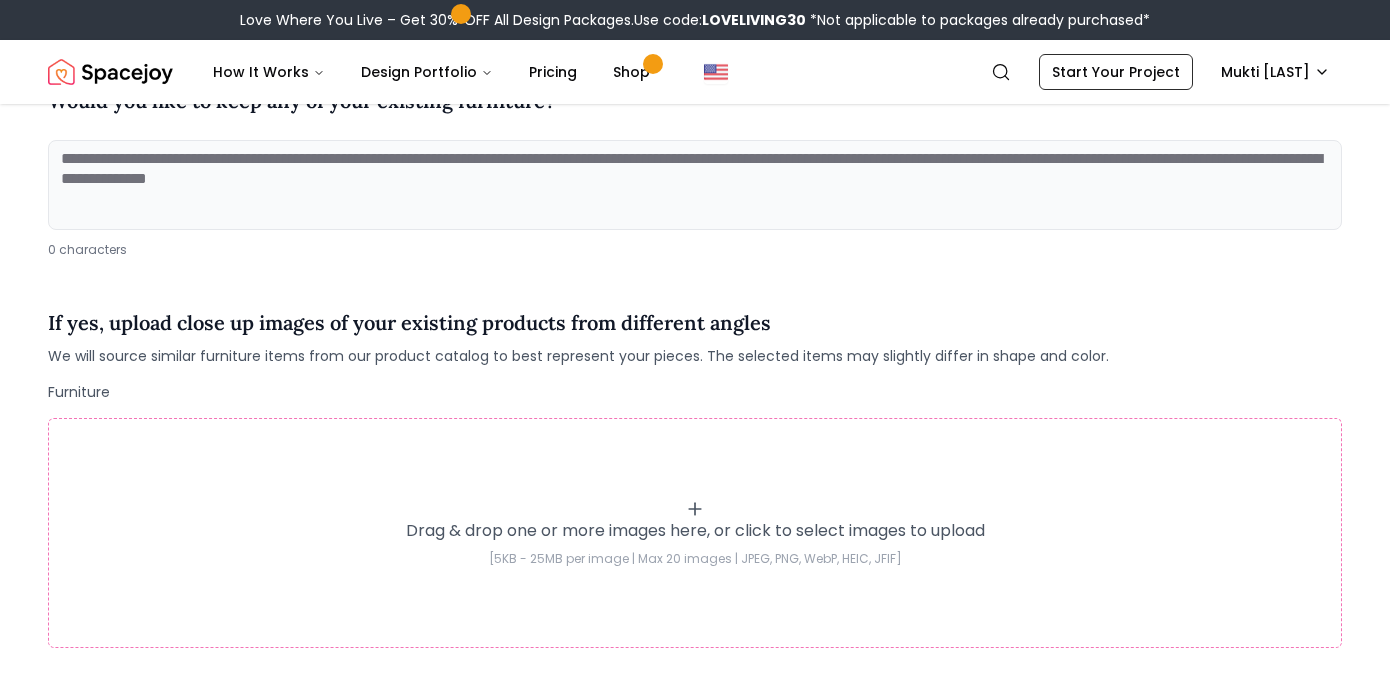 click at bounding box center (695, 185) 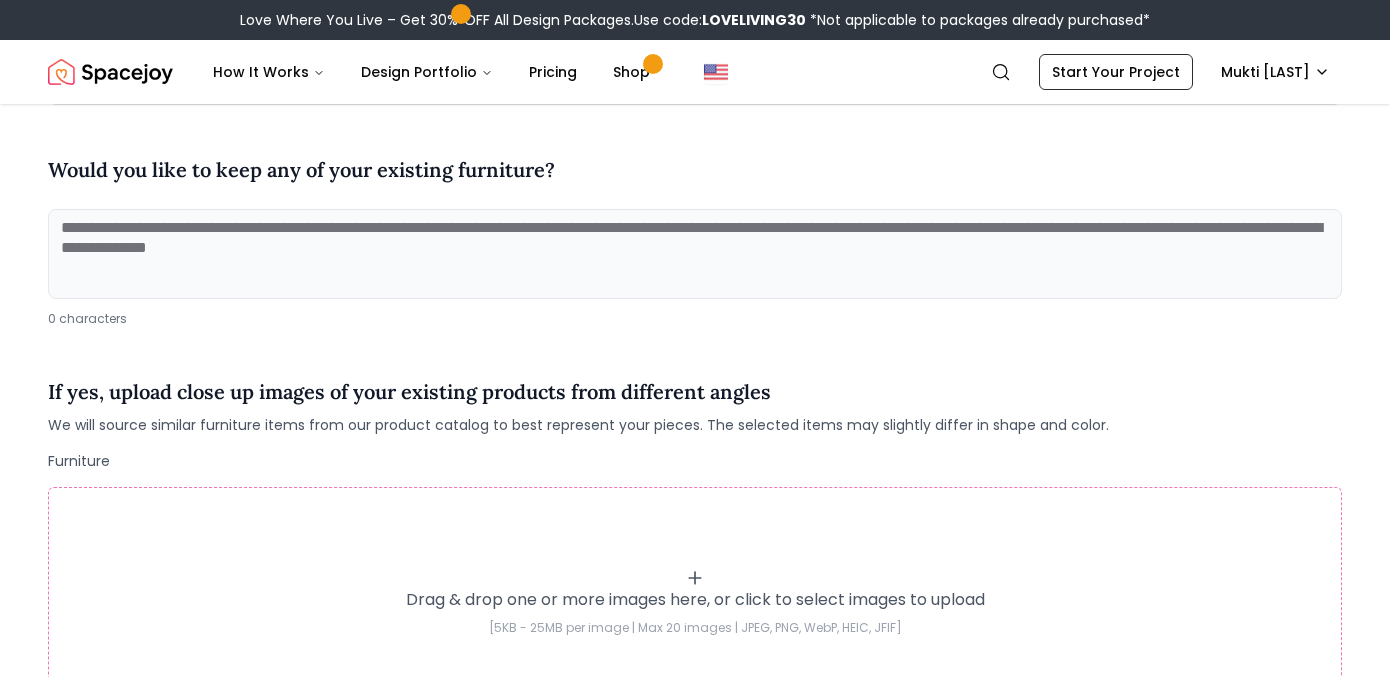 scroll, scrollTop: 192, scrollLeft: 0, axis: vertical 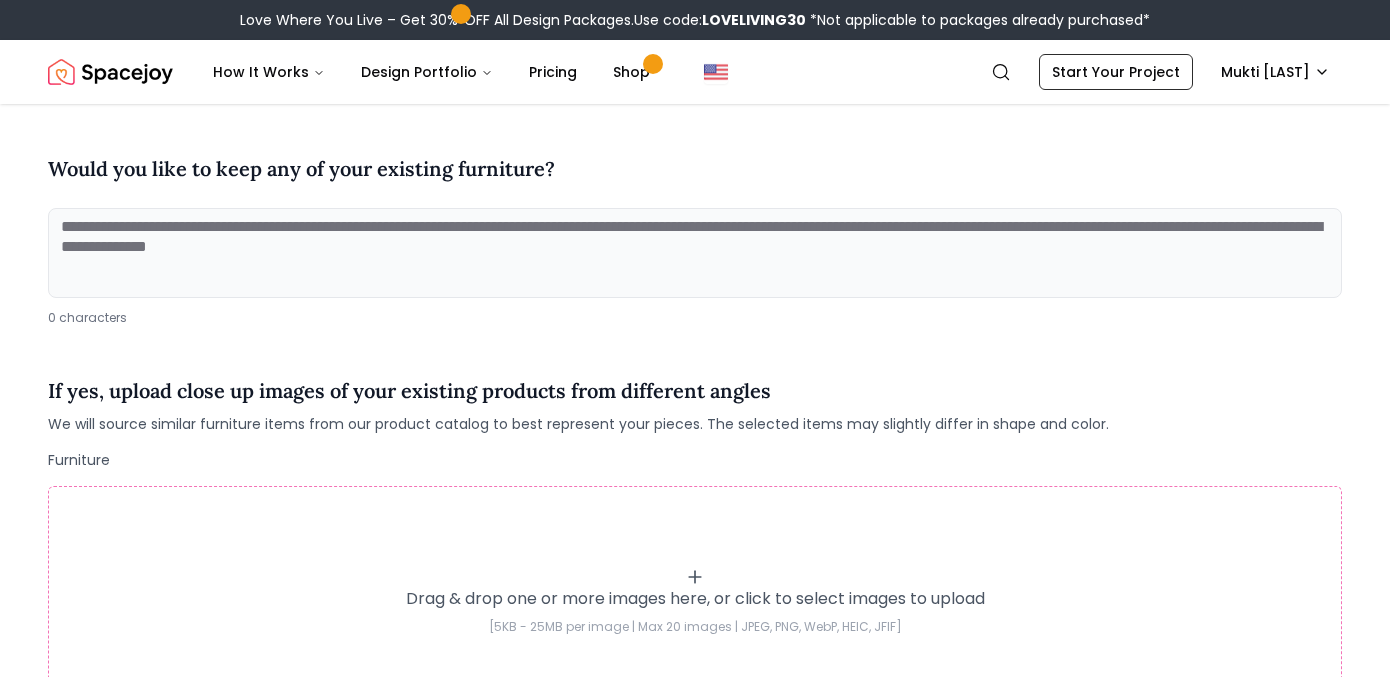 paste on "**********" 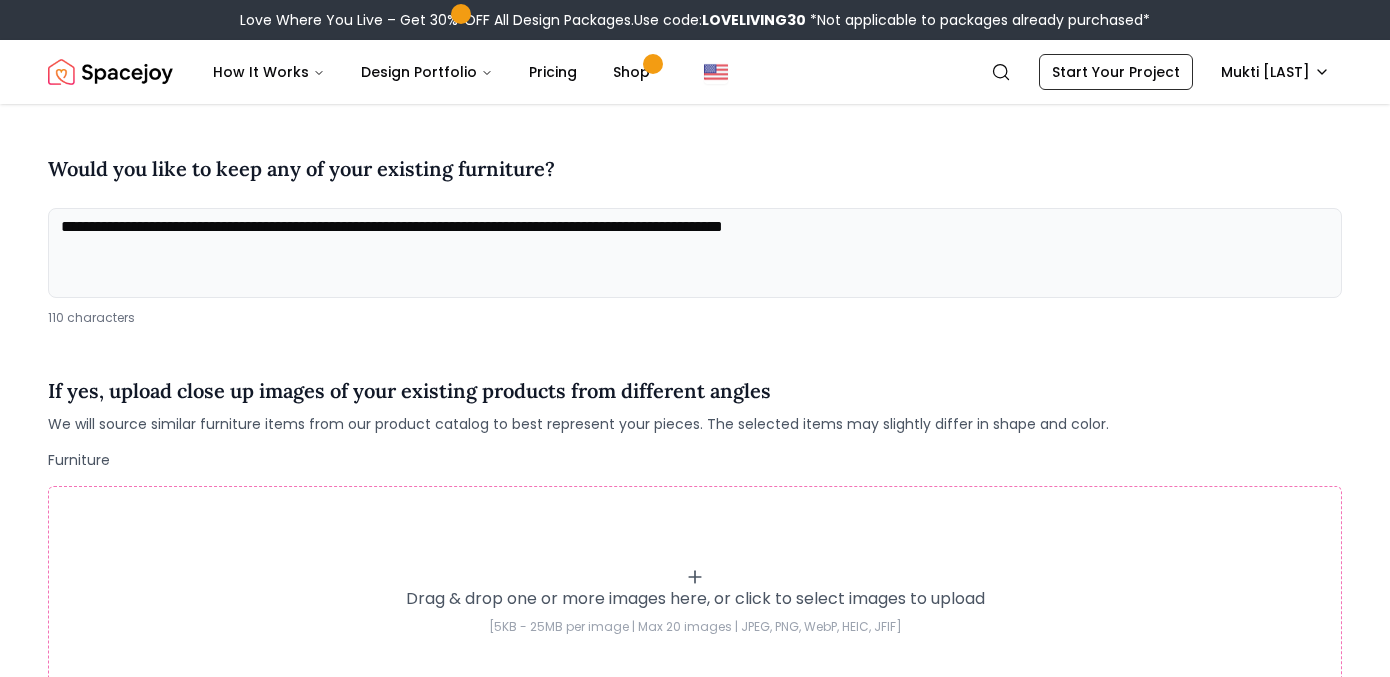click on "**********" at bounding box center (695, 253) 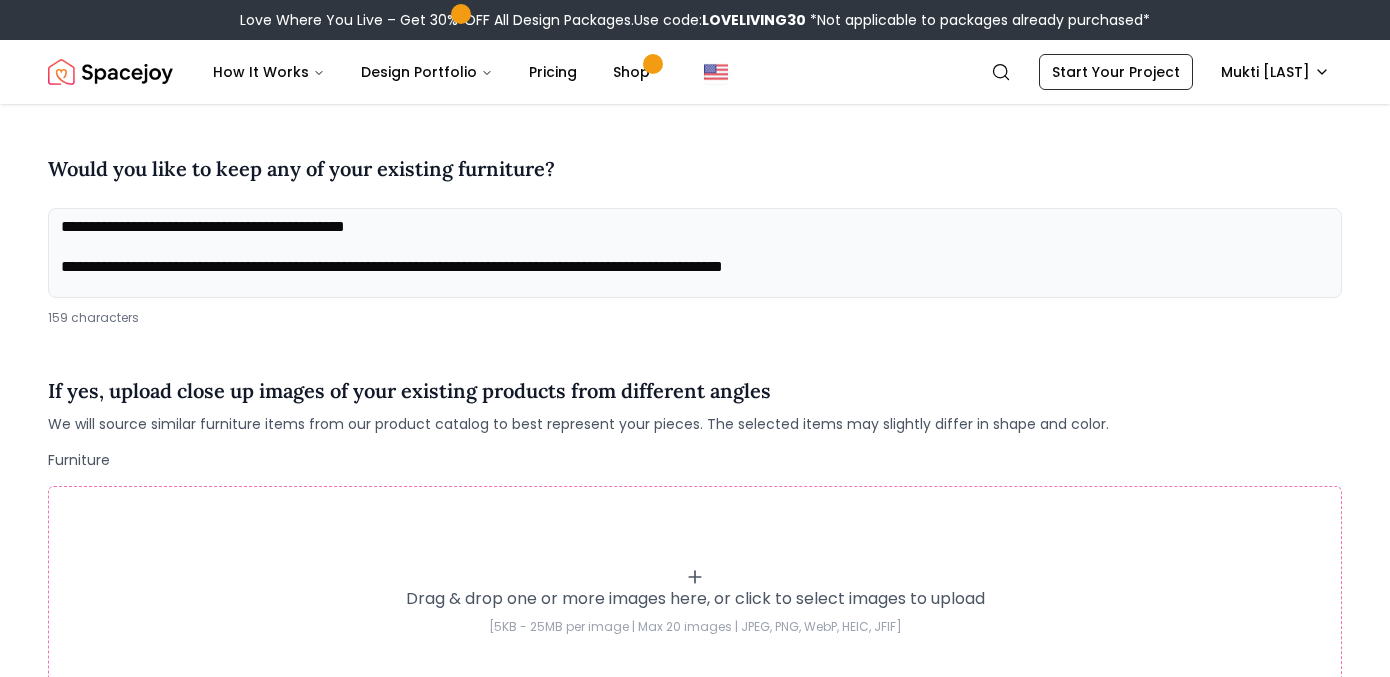 paste on "**********" 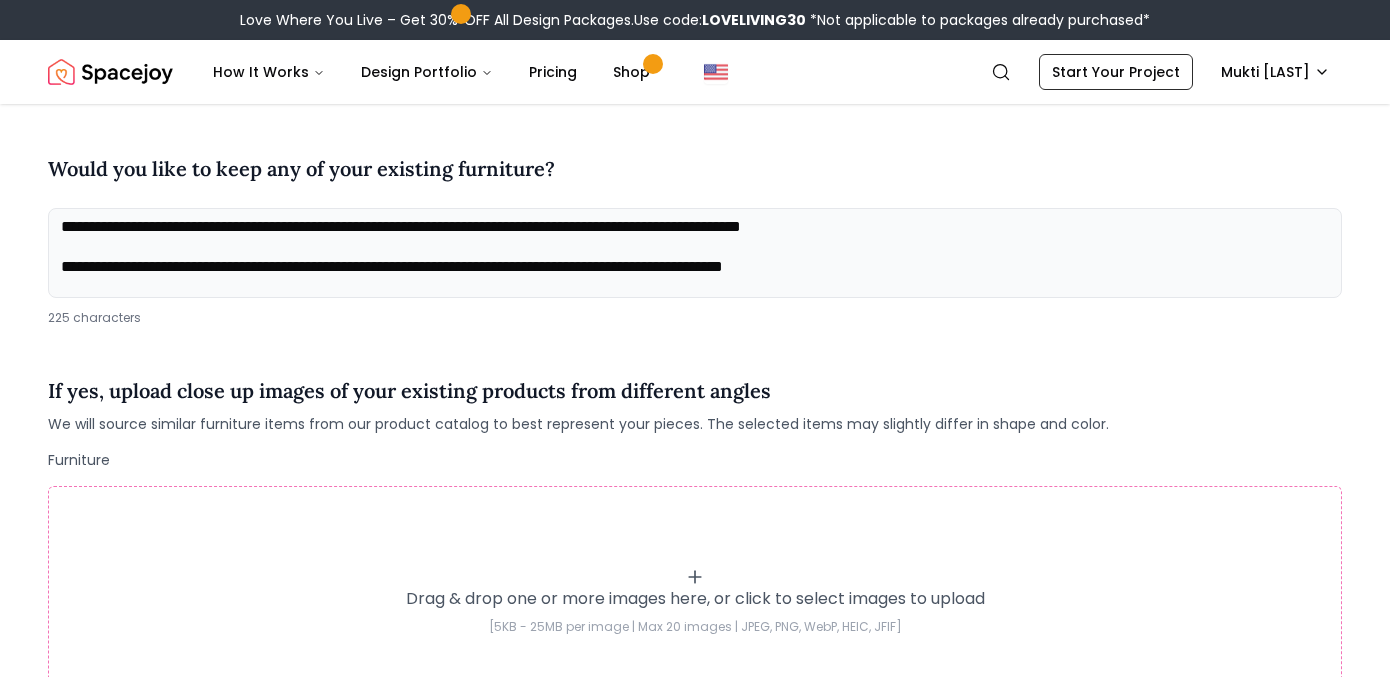 scroll, scrollTop: 381, scrollLeft: 0, axis: vertical 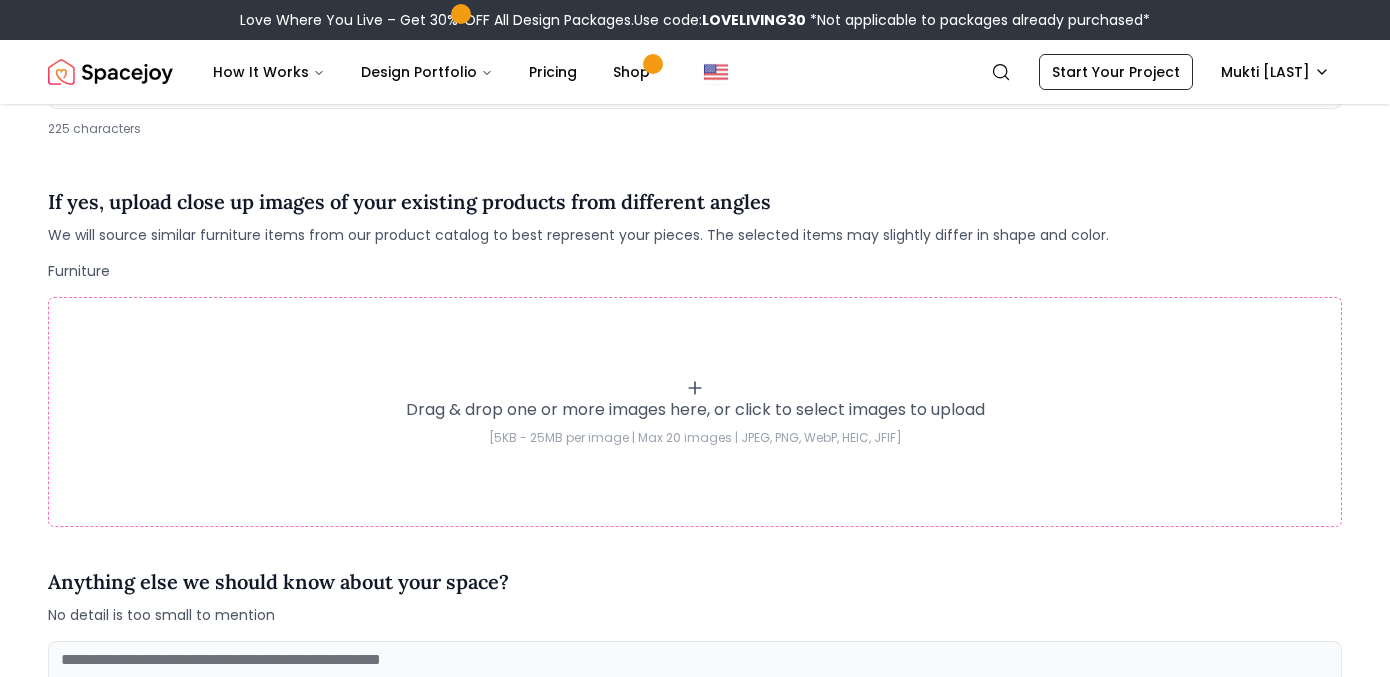 type on "**********" 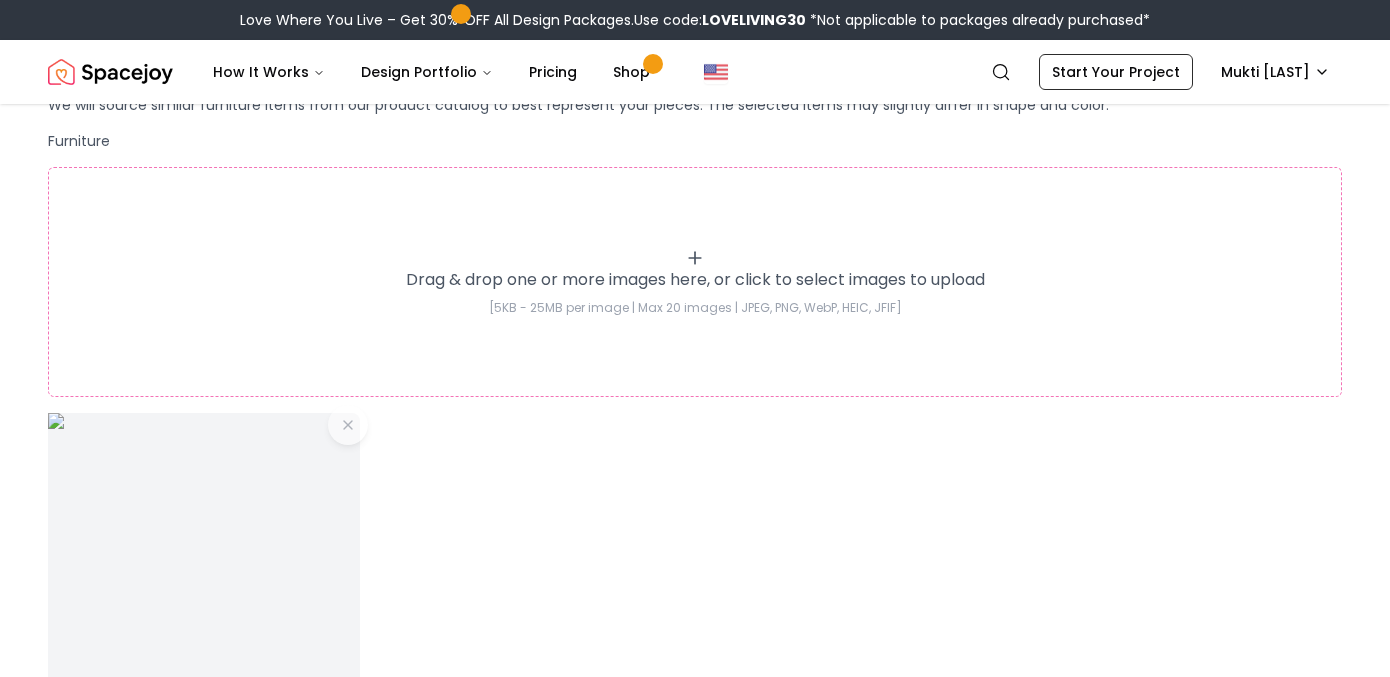 scroll, scrollTop: 489, scrollLeft: 0, axis: vertical 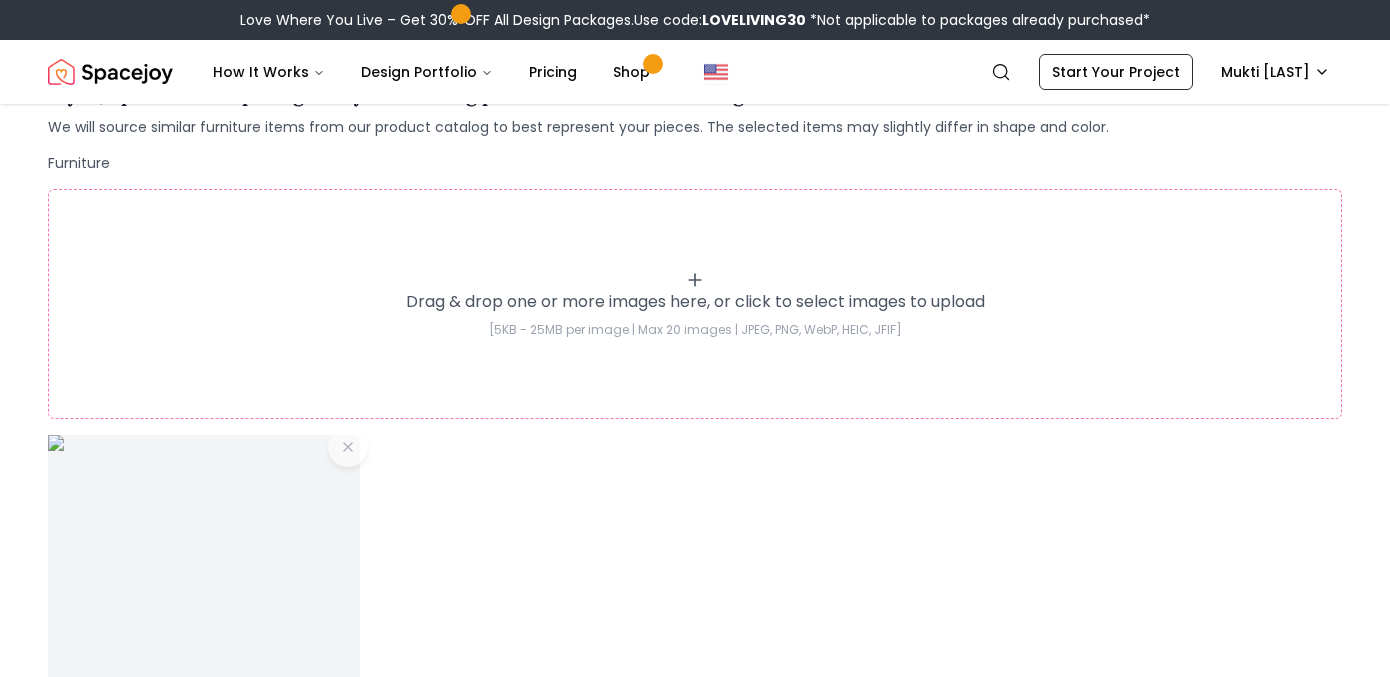 click on "Drag & drop one or more images here, or click to select images to upload [5KB - 25MB per image | Max 20 images | JPEG, PNG, WebP, HEIC, JFIF]" at bounding box center (695, 304) 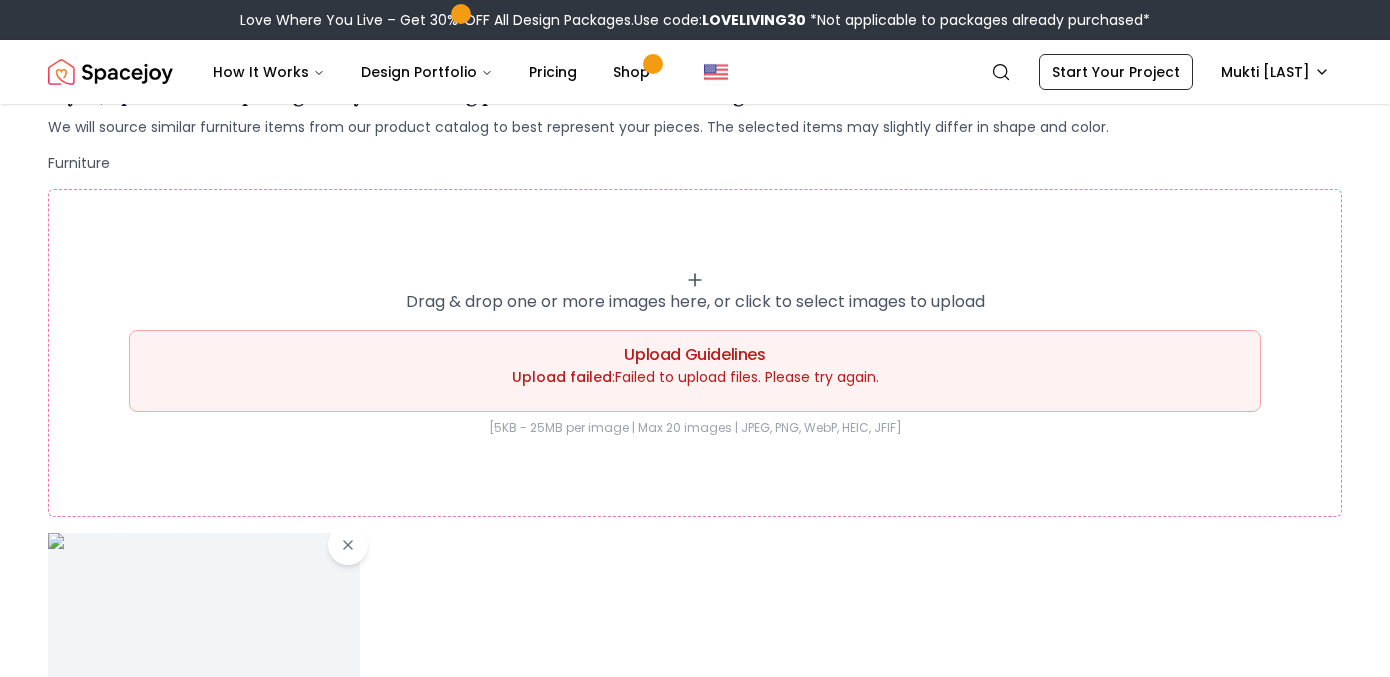 type on "**********" 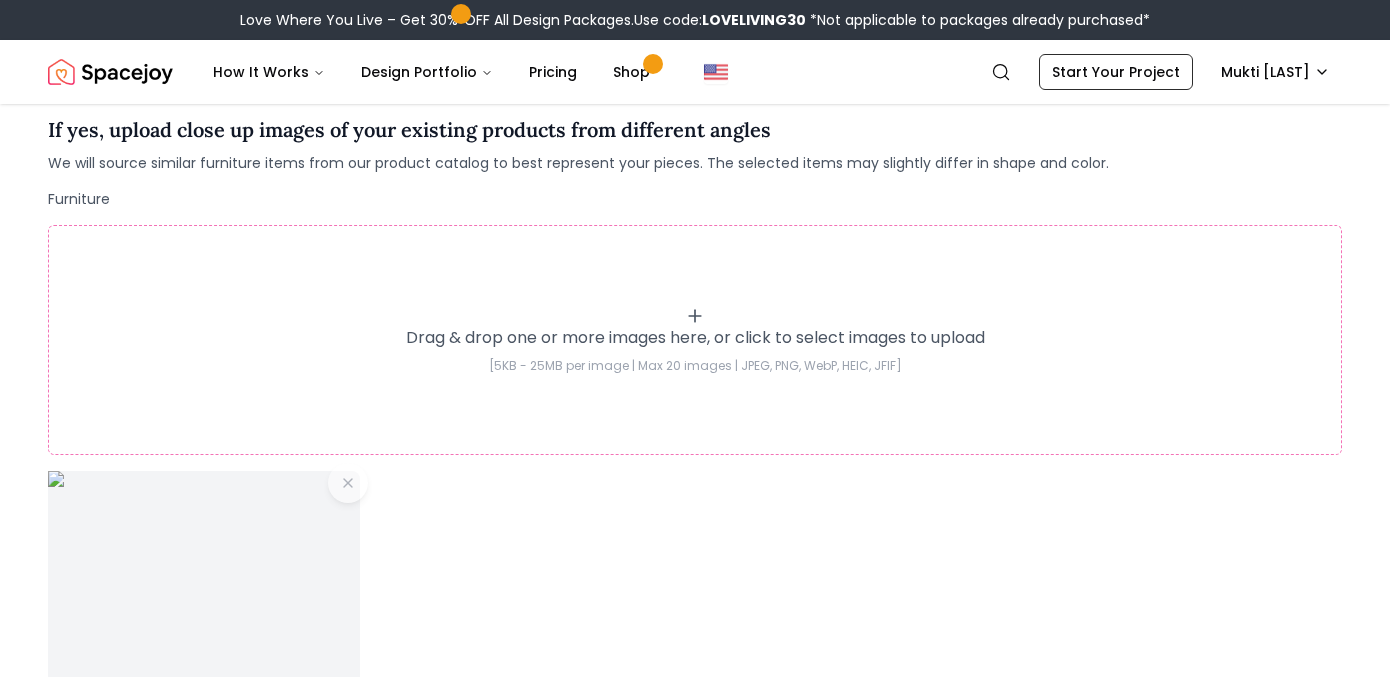 scroll, scrollTop: 445, scrollLeft: 0, axis: vertical 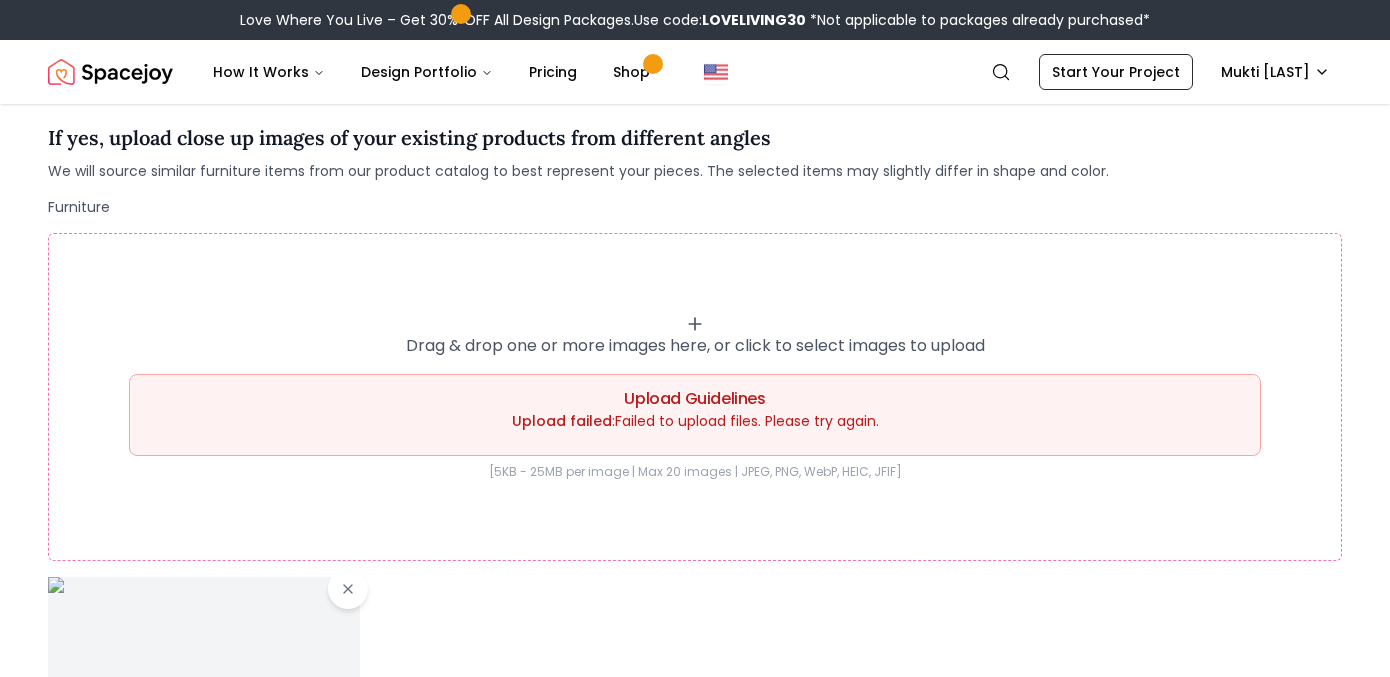 click 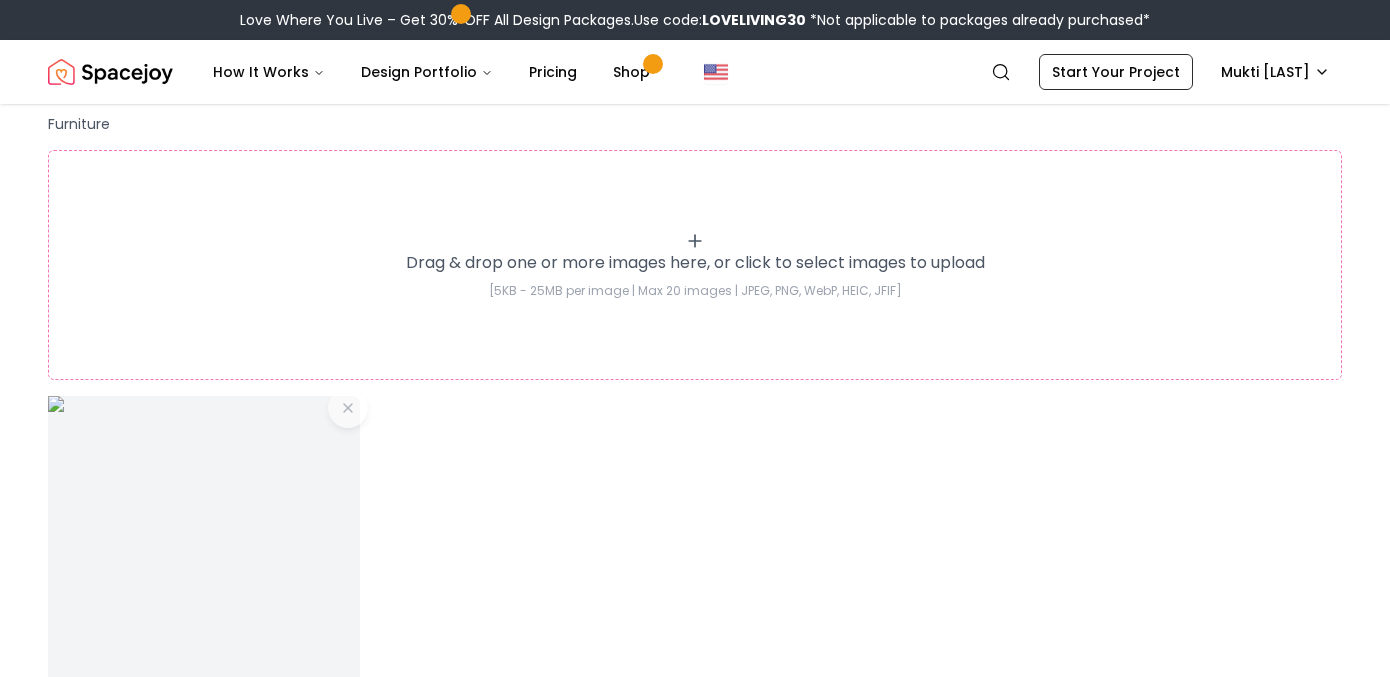 scroll, scrollTop: 529, scrollLeft: 0, axis: vertical 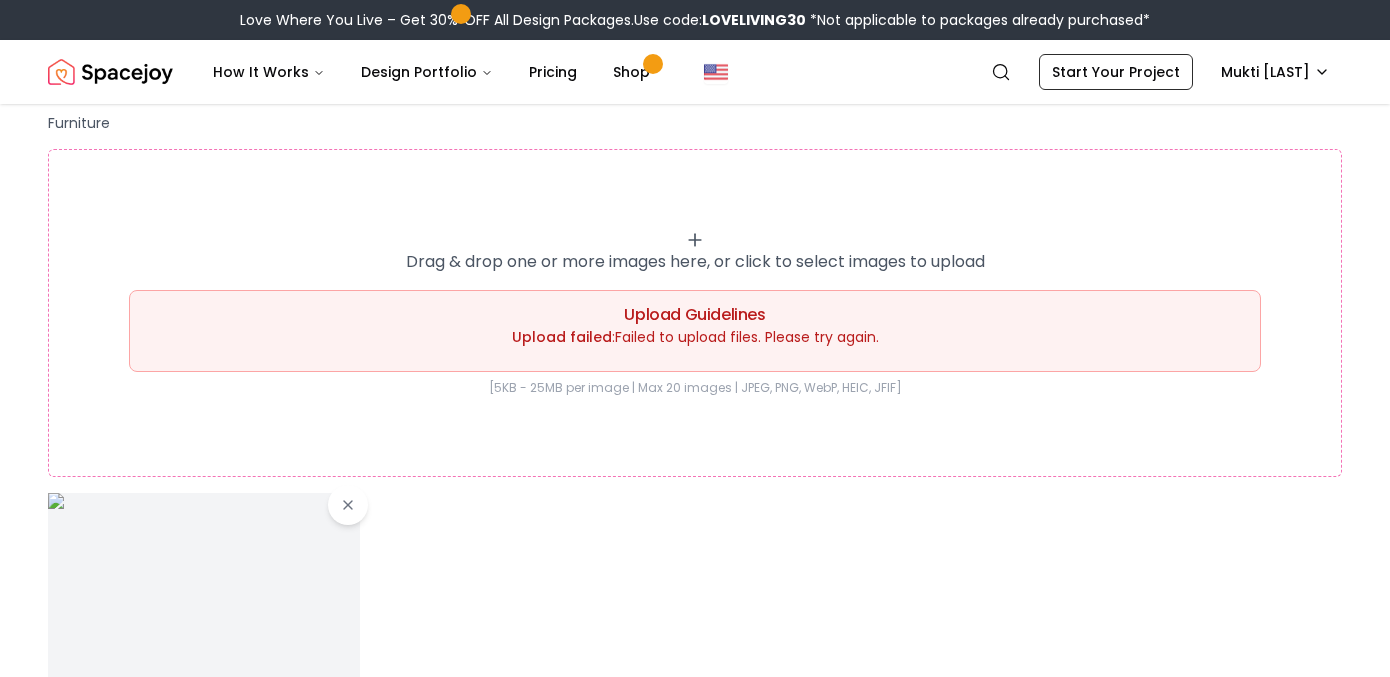 click 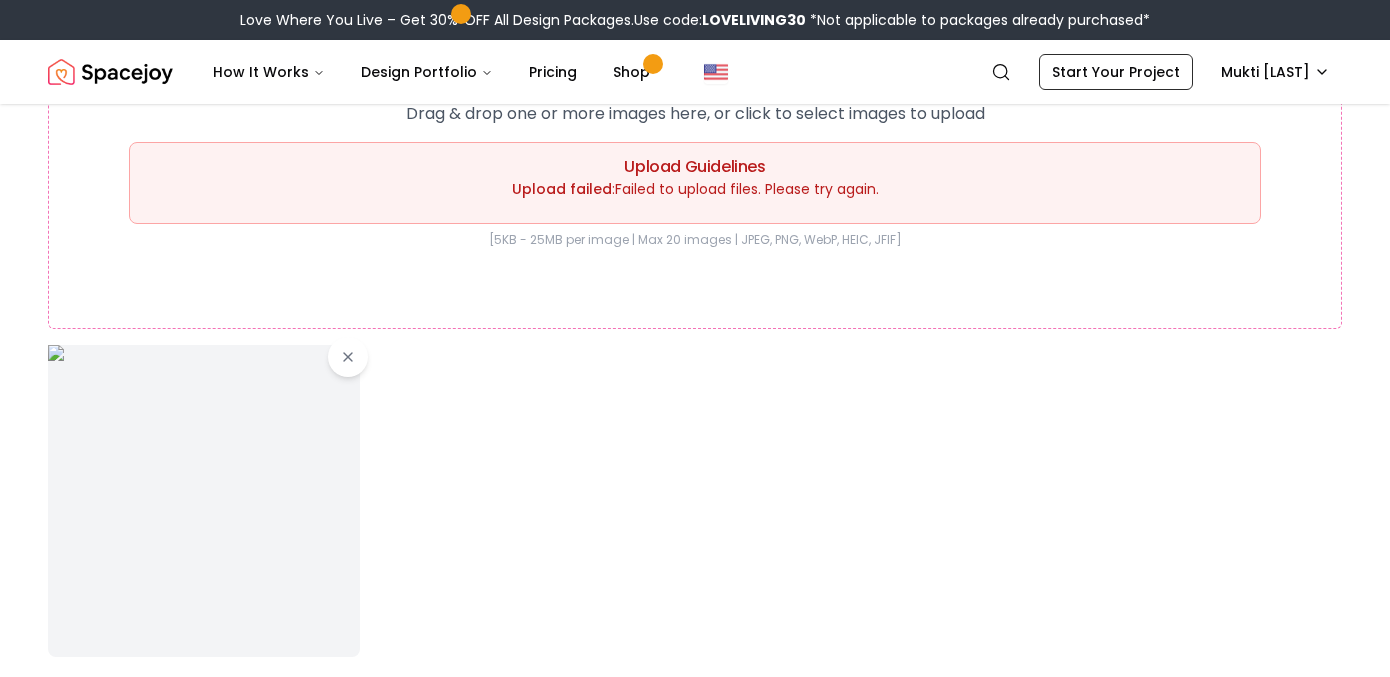 scroll, scrollTop: 653, scrollLeft: 0, axis: vertical 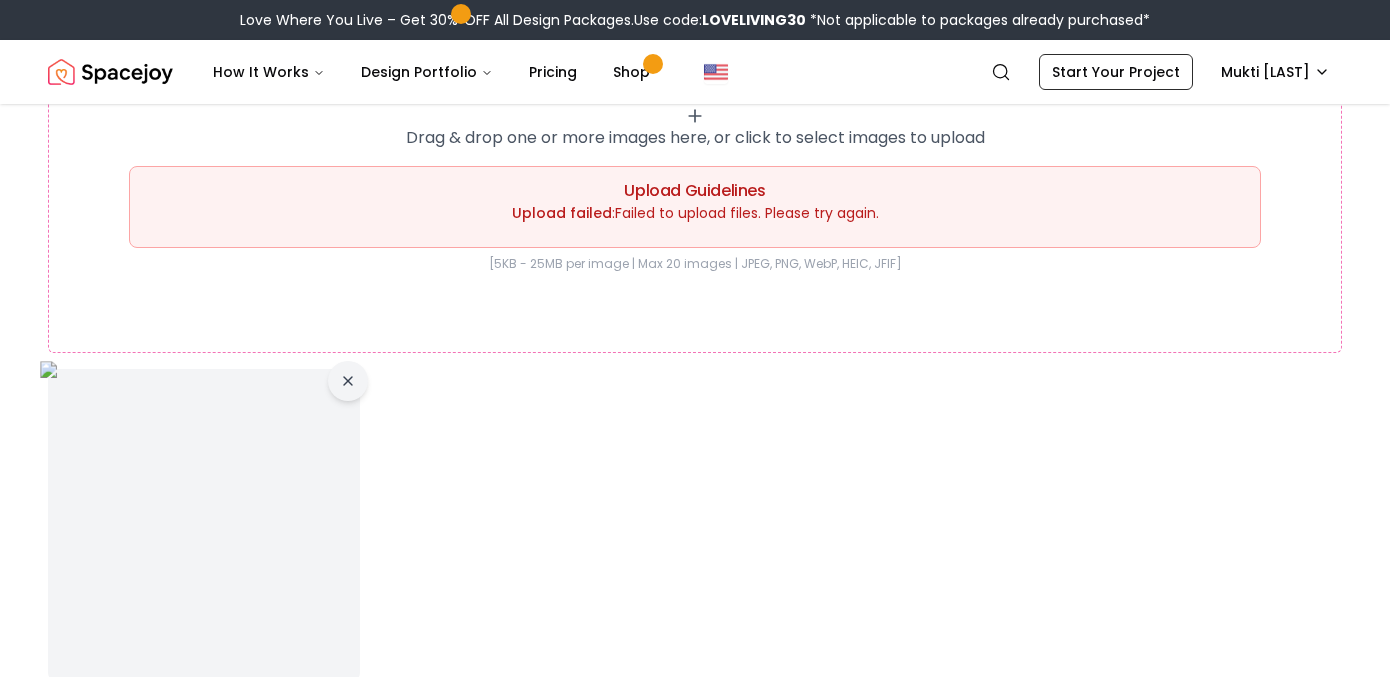 click 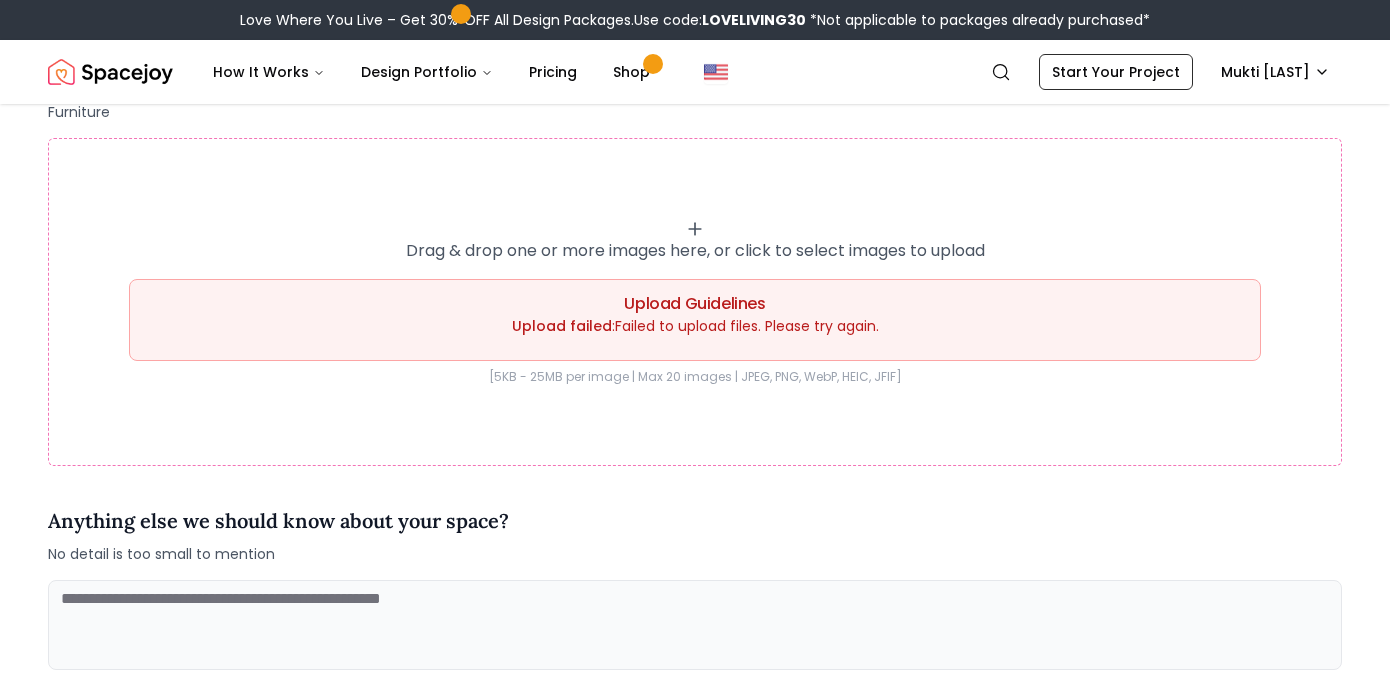 scroll, scrollTop: 526, scrollLeft: 0, axis: vertical 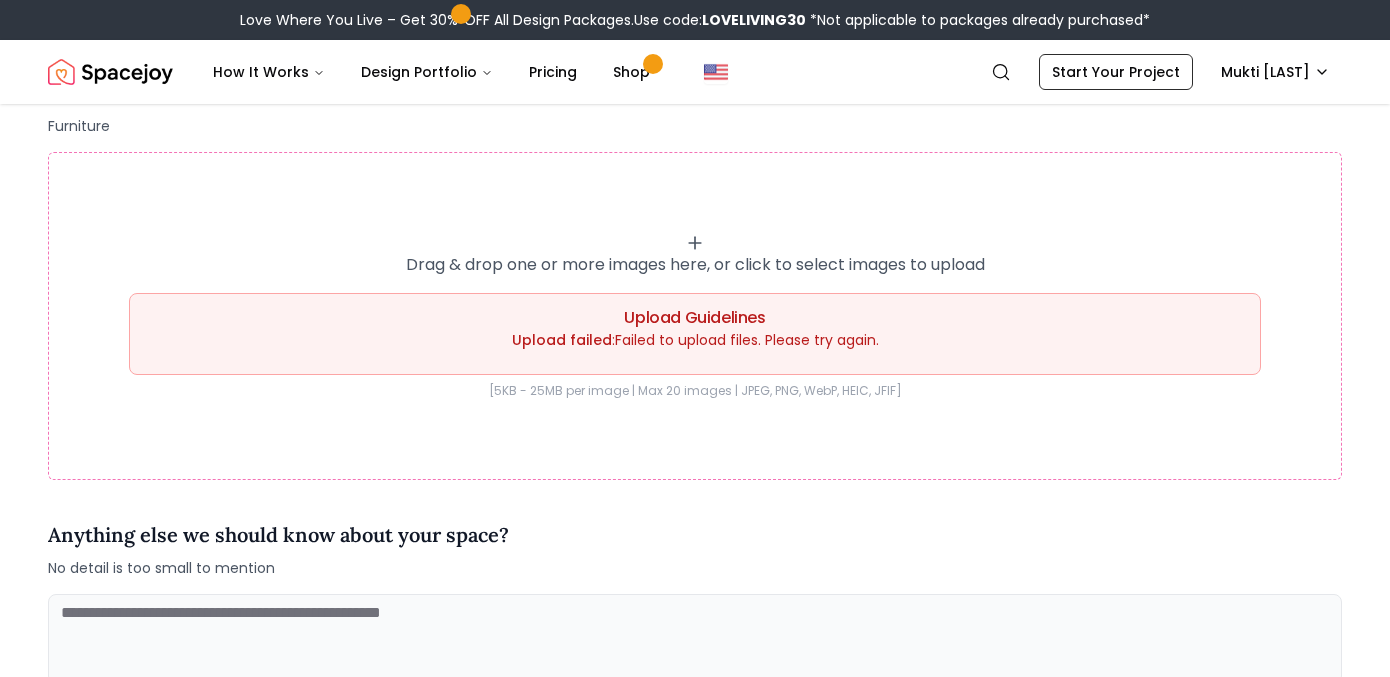 click 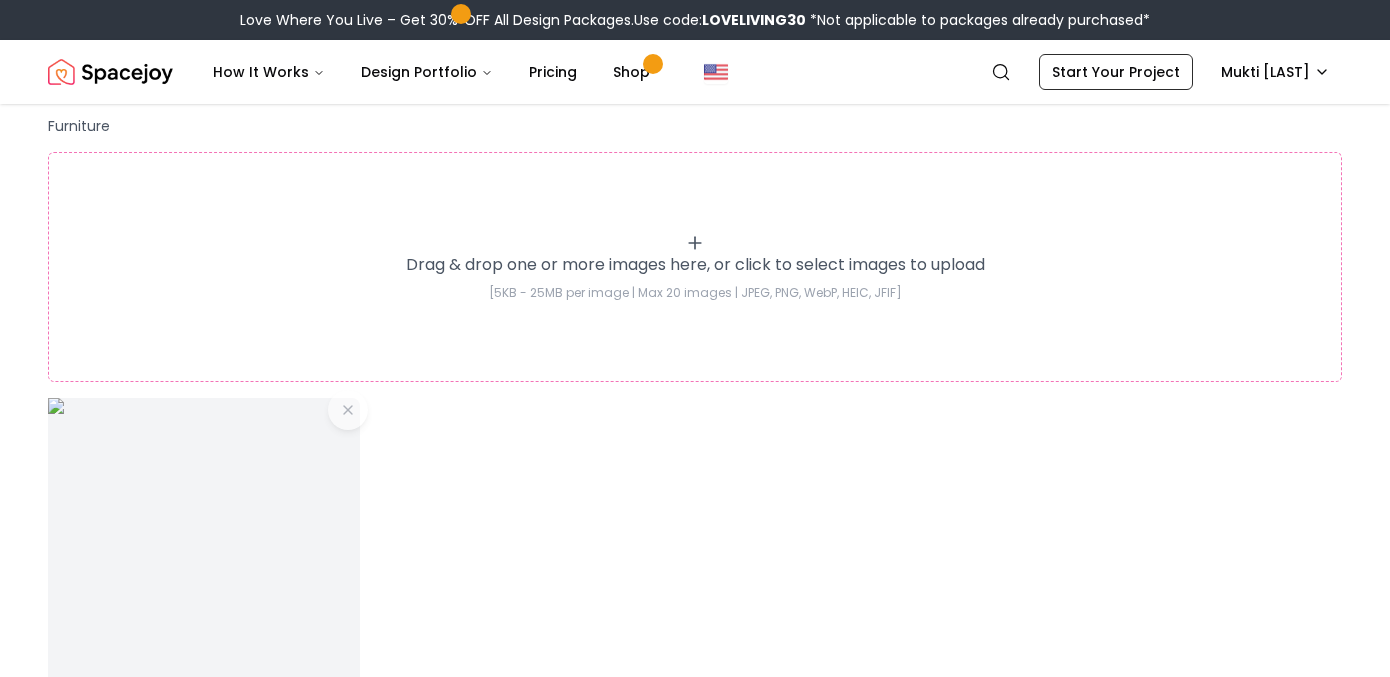 click on "Drag & drop one or more images here, or click to select images to upload [5KB - 25MB per image | Max 20 images | JPEG, PNG, WebP, HEIC, JFIF]" at bounding box center [695, 267] 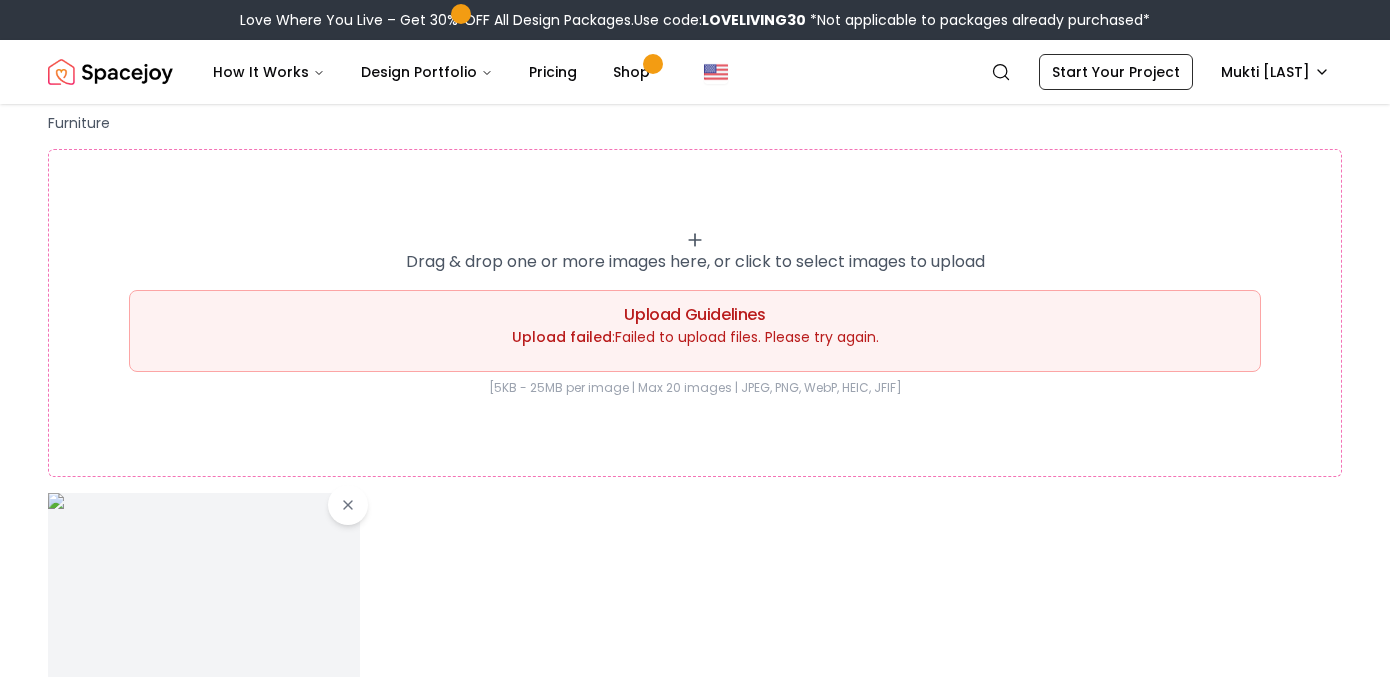 scroll, scrollTop: 499, scrollLeft: 0, axis: vertical 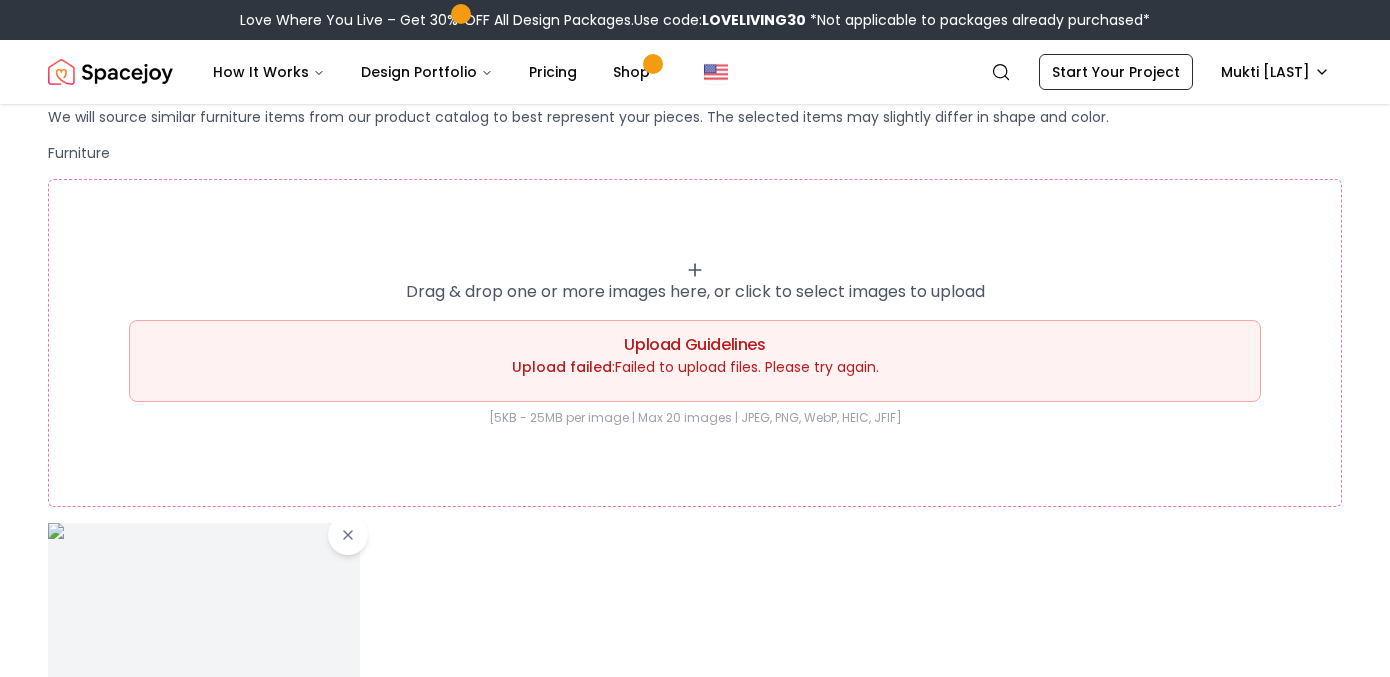 click on "Drag & drop one or more images here, or click to select images to upload Upload Guidelines Upload failed :  Failed to upload files. Please try again. [5KB - 25MB per image | Max 20 images | JPEG, PNG, WebP, HEIC, JFIF]" at bounding box center (695, 343) 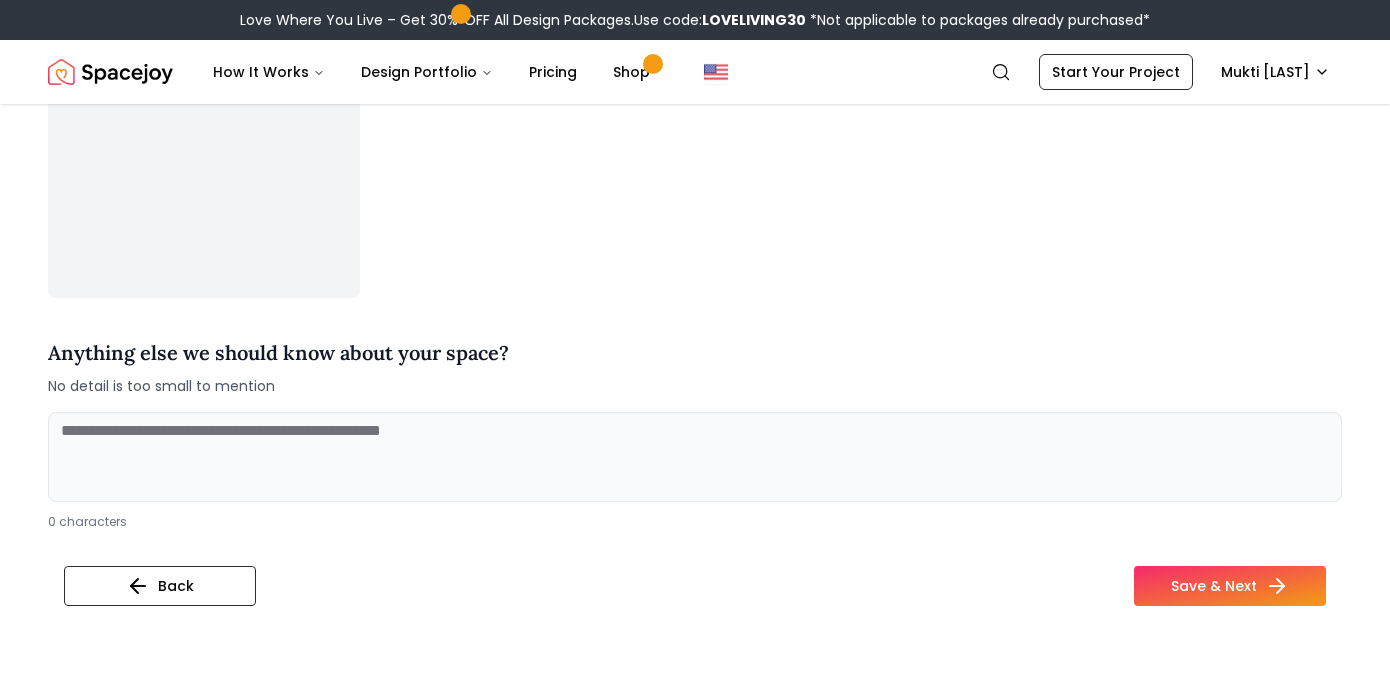 scroll, scrollTop: 939, scrollLeft: 0, axis: vertical 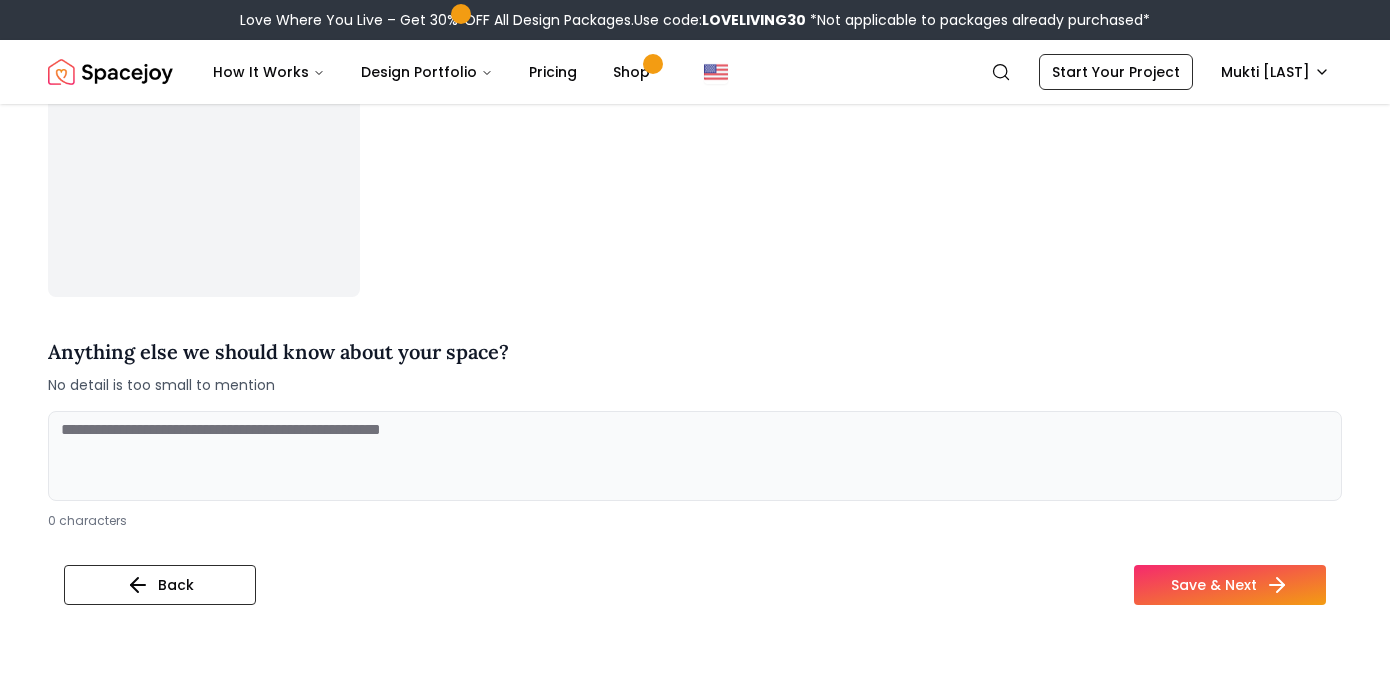 click at bounding box center (695, 456) 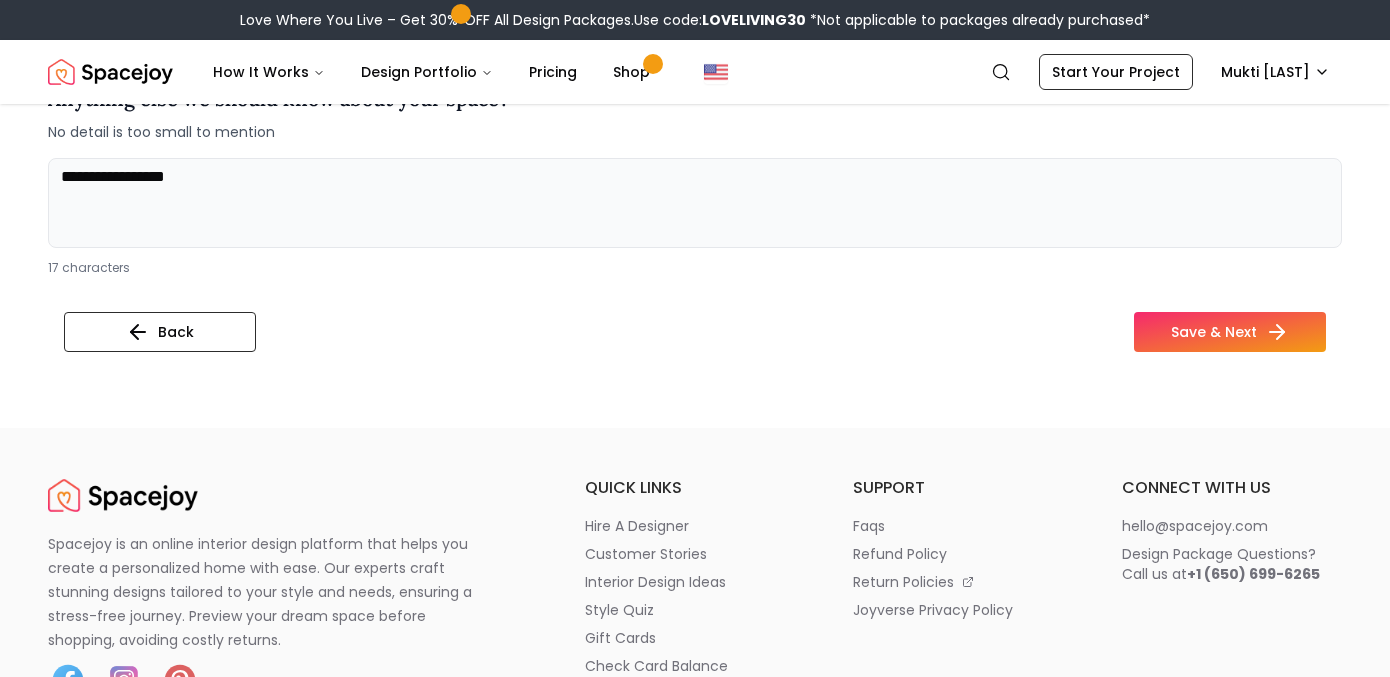 scroll, scrollTop: 1312, scrollLeft: 0, axis: vertical 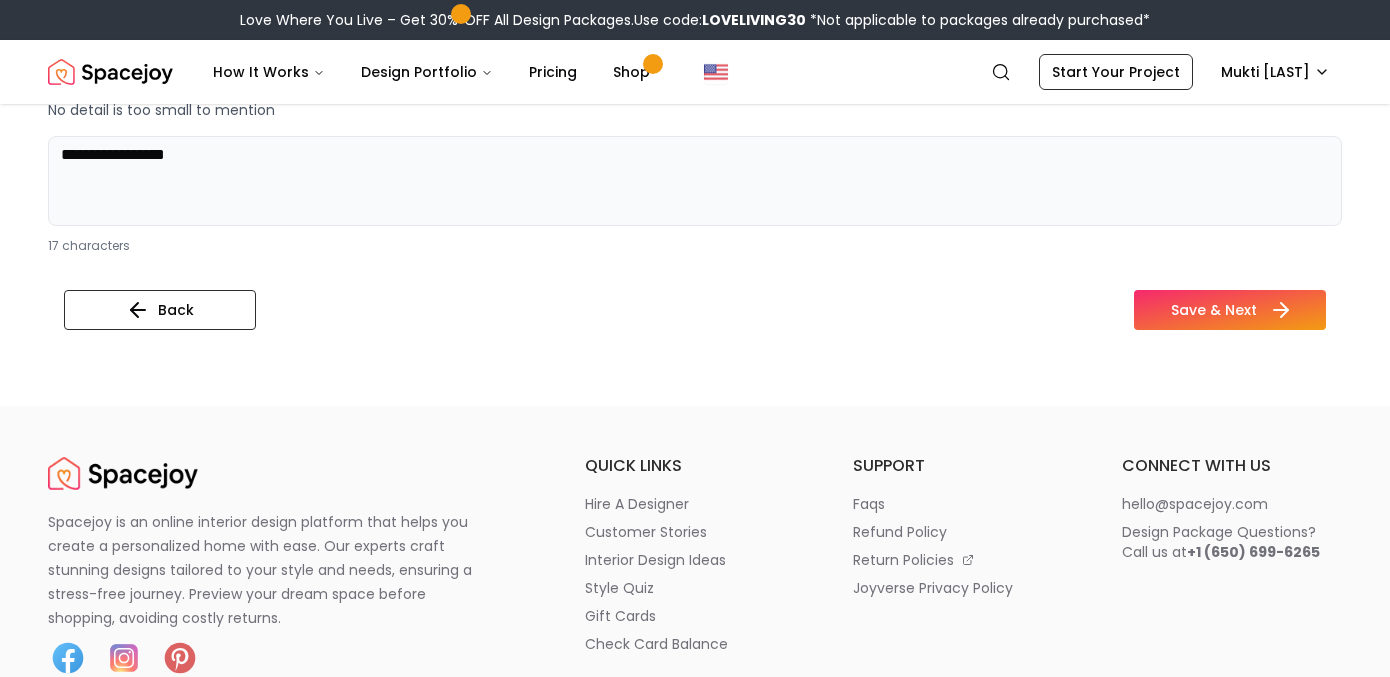 type on "**********" 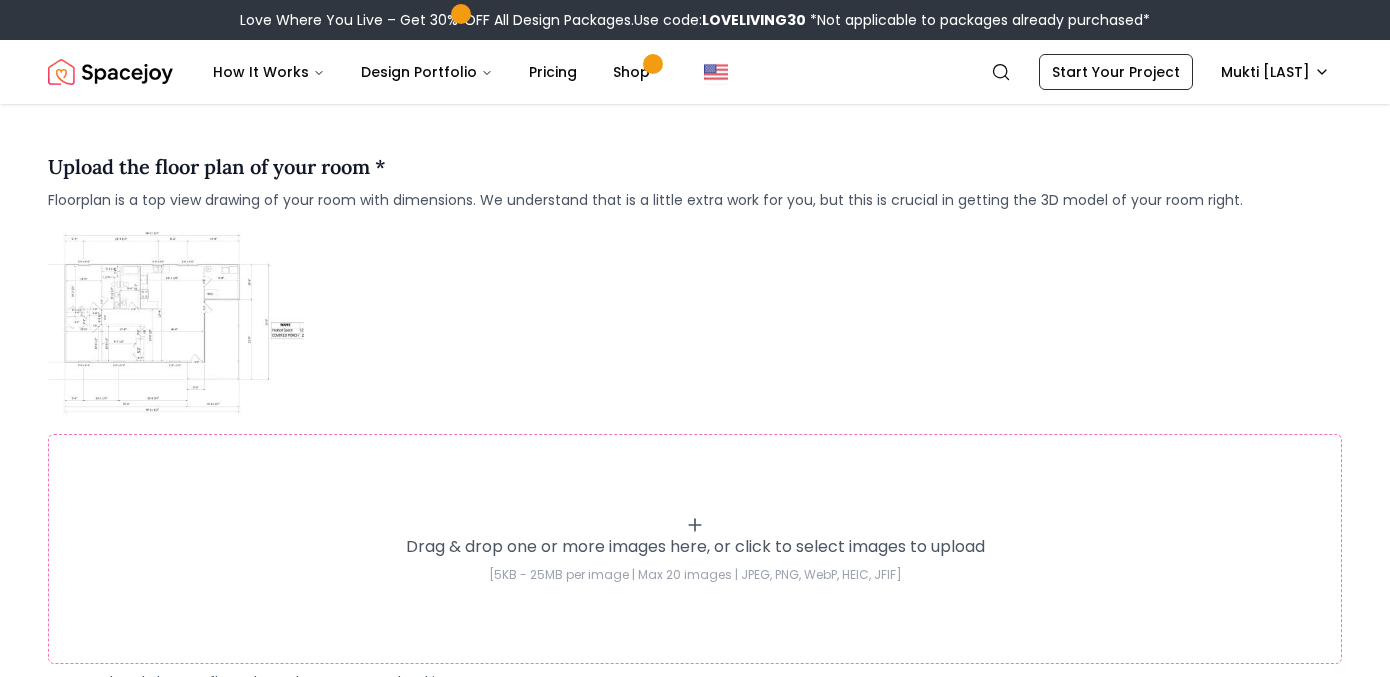 scroll, scrollTop: 196, scrollLeft: 0, axis: vertical 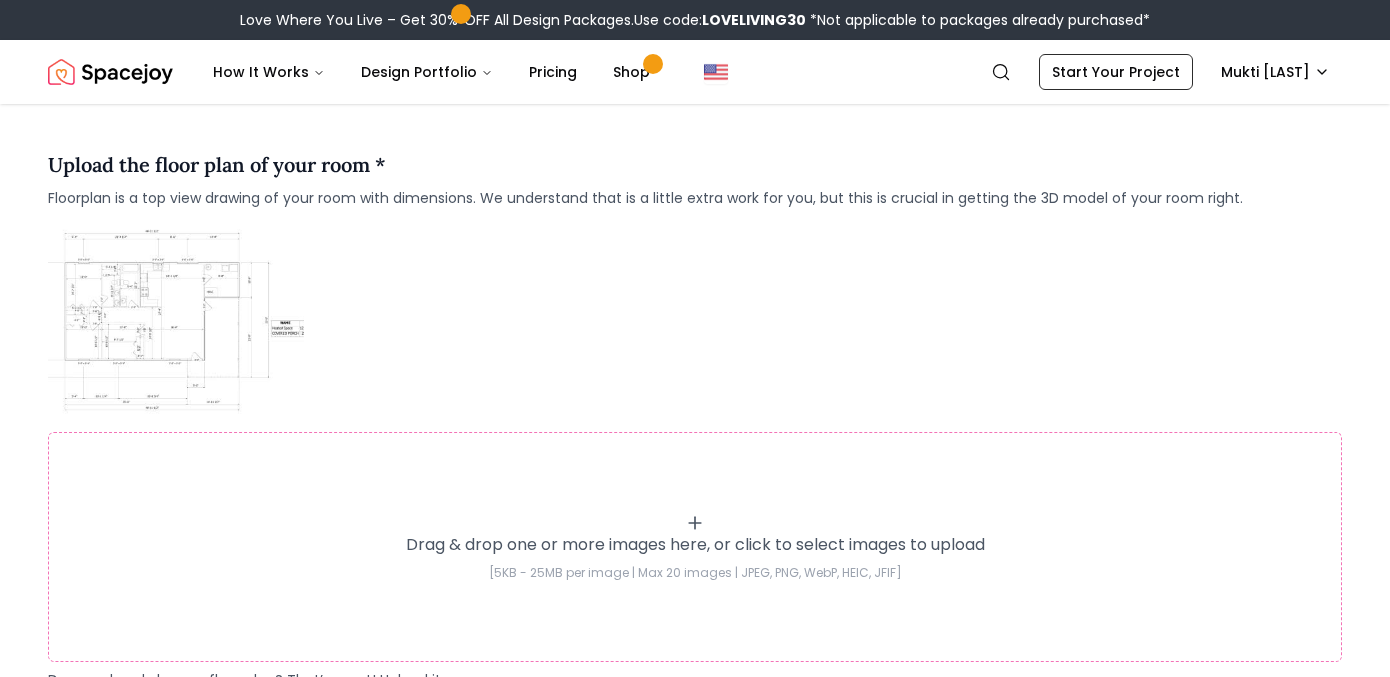 click at bounding box center (176, 320) 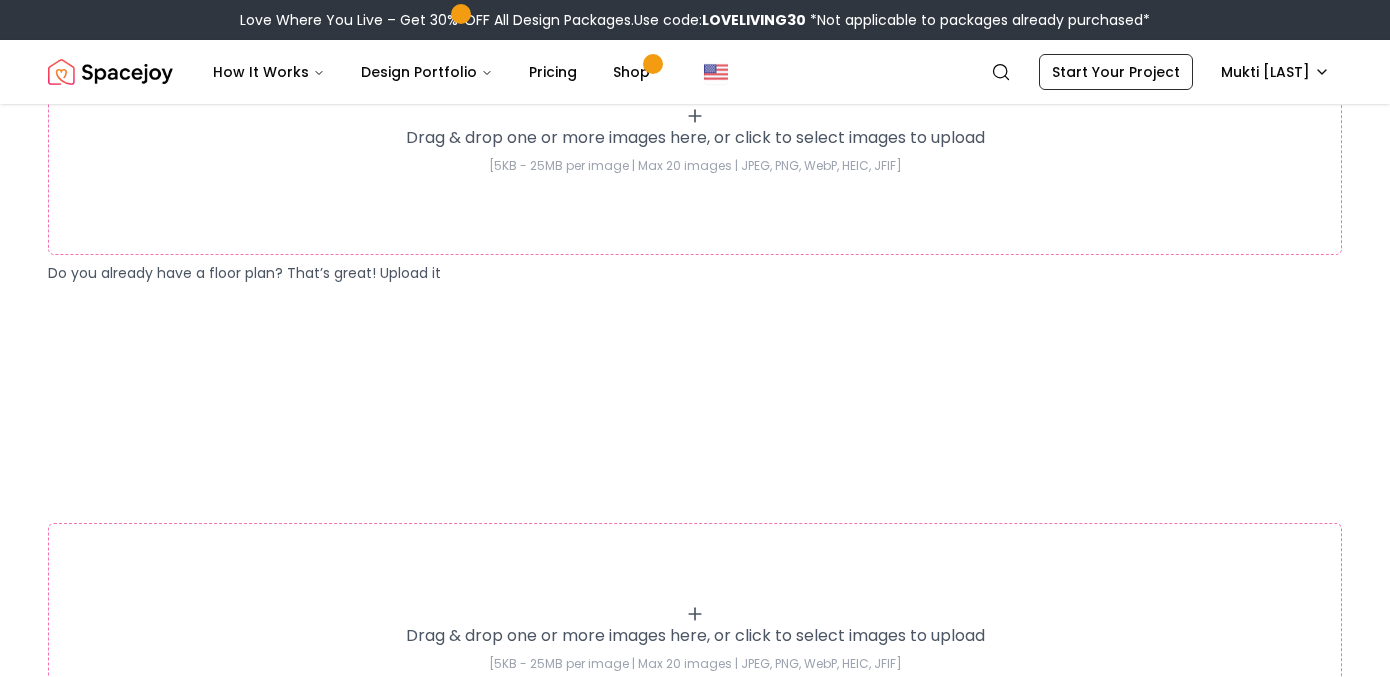scroll, scrollTop: 610, scrollLeft: 0, axis: vertical 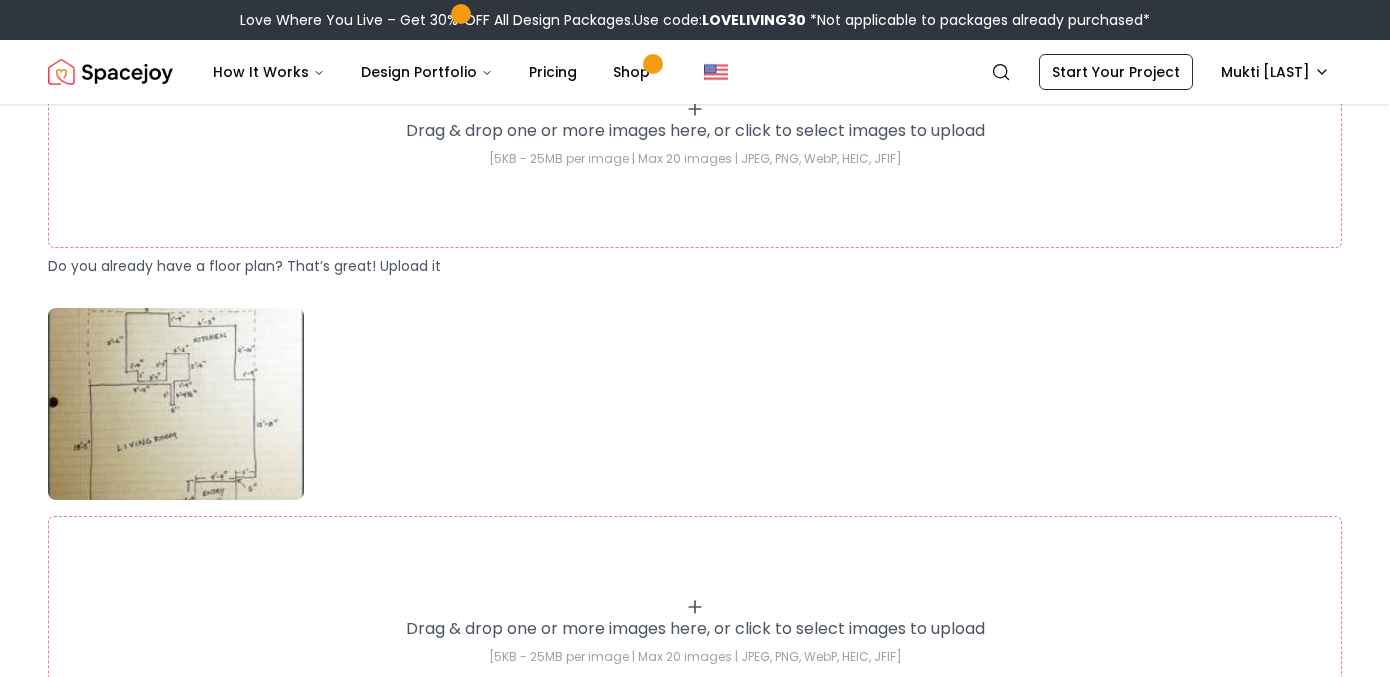 click at bounding box center (176, 404) 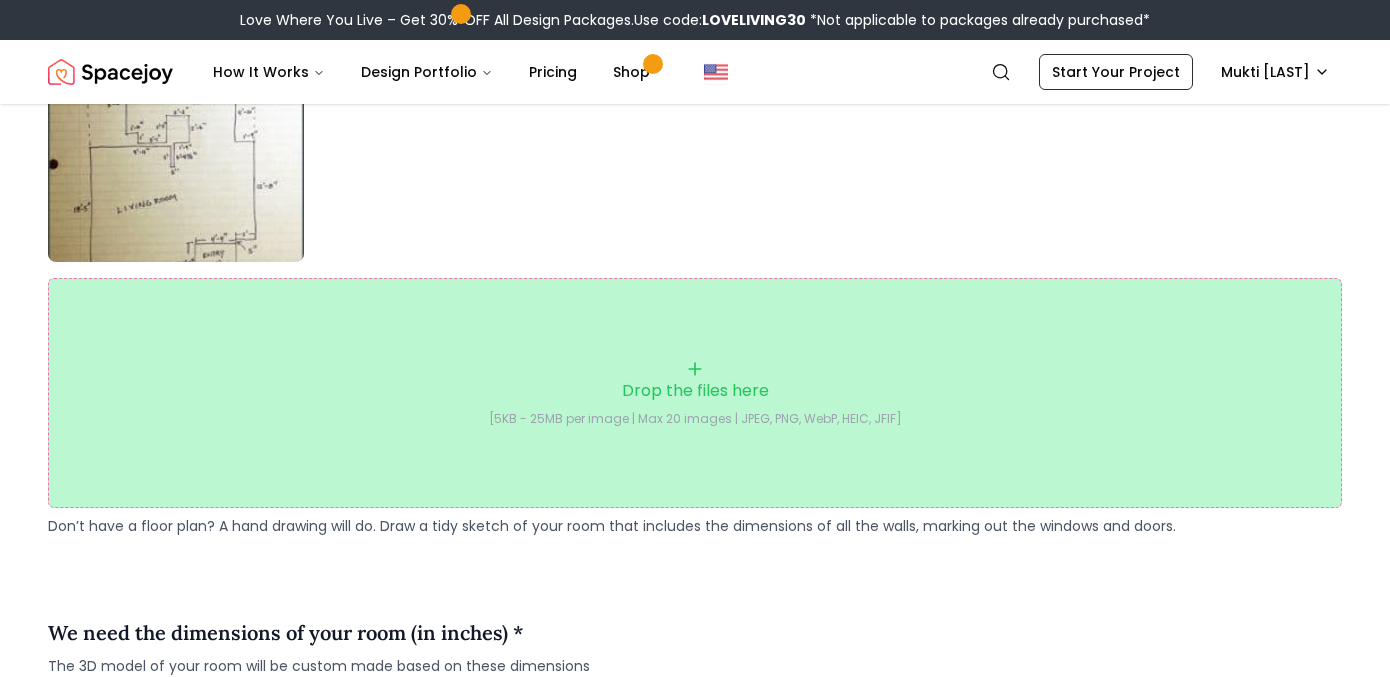 scroll, scrollTop: 832, scrollLeft: 0, axis: vertical 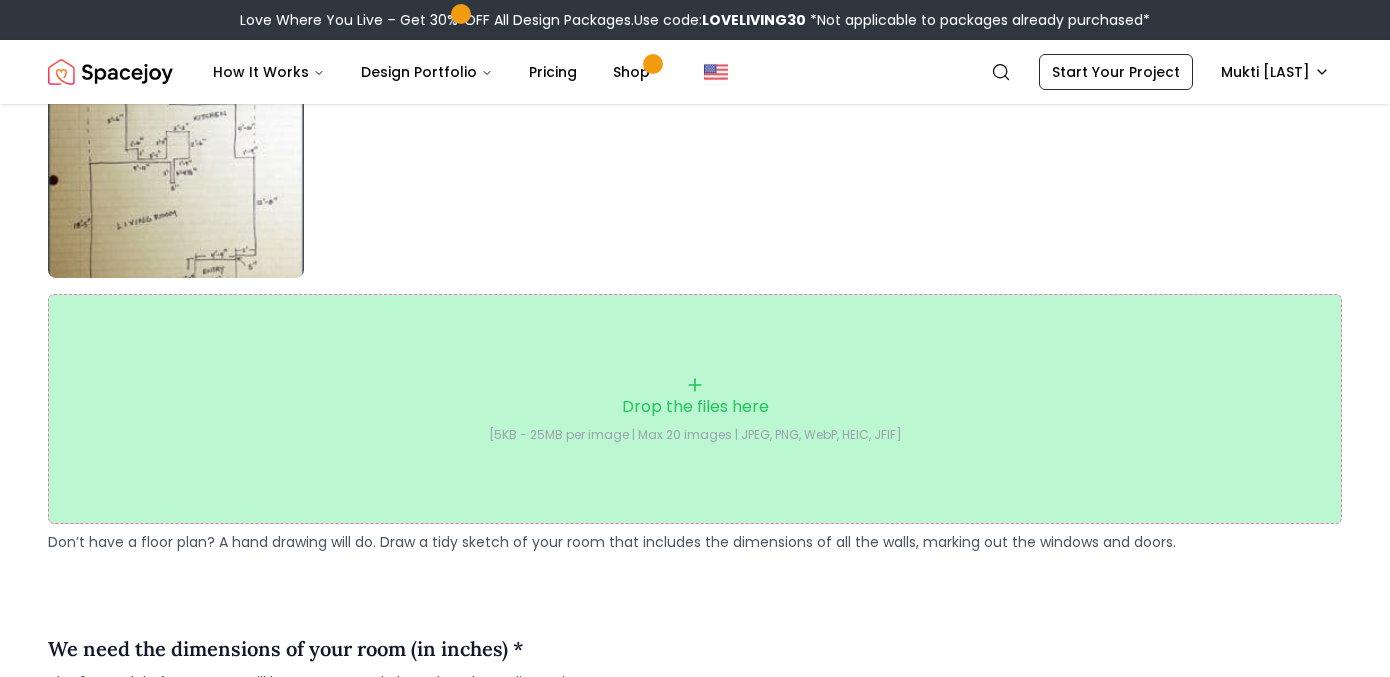 click on "Drop the files here" at bounding box center (695, 407) 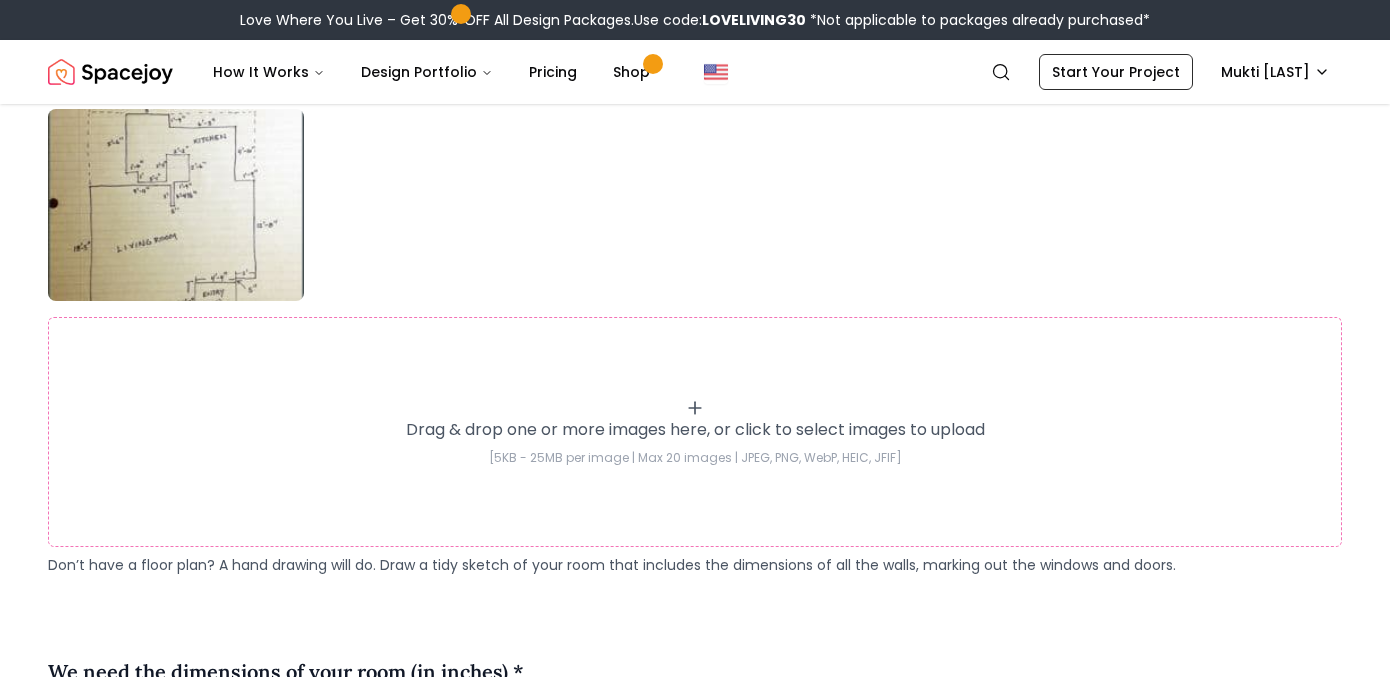scroll, scrollTop: 827, scrollLeft: 0, axis: vertical 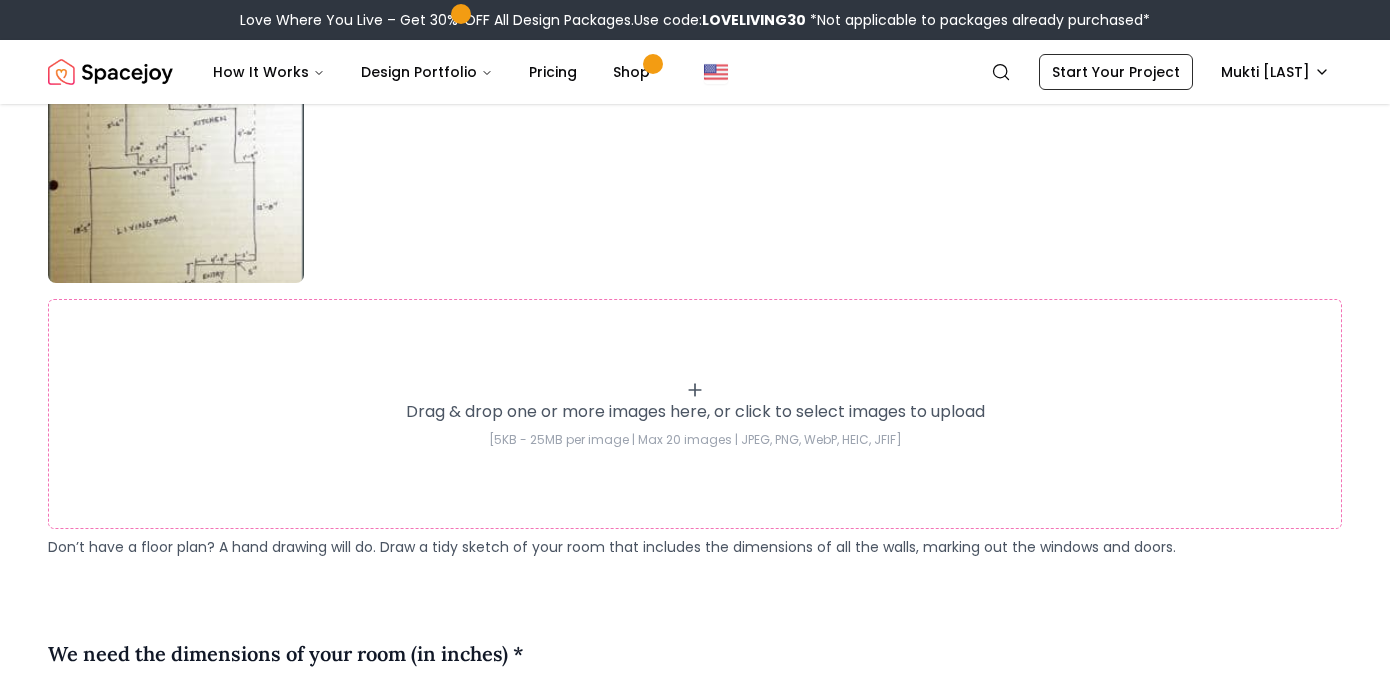 click on "Drag & drop one or more images here, or click to select images to upload" at bounding box center (695, 412) 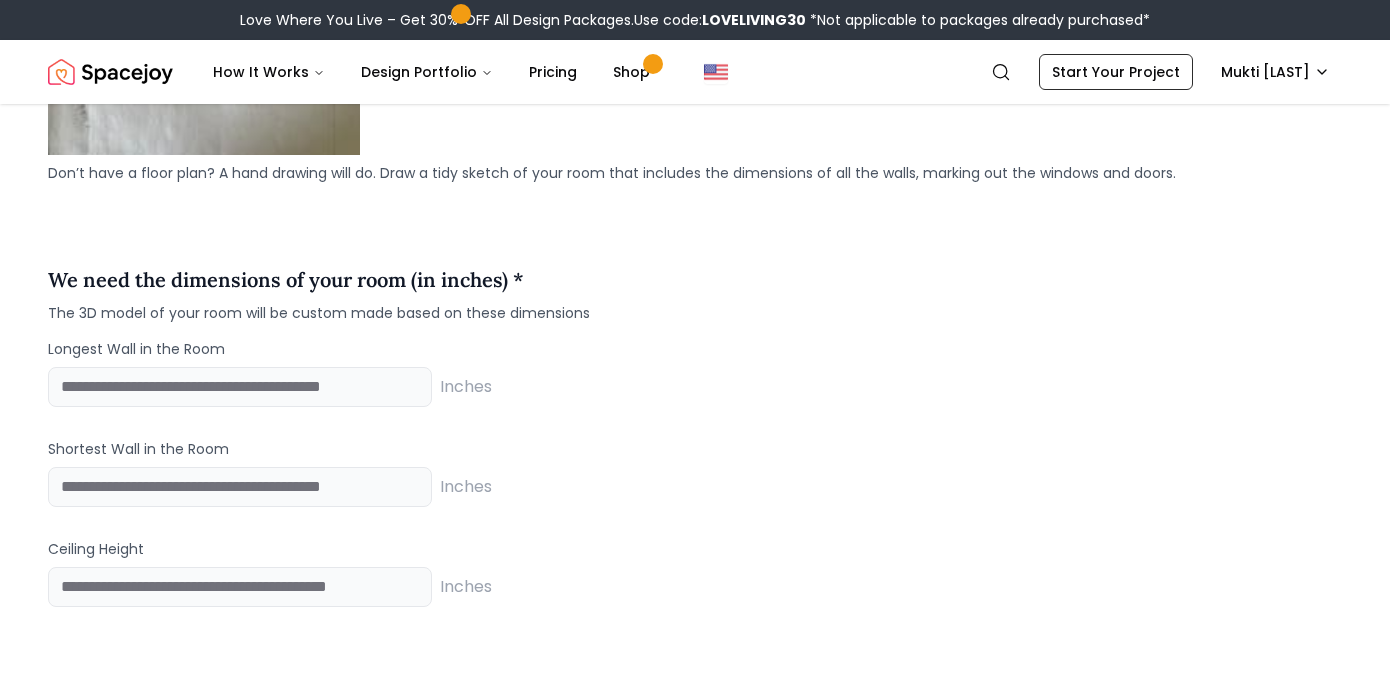 scroll, scrollTop: 1560, scrollLeft: 0, axis: vertical 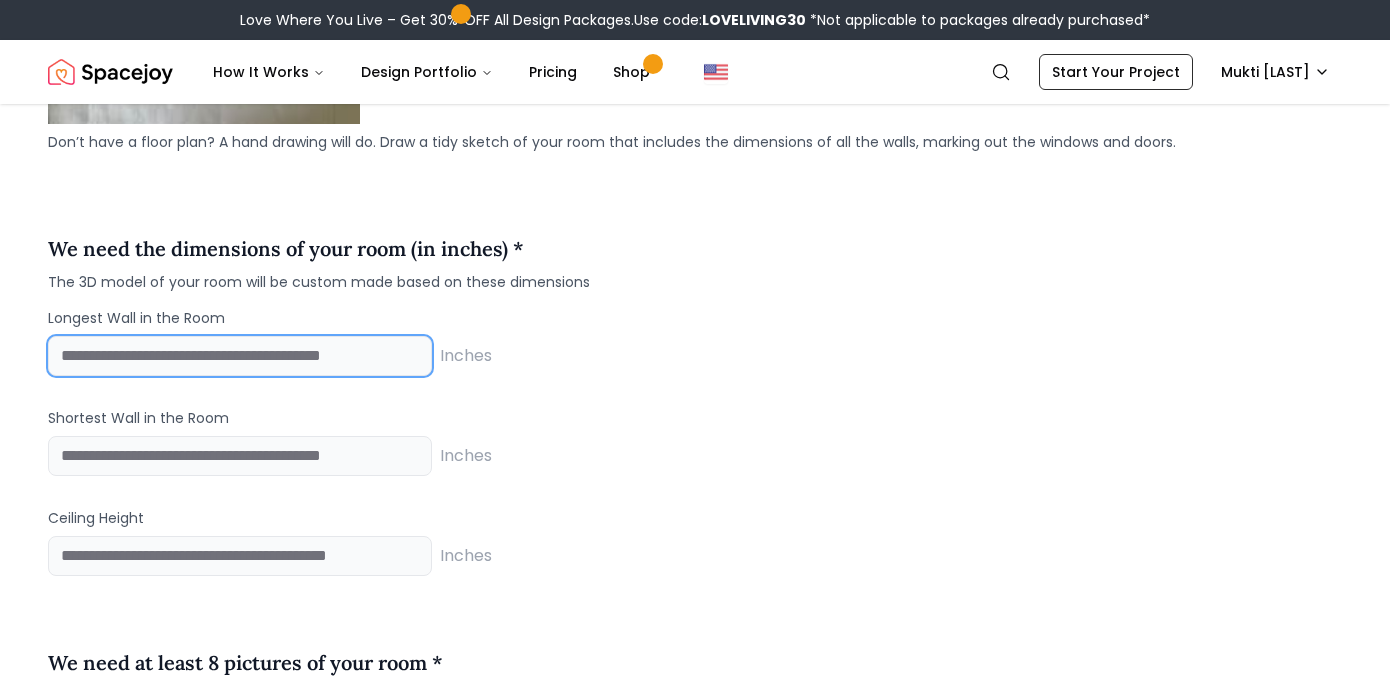 click at bounding box center [240, 356] 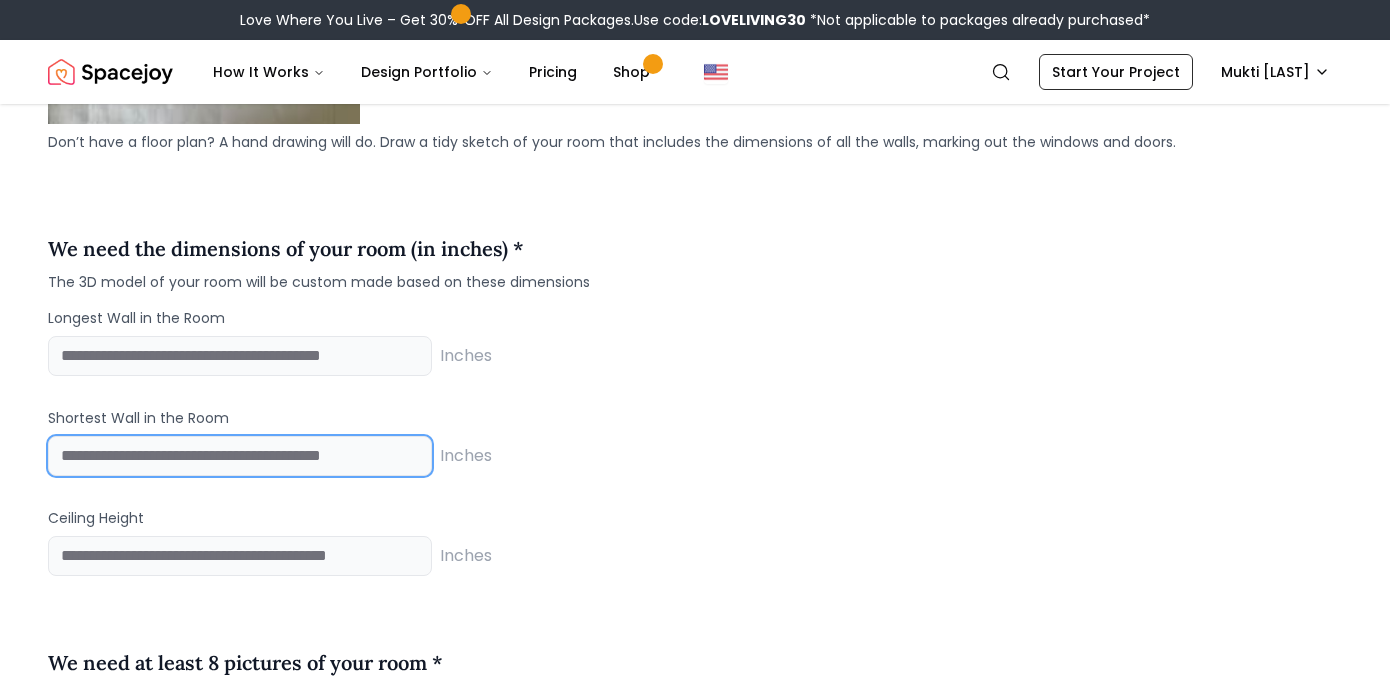 click at bounding box center (240, 456) 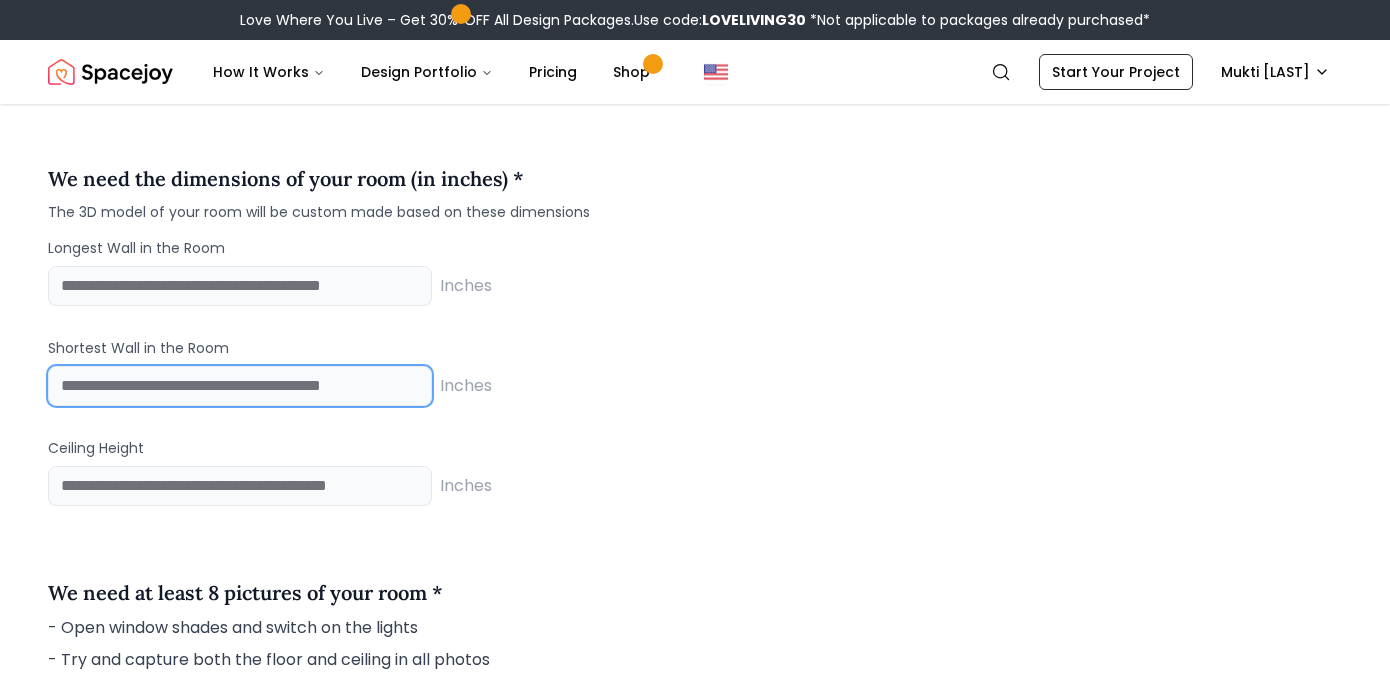 scroll, scrollTop: 1642, scrollLeft: 0, axis: vertical 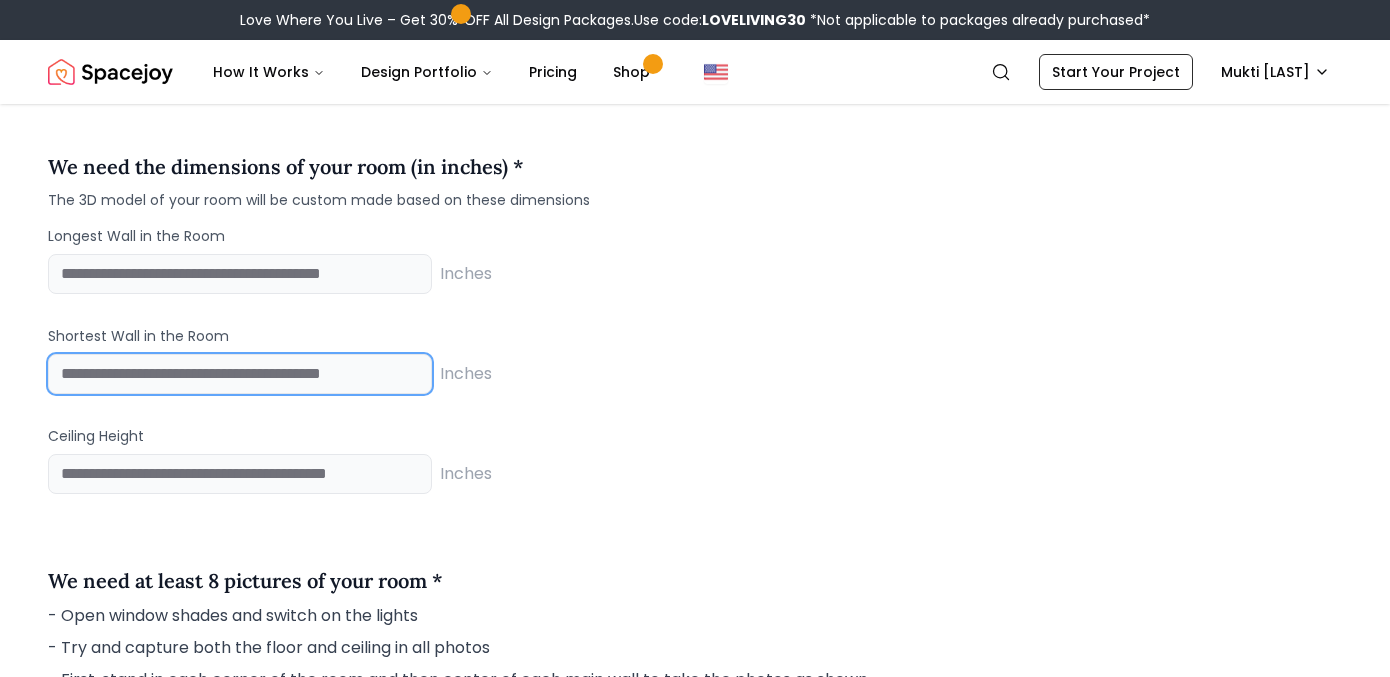 type on "***" 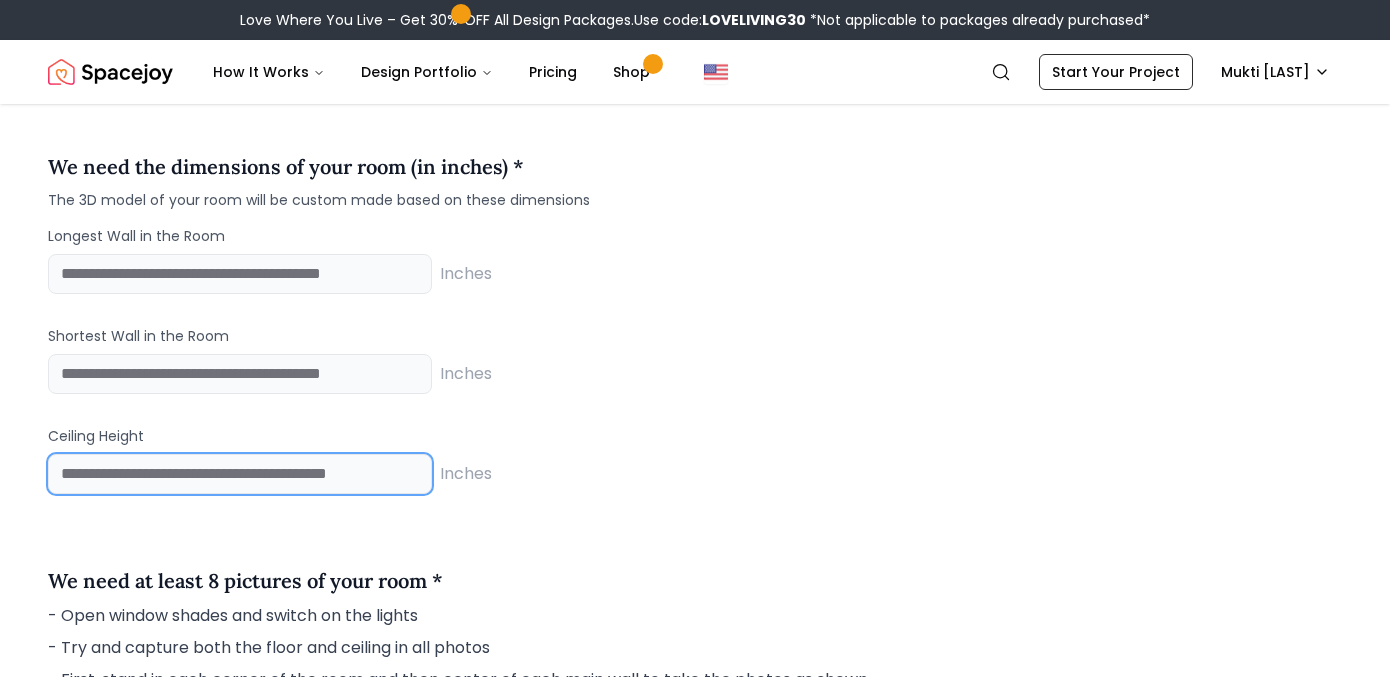 click at bounding box center [240, 474] 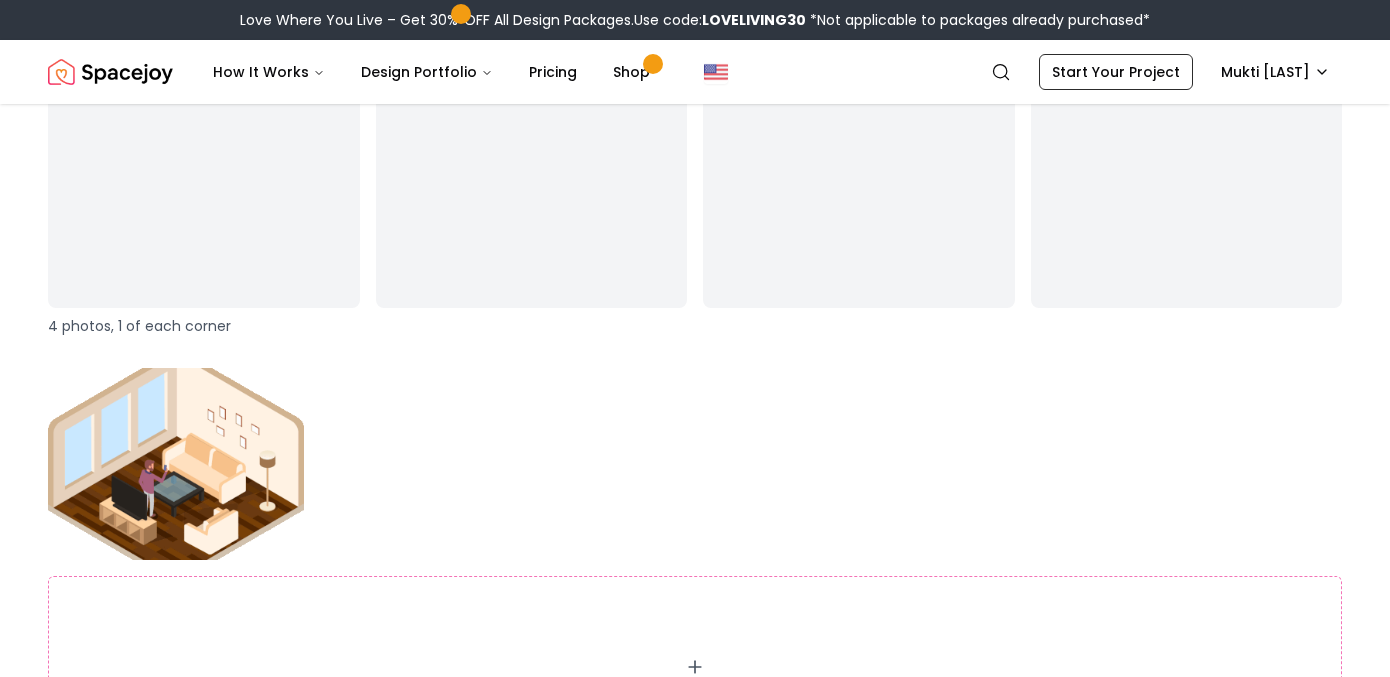 scroll, scrollTop: 2806, scrollLeft: 0, axis: vertical 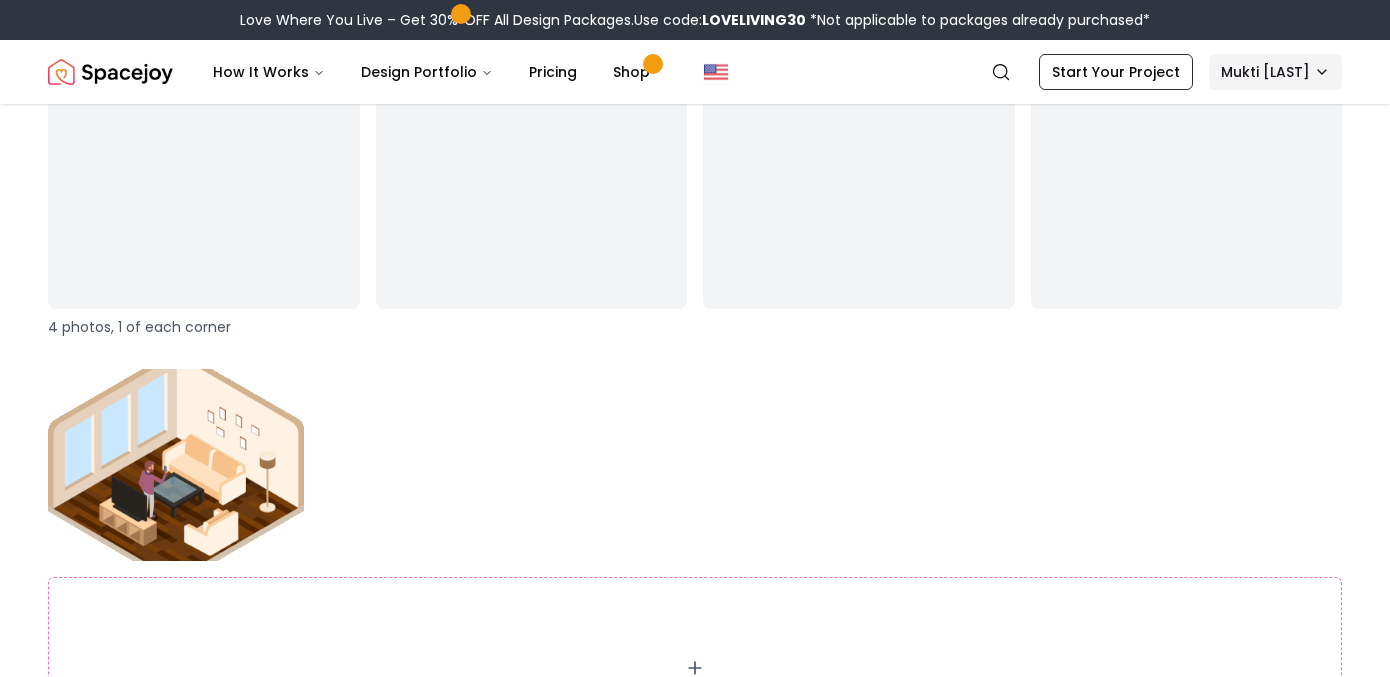 type on "***" 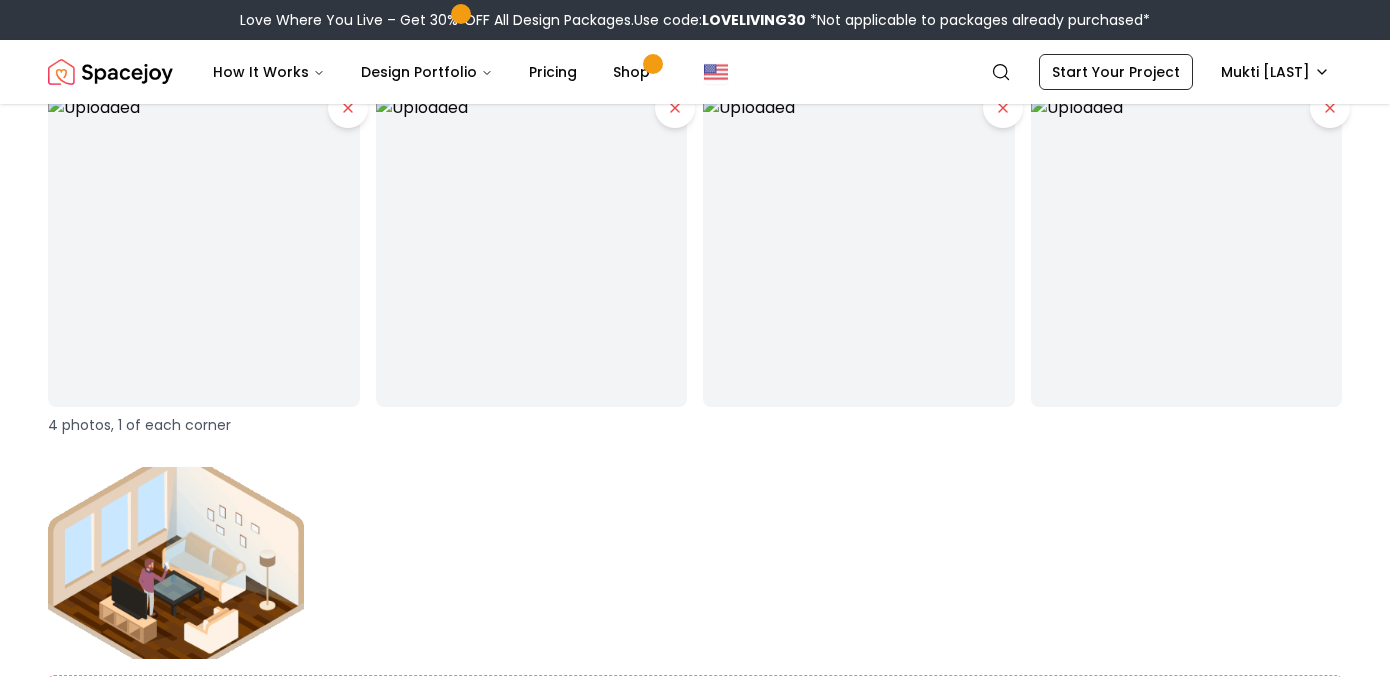 scroll, scrollTop: 2610, scrollLeft: 0, axis: vertical 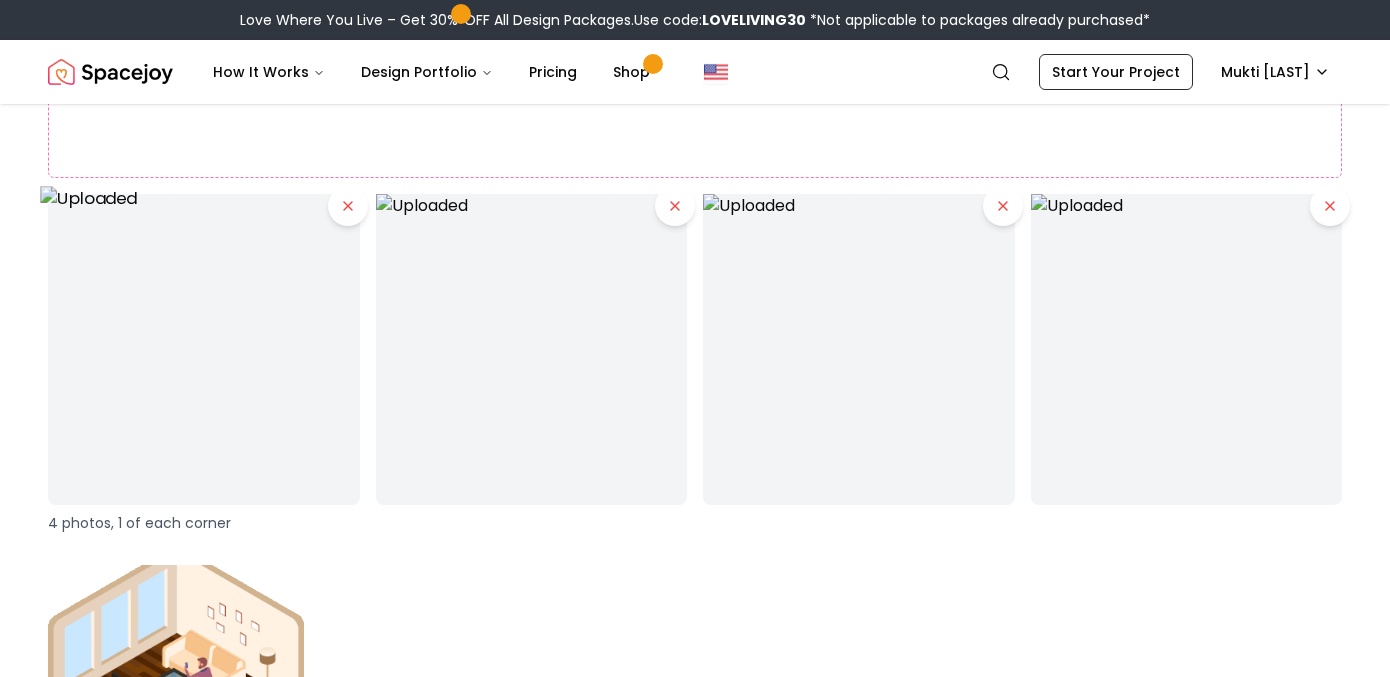 click at bounding box center (203, 349) 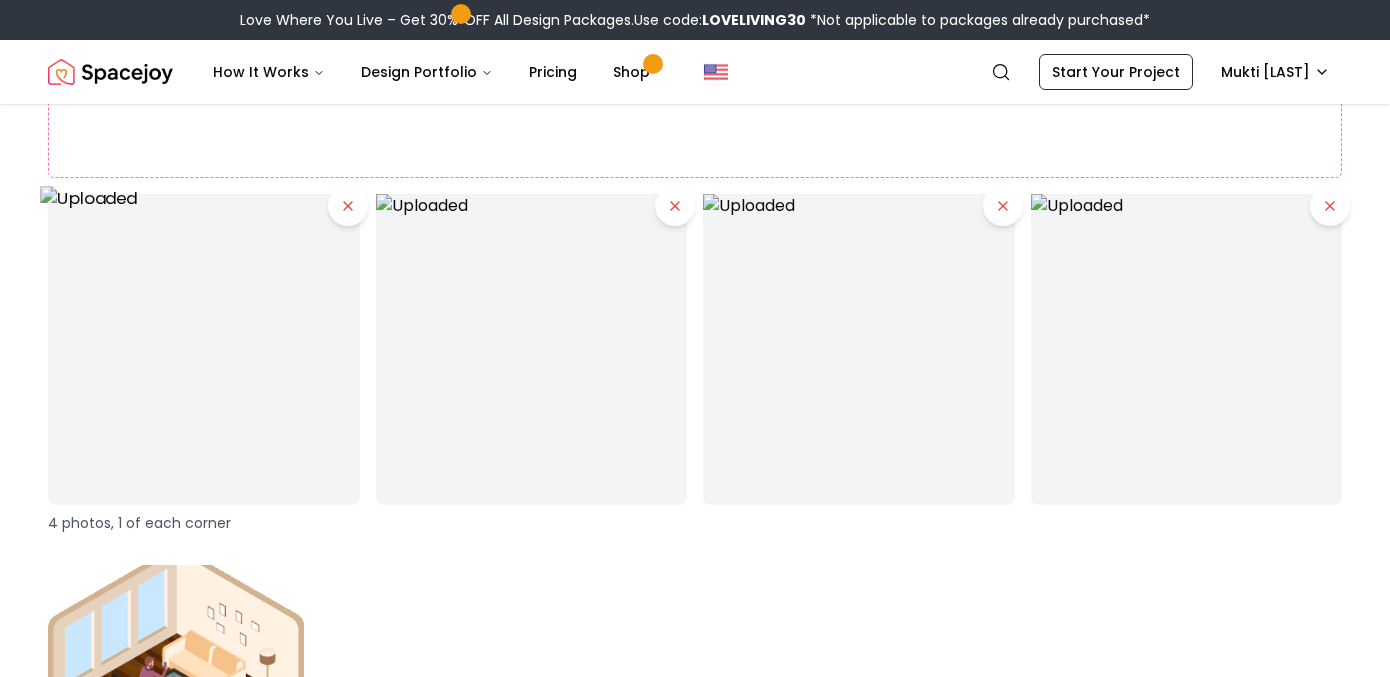 click at bounding box center (203, 349) 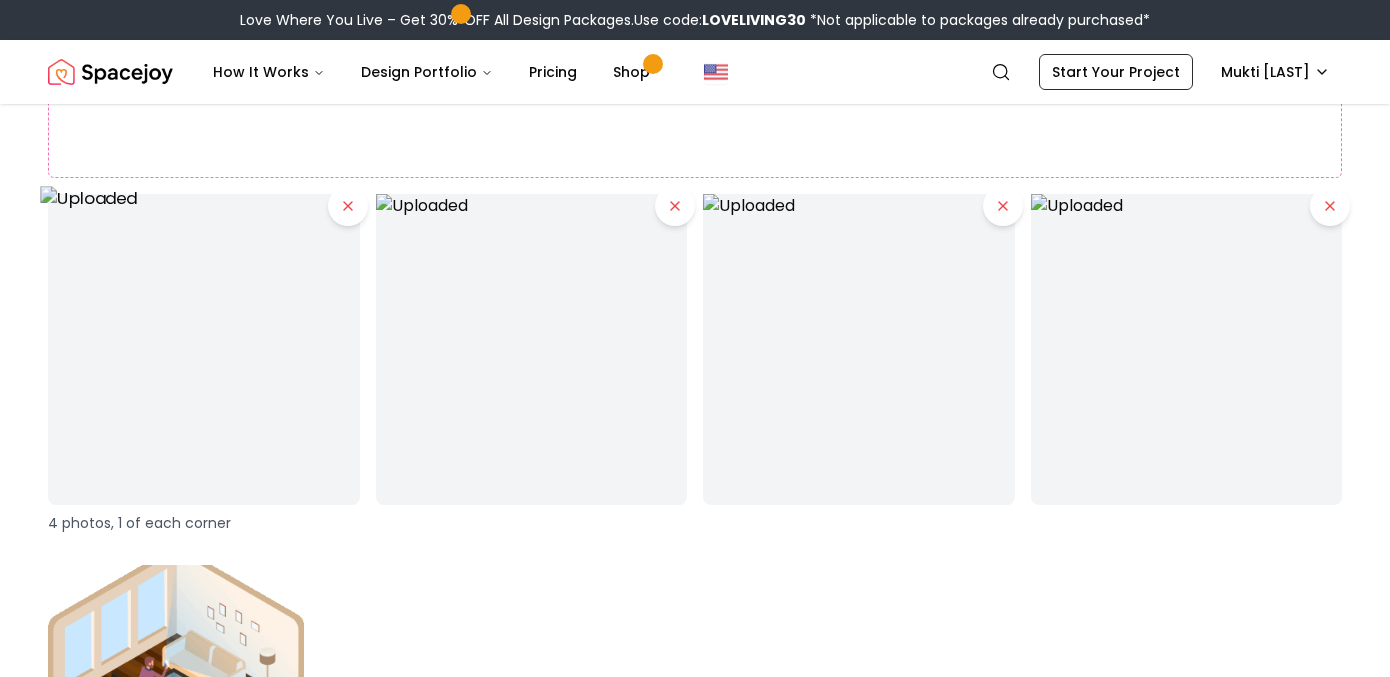 click at bounding box center (203, 349) 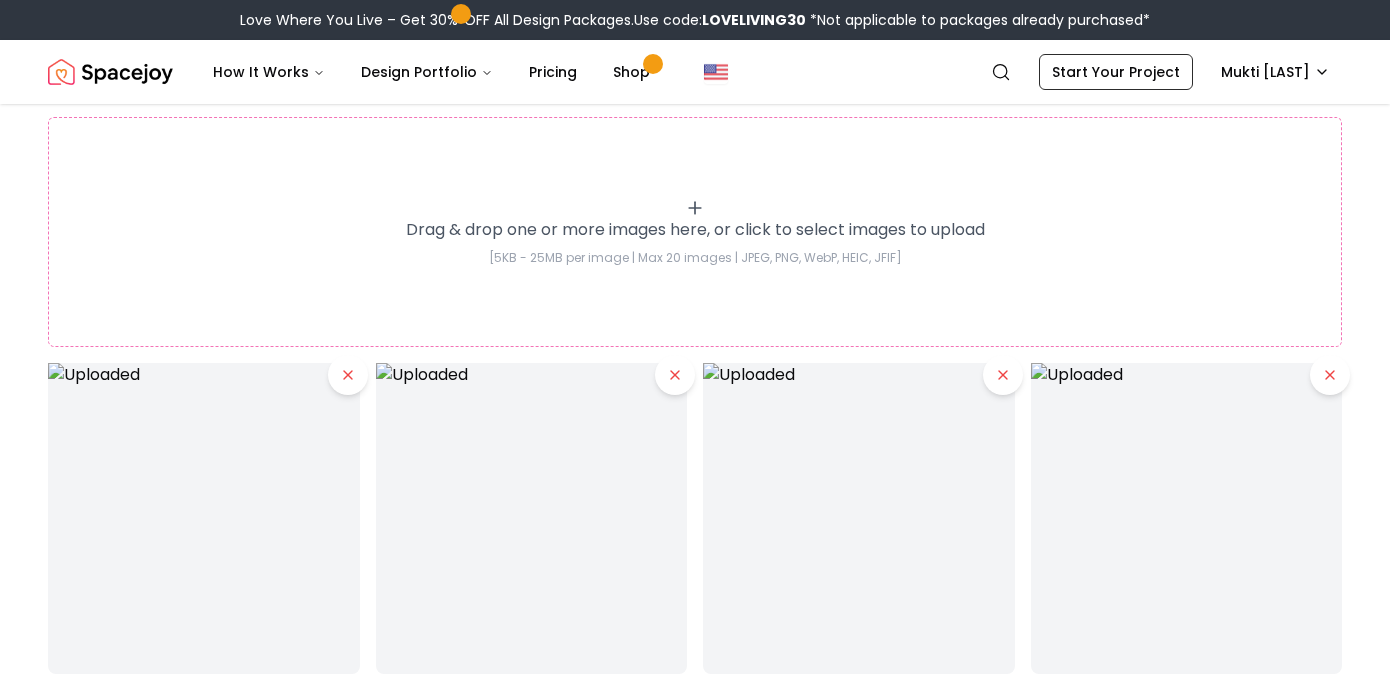 scroll, scrollTop: 2440, scrollLeft: 0, axis: vertical 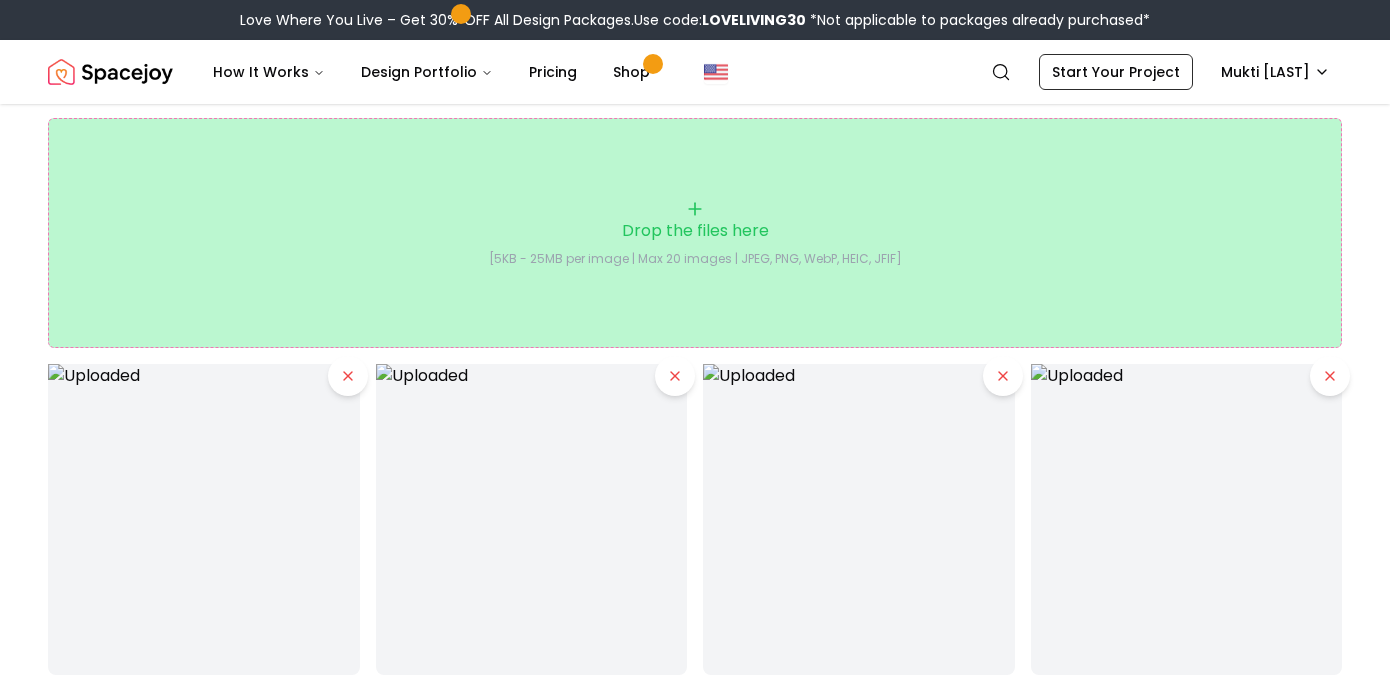 click 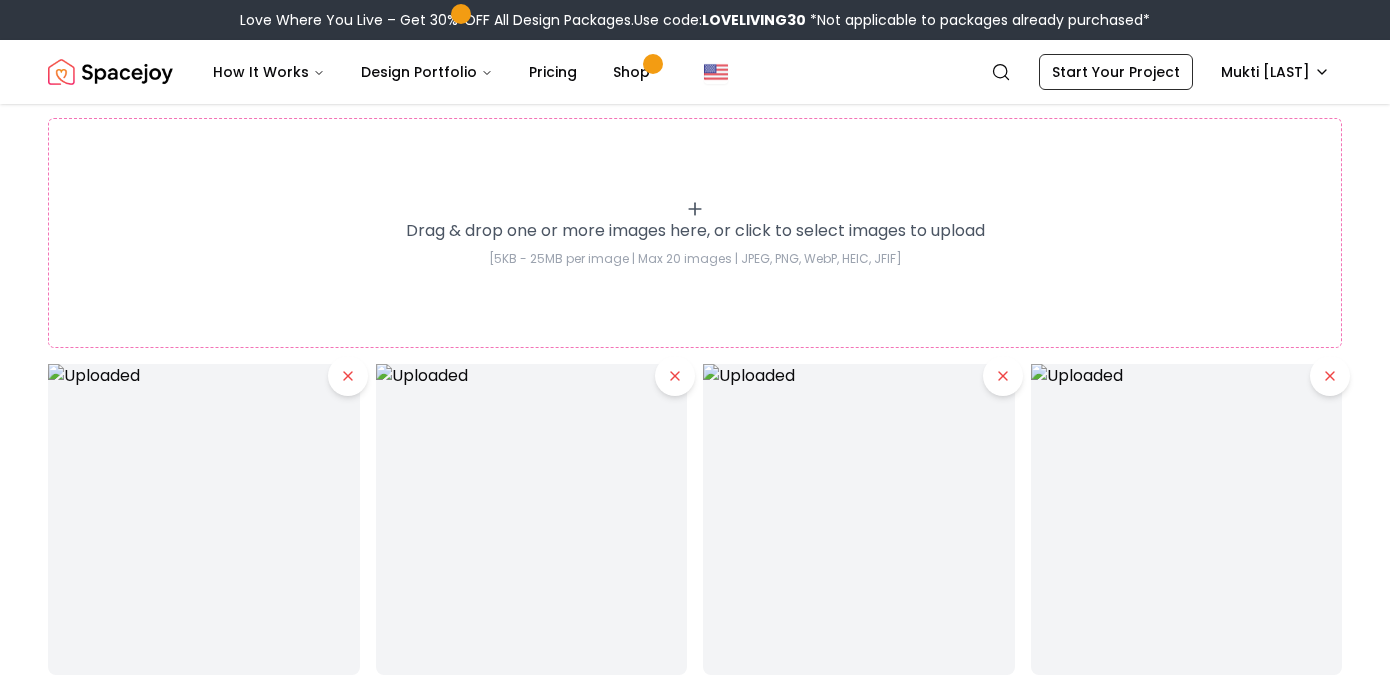 type on "**********" 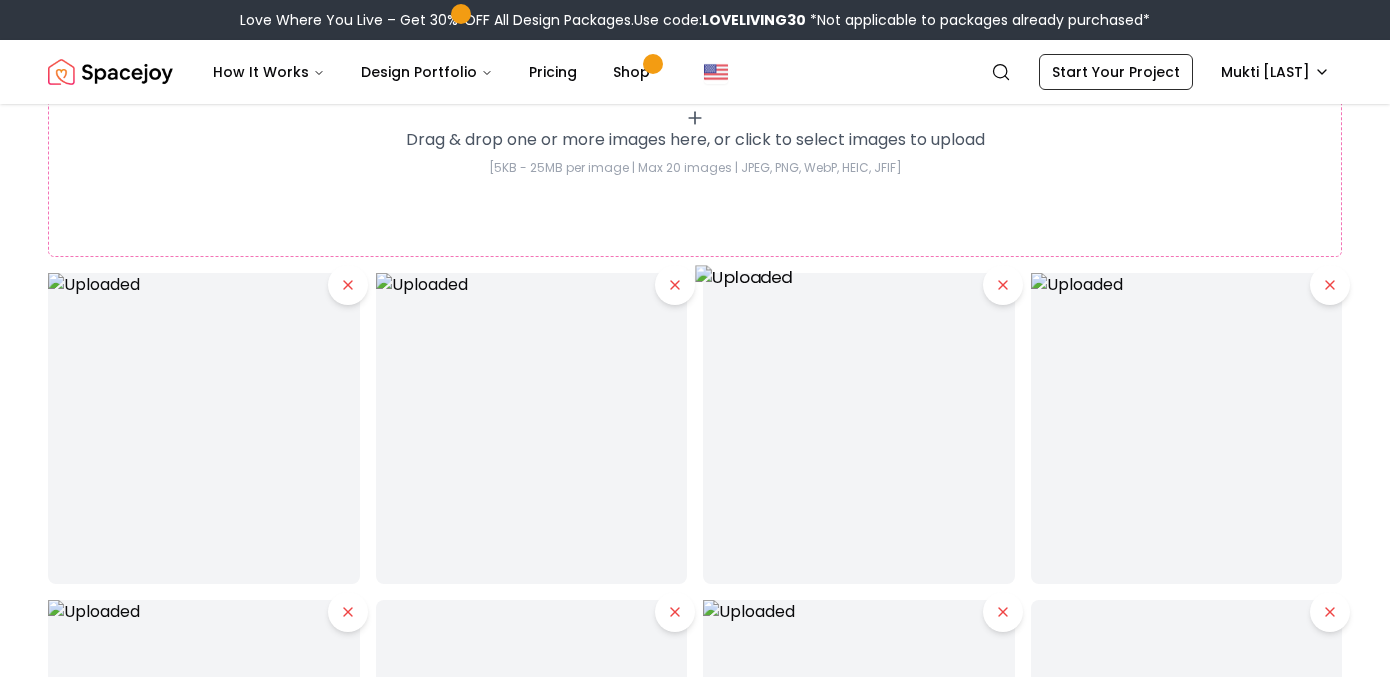scroll, scrollTop: 2496, scrollLeft: 0, axis: vertical 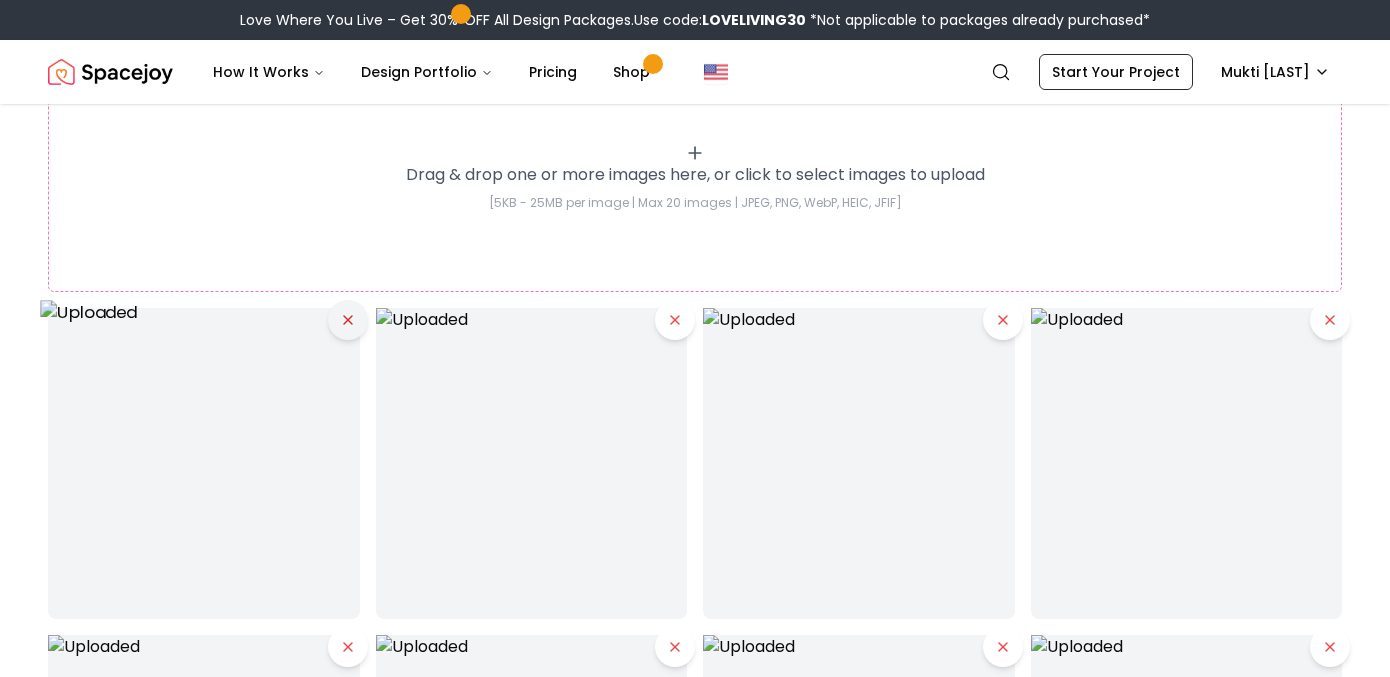 click 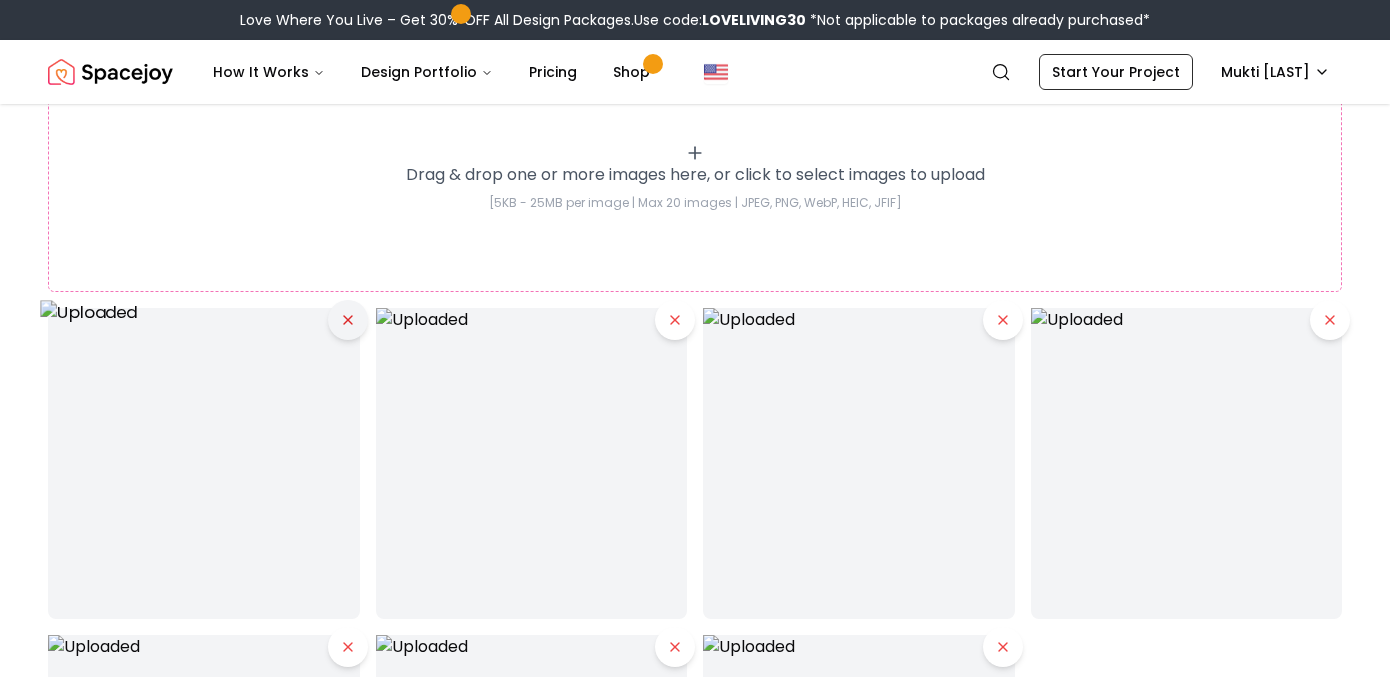 click 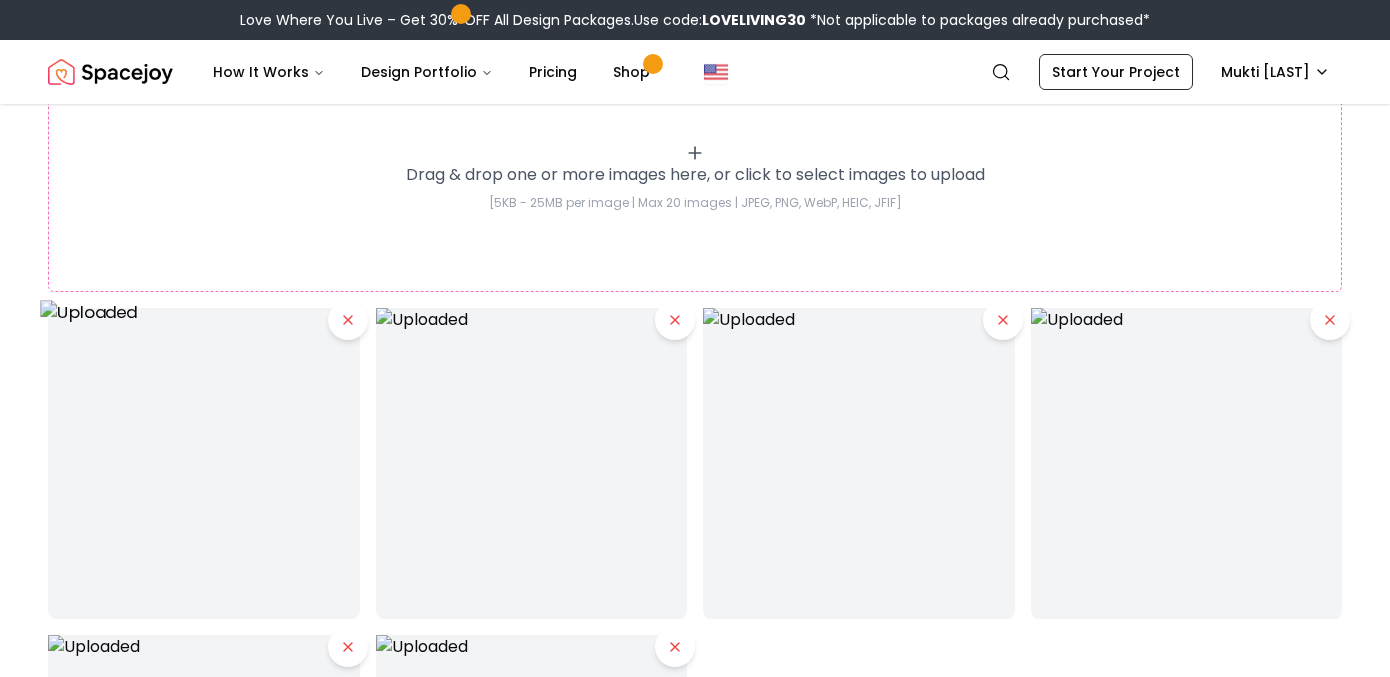click 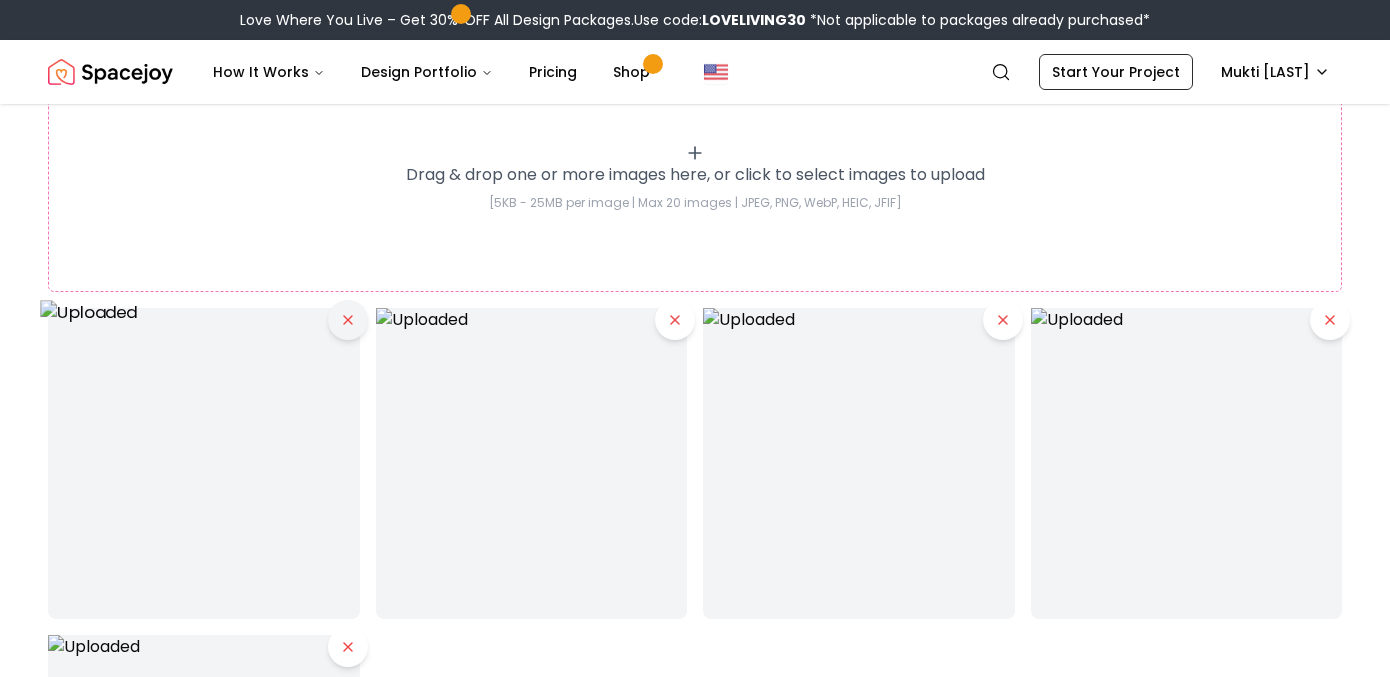 click at bounding box center (348, 320) 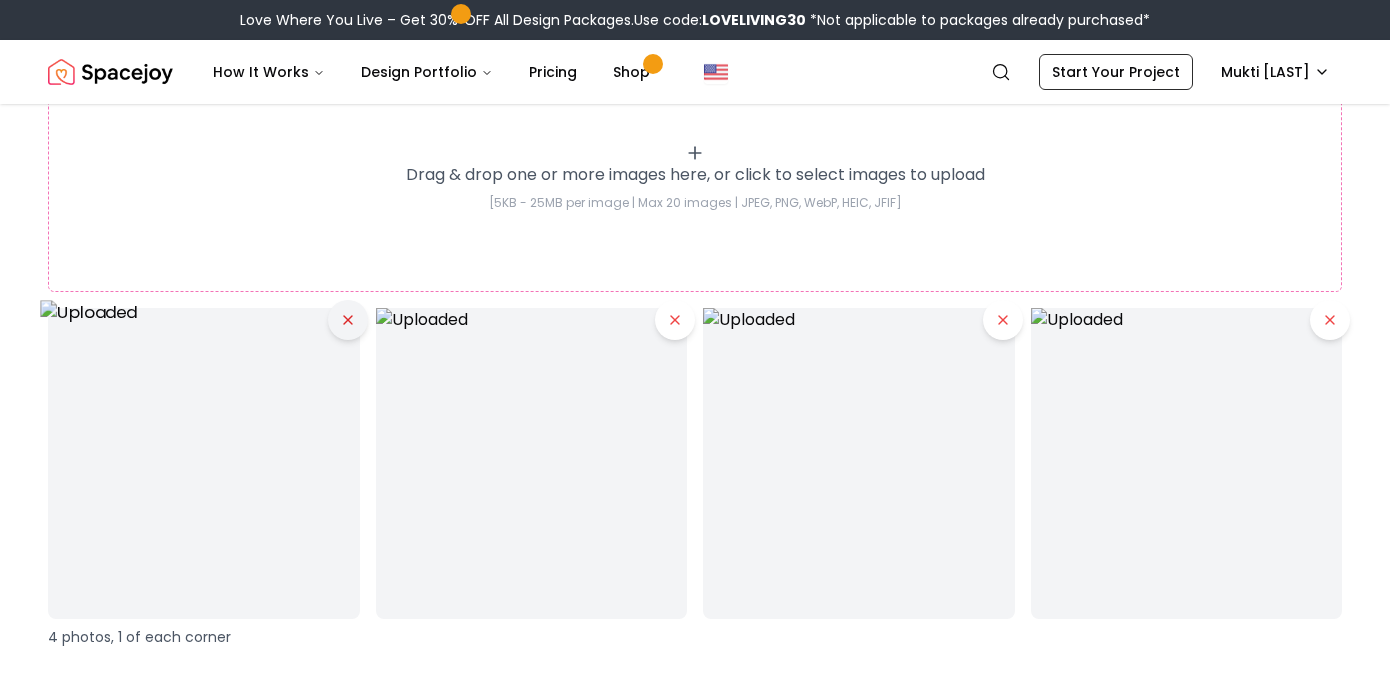 click 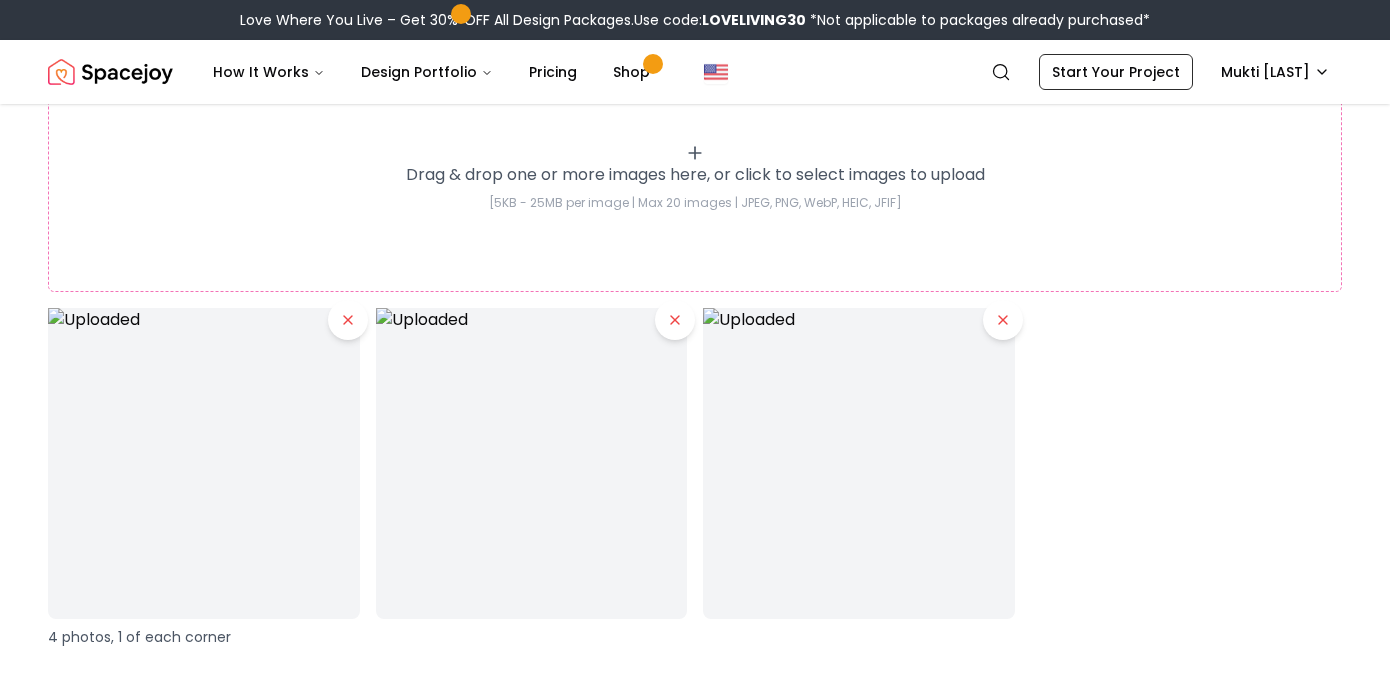 click 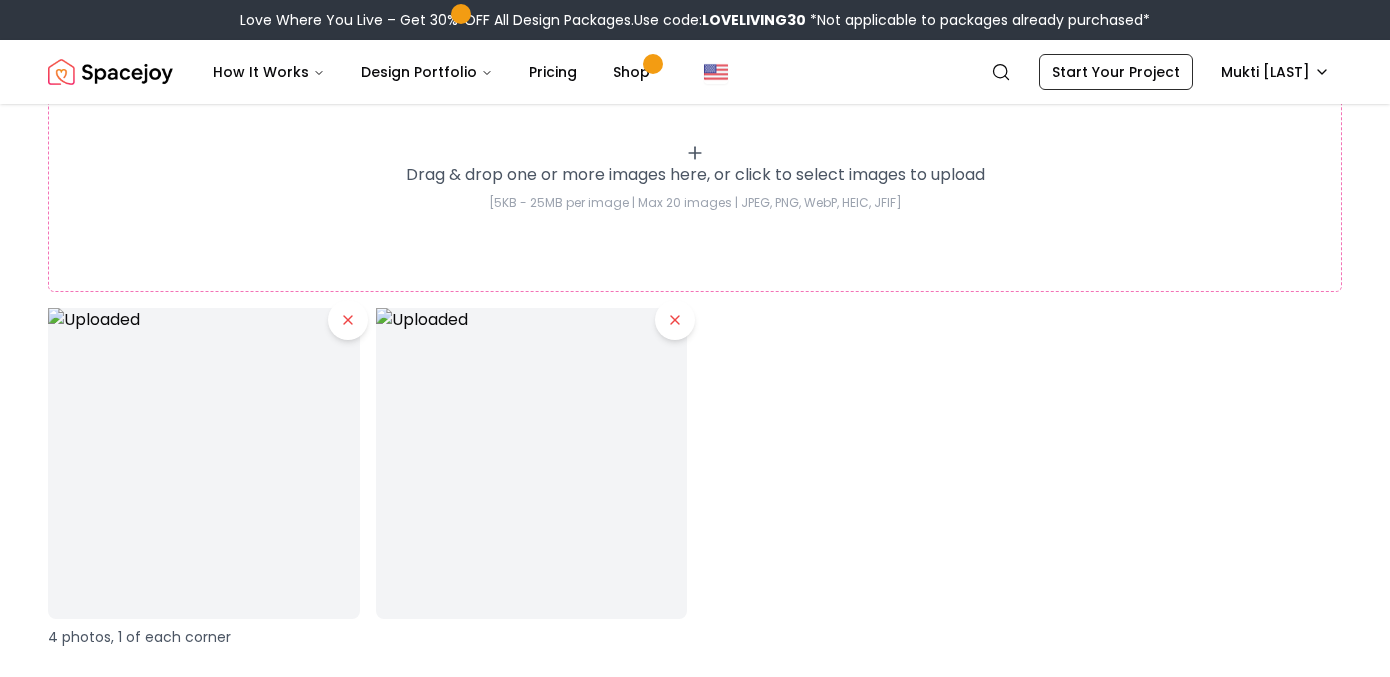 click 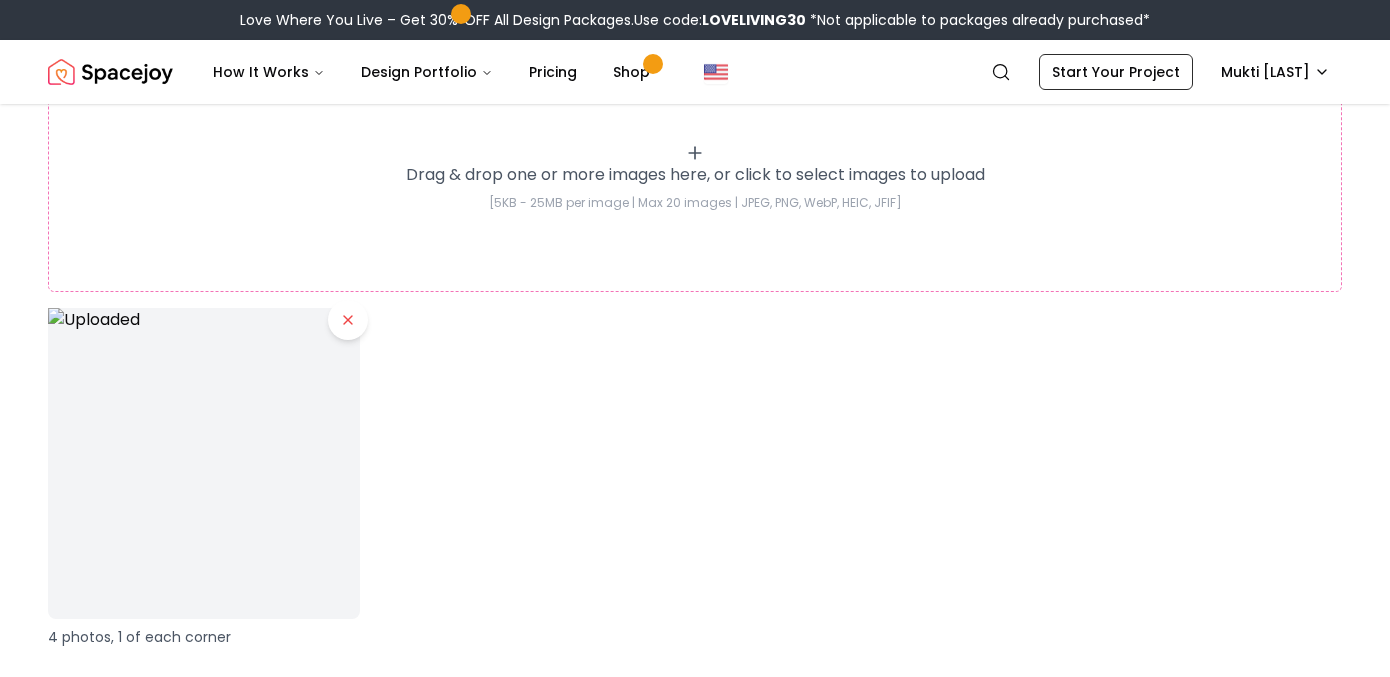 click 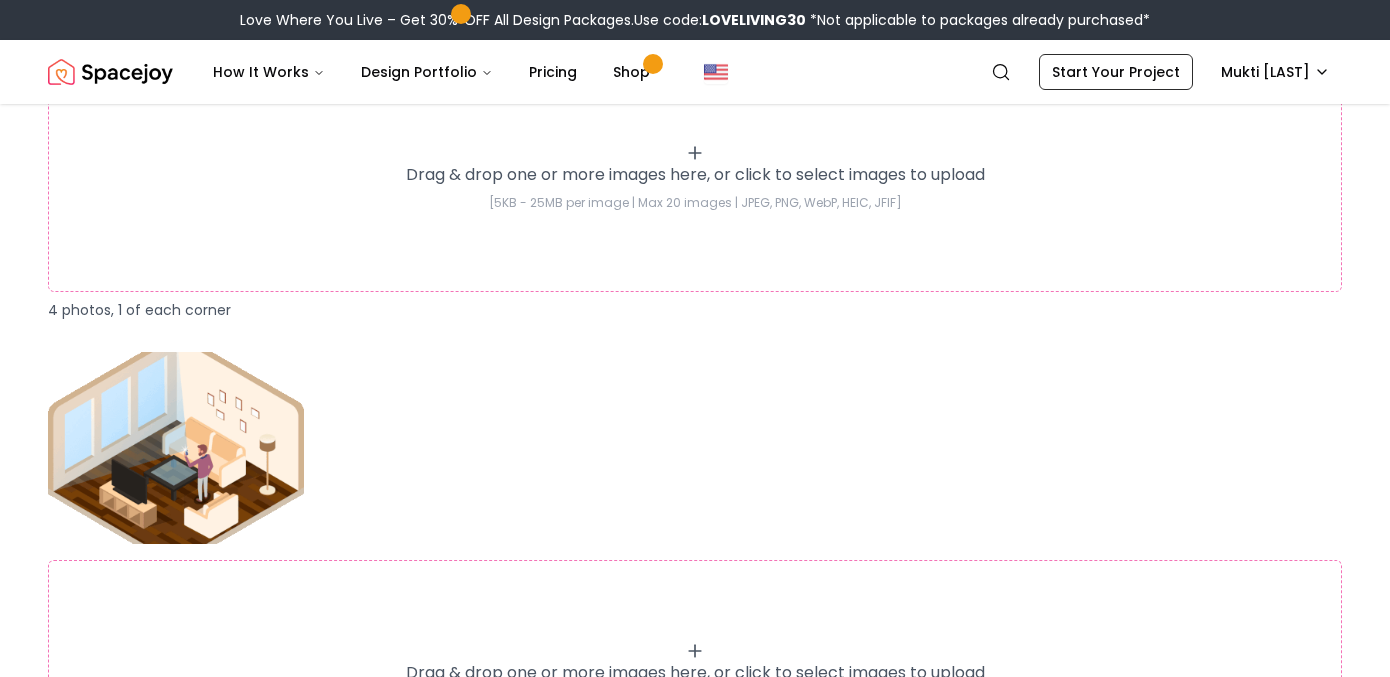click on "Drag & drop one or more images here, or click to select images to upload [5KB - 25MB per image | Max 20 images | JPEG, PNG, WebP, HEIC, JFIF]" at bounding box center (695, 177) 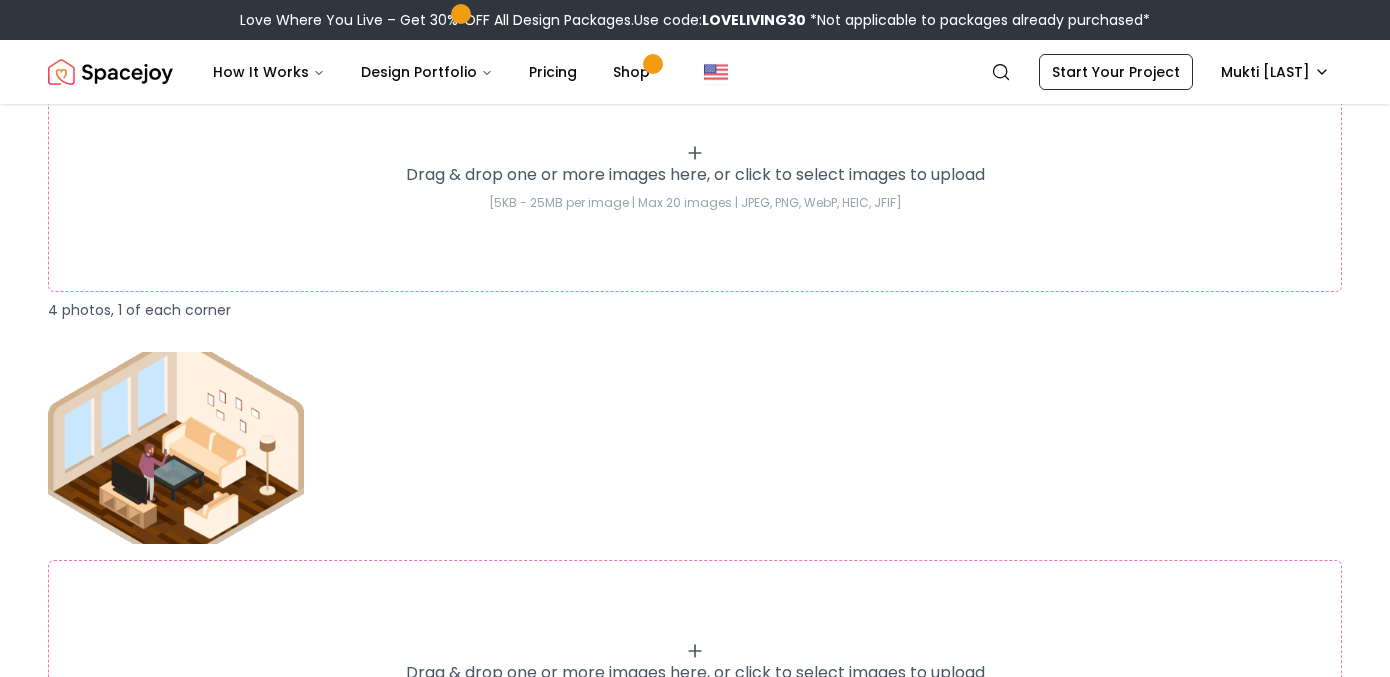 type on "**********" 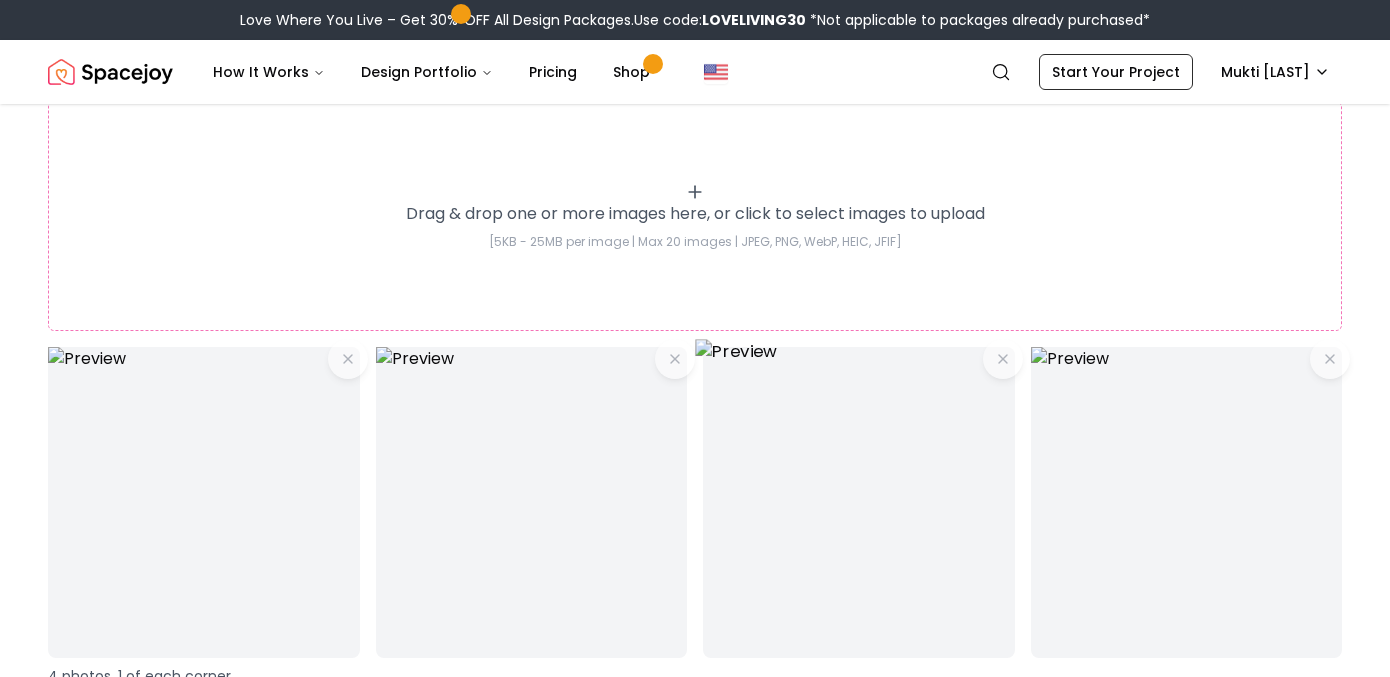 scroll, scrollTop: 2419, scrollLeft: 0, axis: vertical 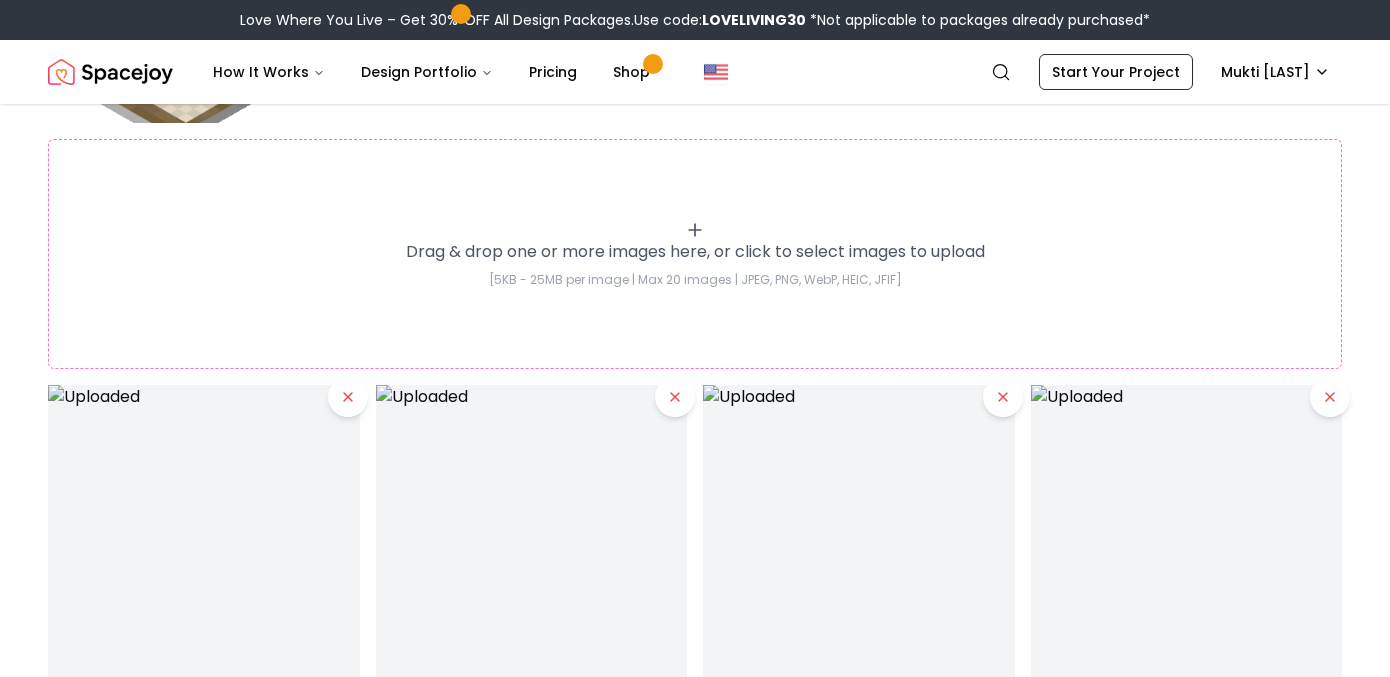 click 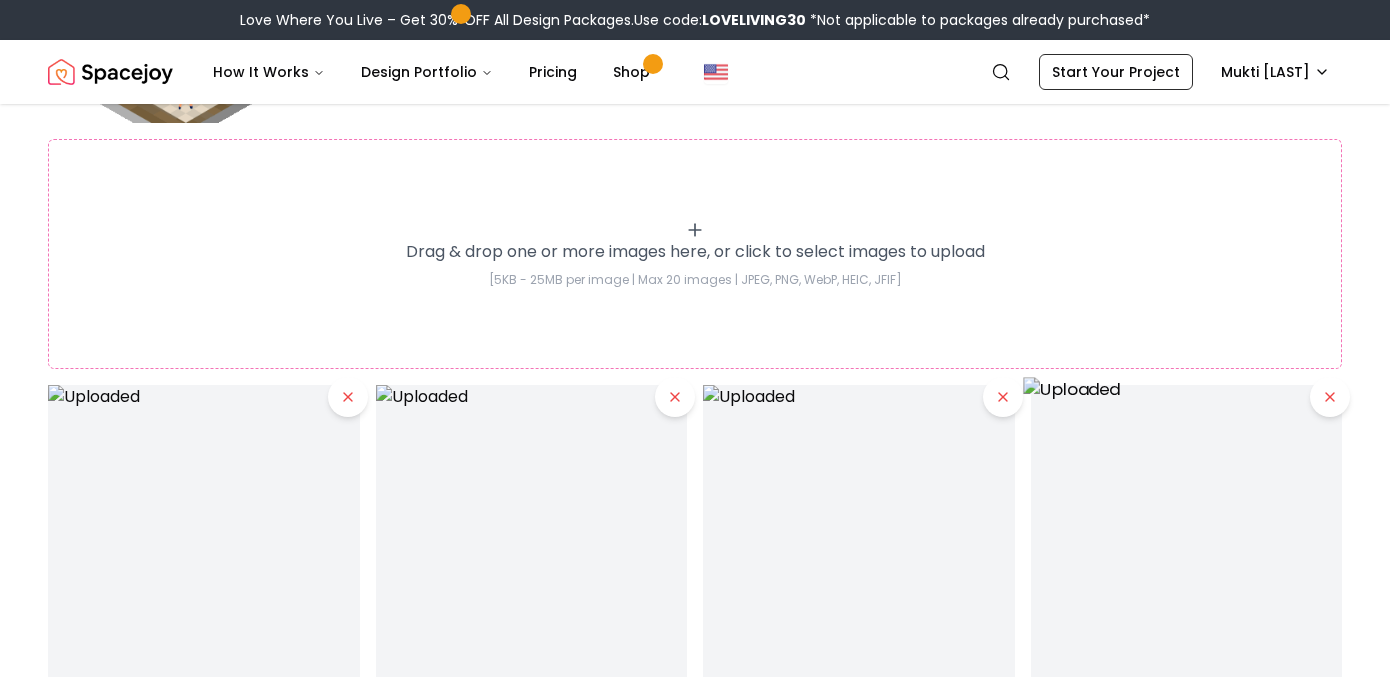 type on "**********" 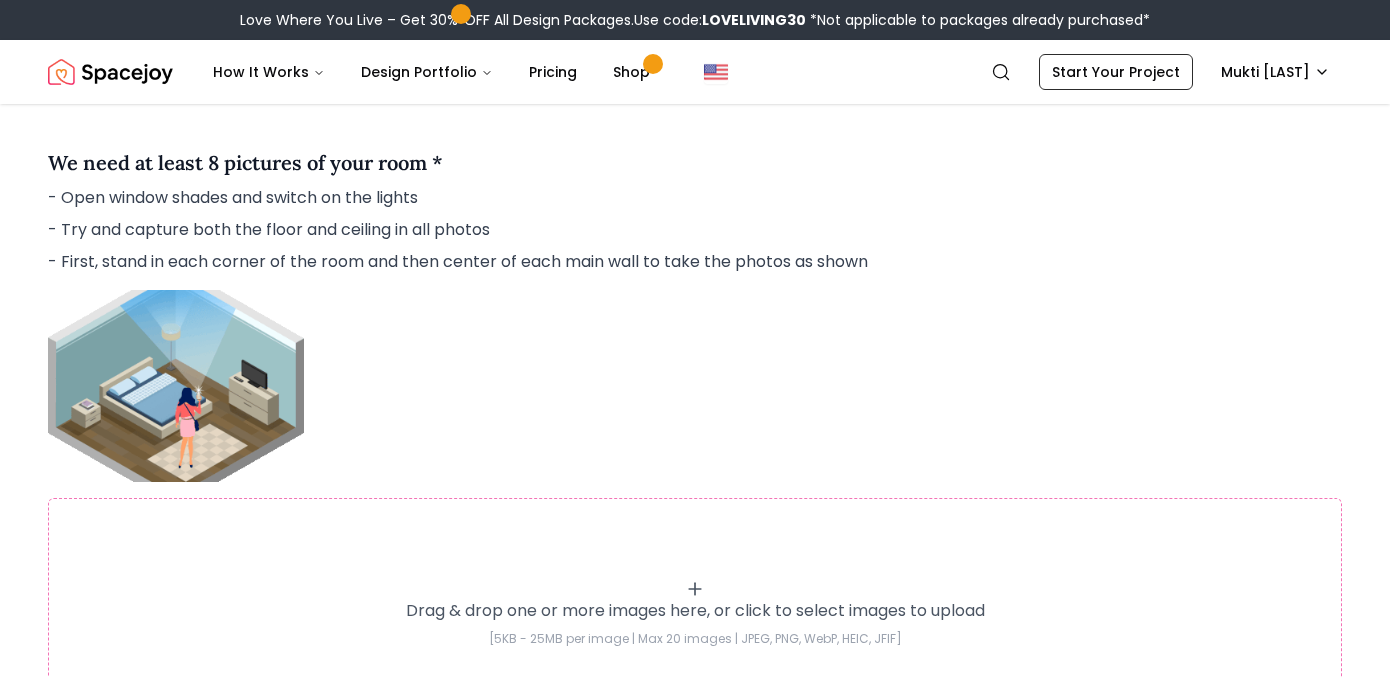scroll, scrollTop: 2068, scrollLeft: 0, axis: vertical 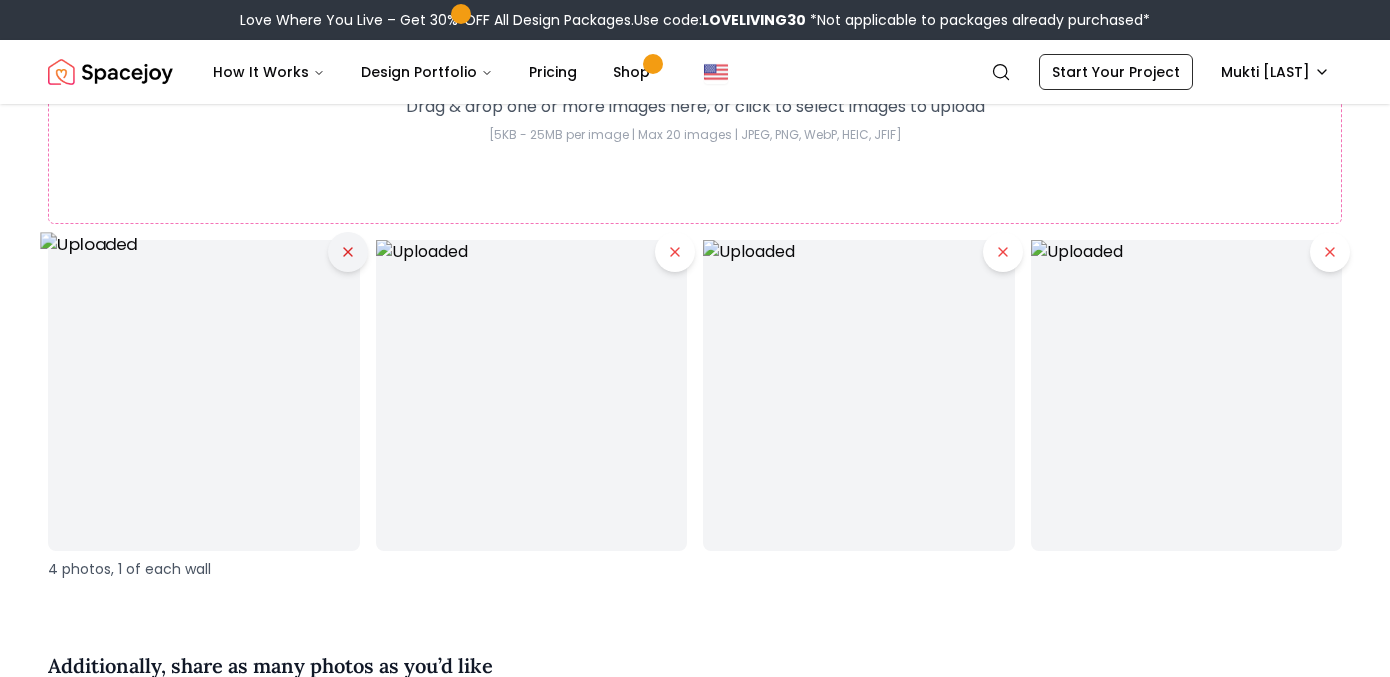click 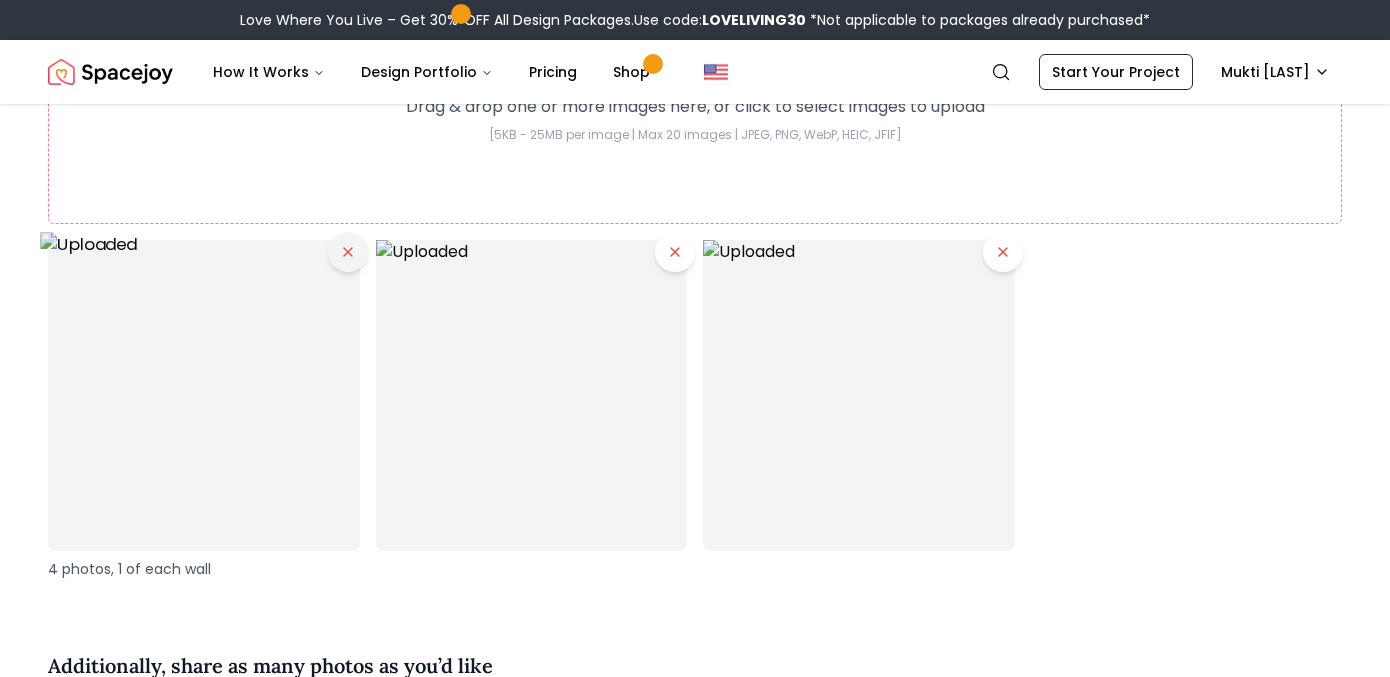 click at bounding box center (348, 252) 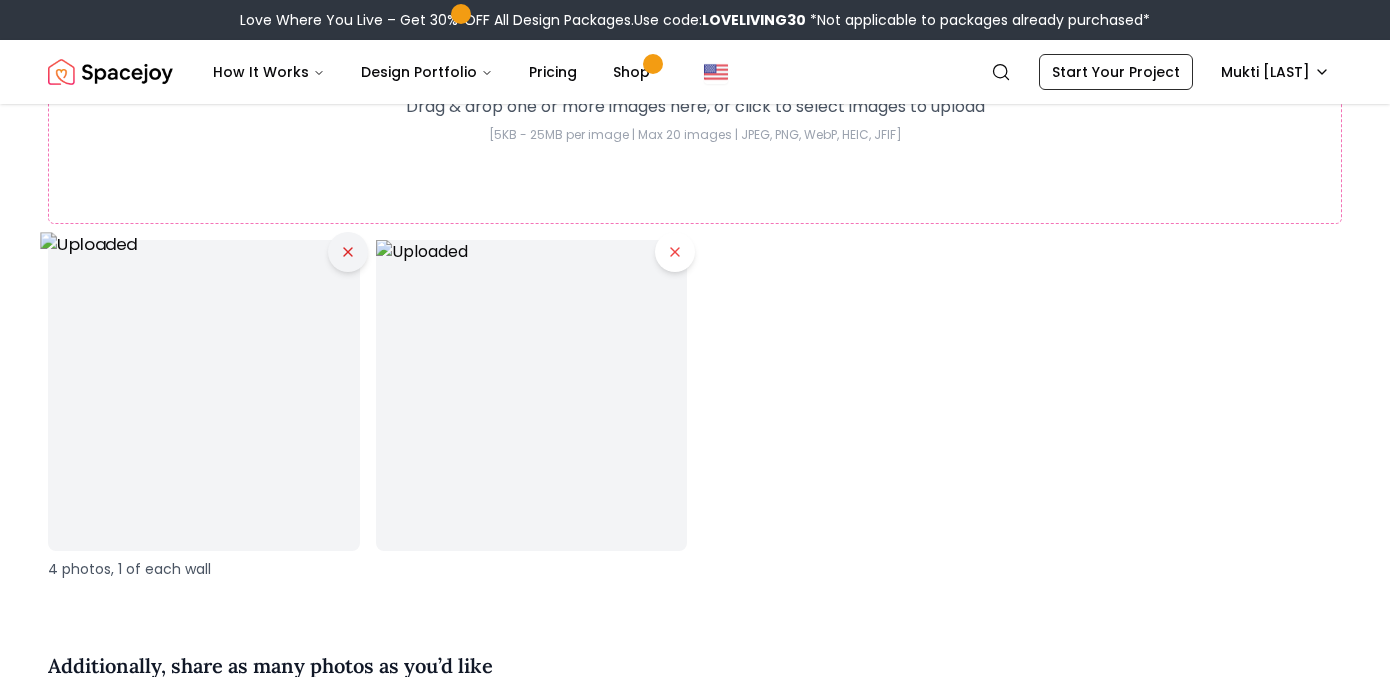 click 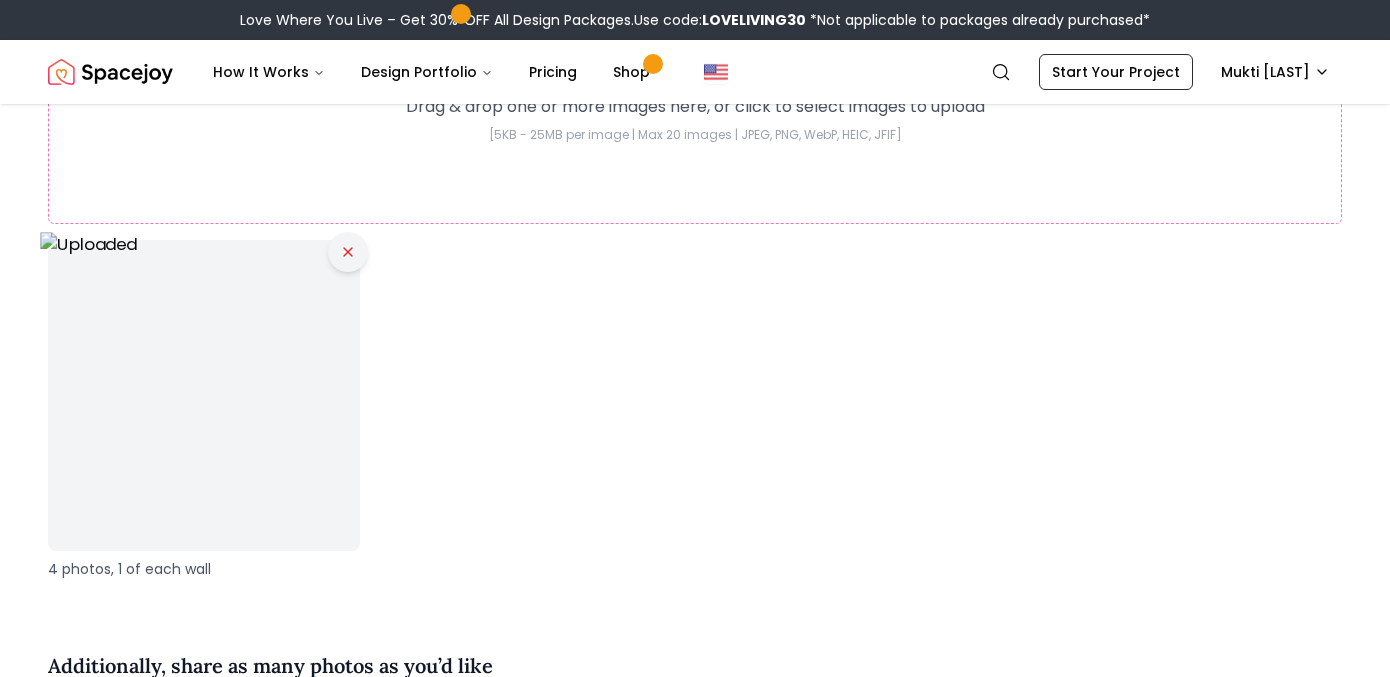 click 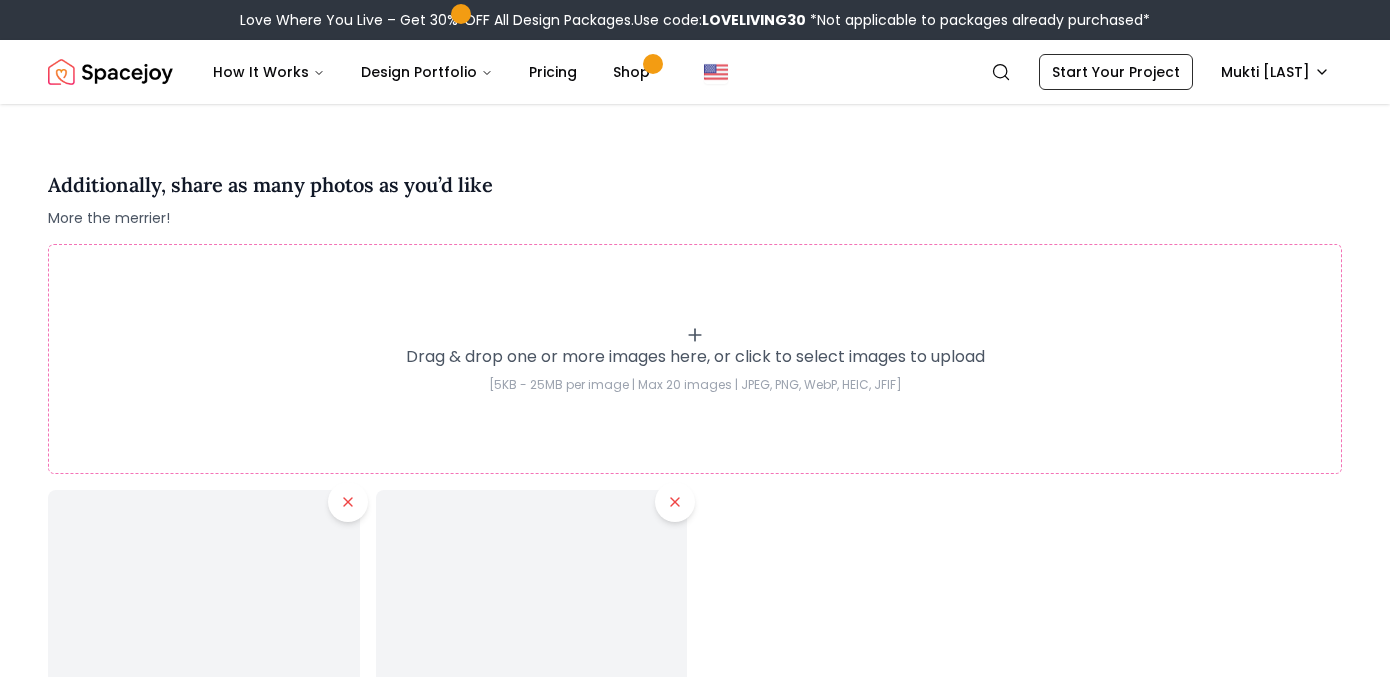 scroll, scrollTop: 4031, scrollLeft: 0, axis: vertical 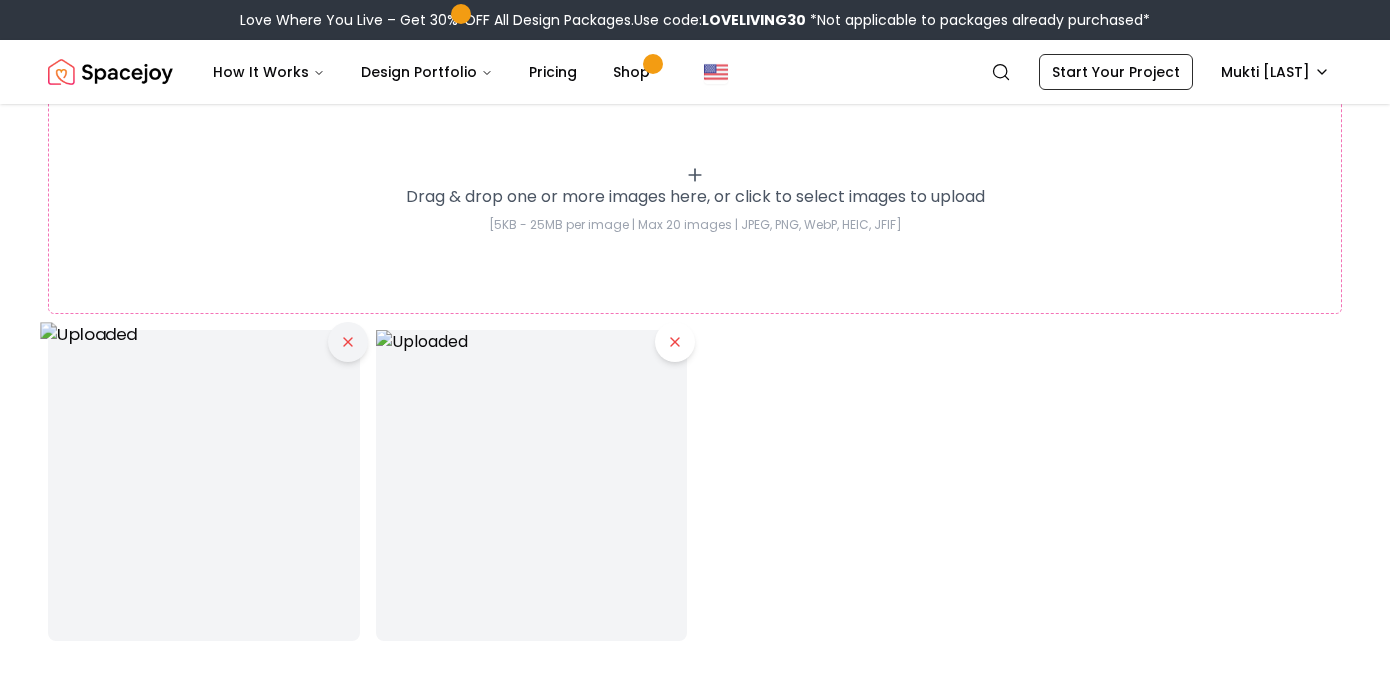 click at bounding box center [348, 342] 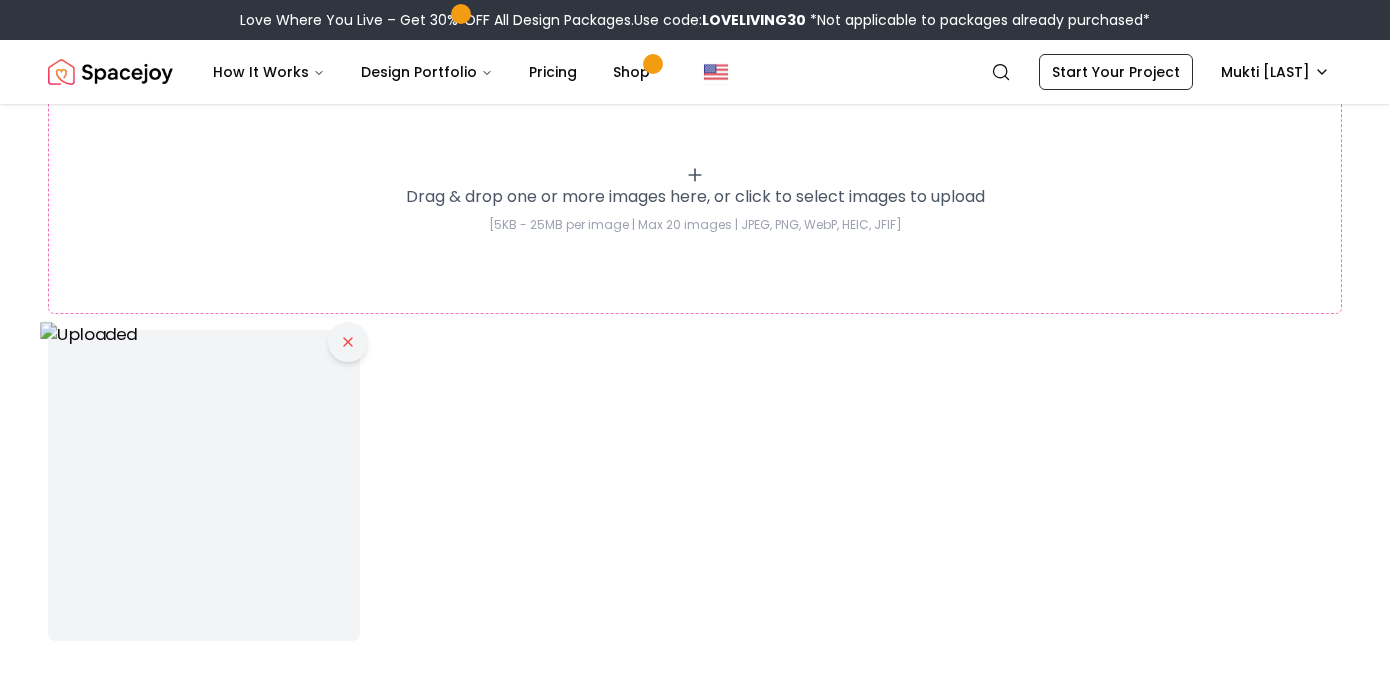 click at bounding box center [348, 342] 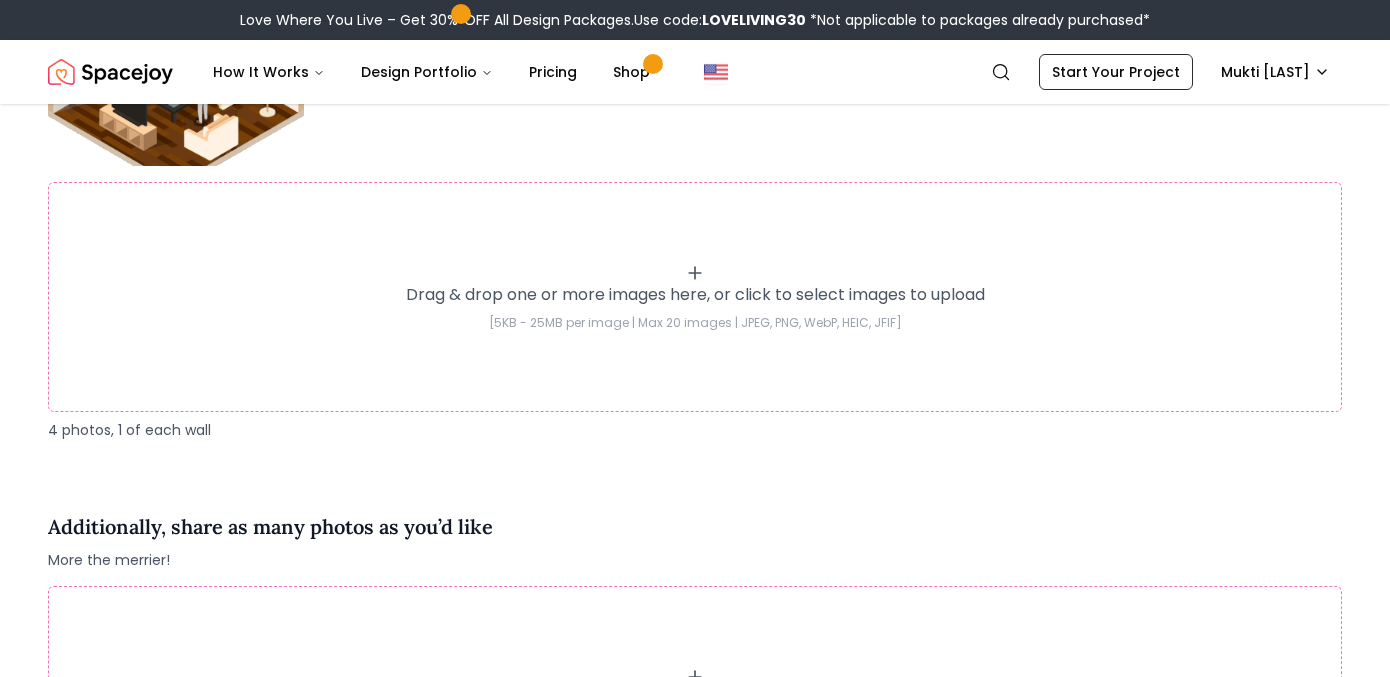scroll, scrollTop: 3479, scrollLeft: 0, axis: vertical 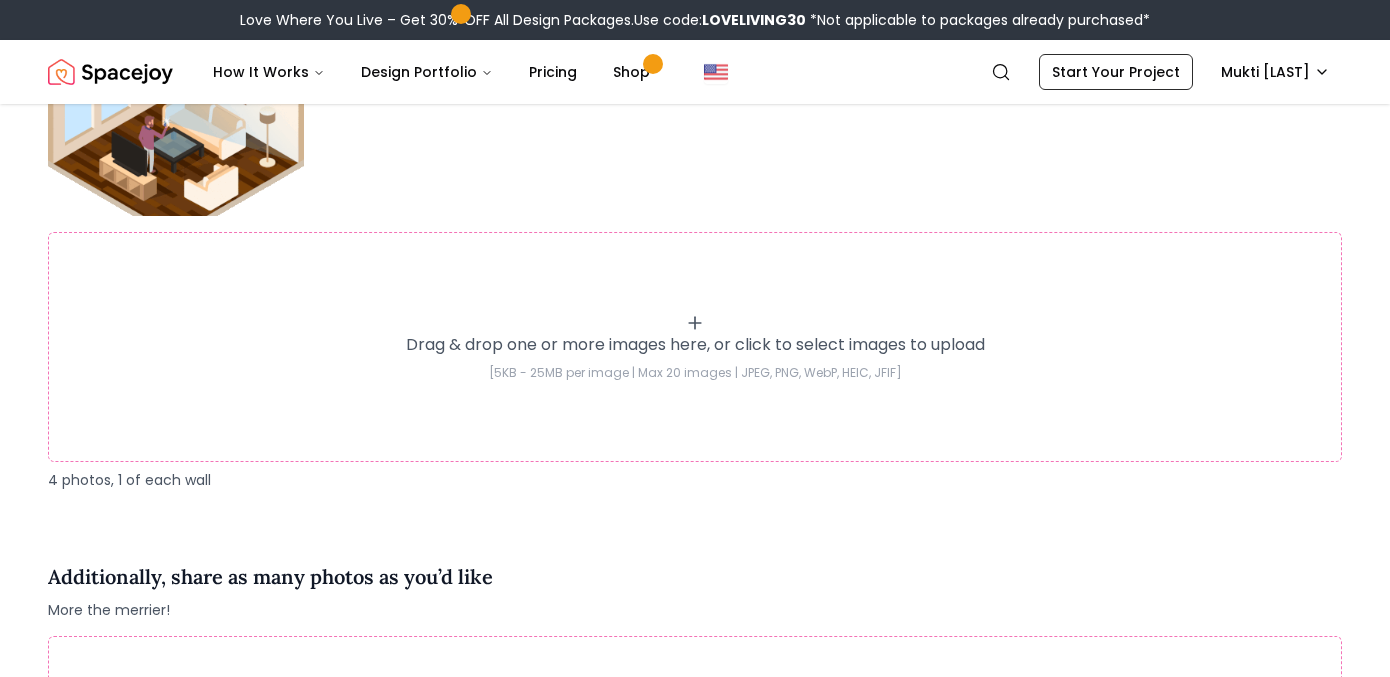 click 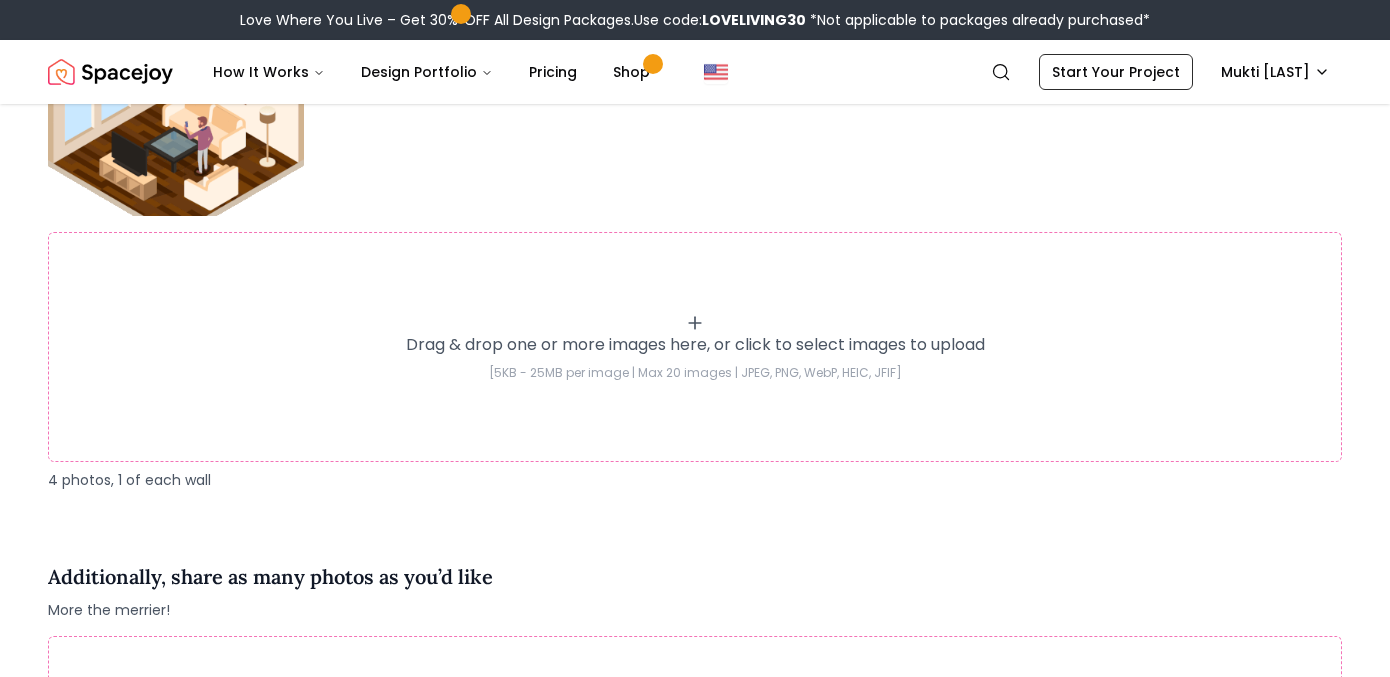 type on "**********" 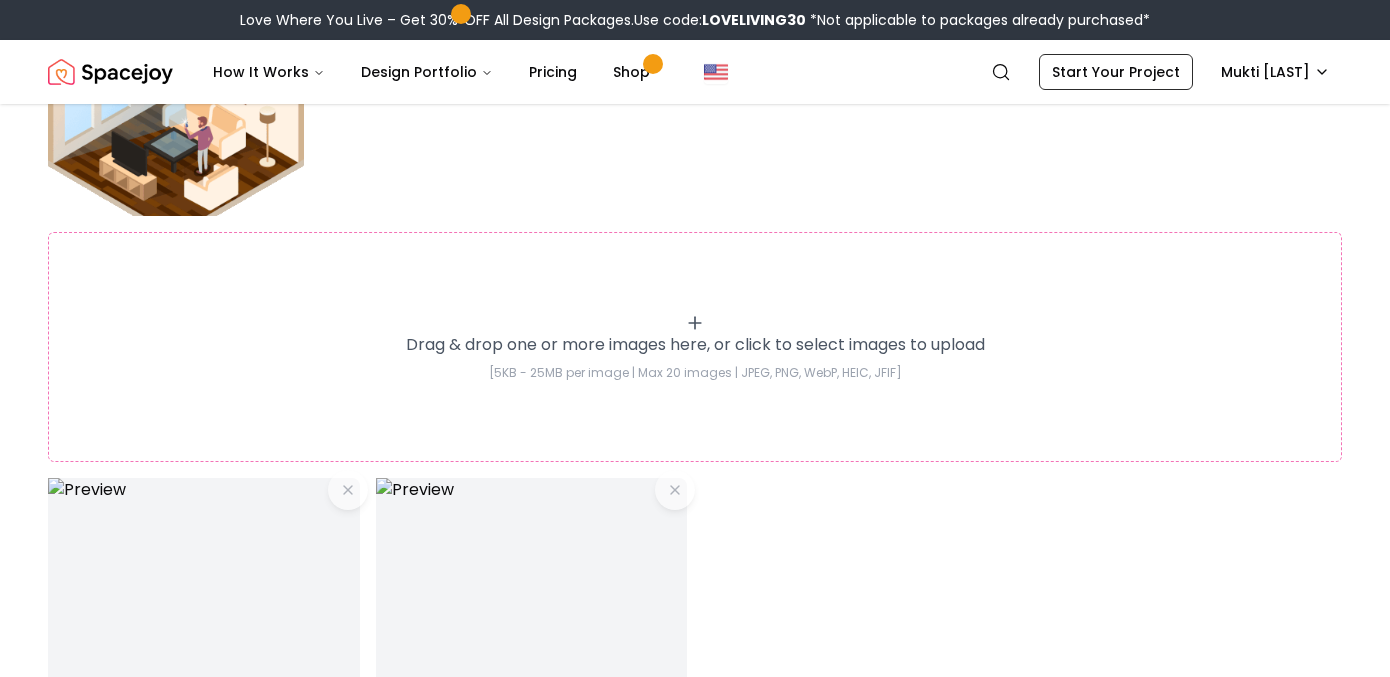 click 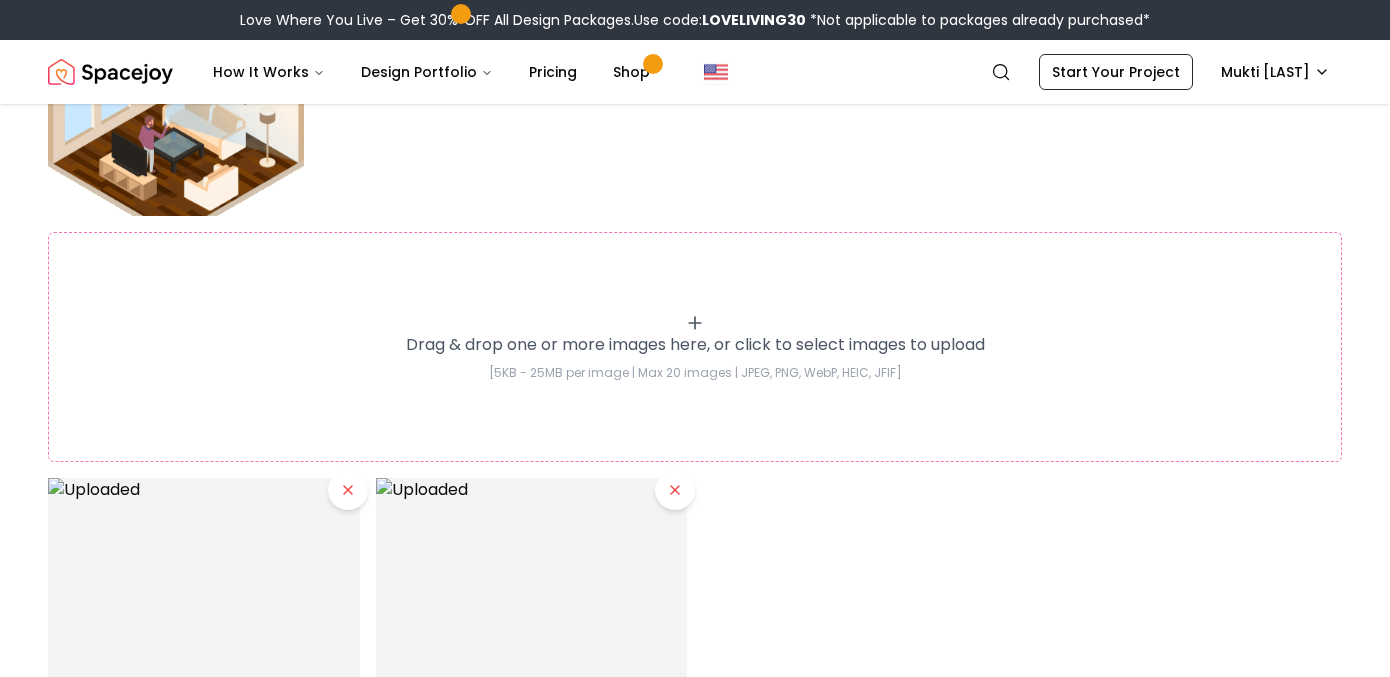 type on "**********" 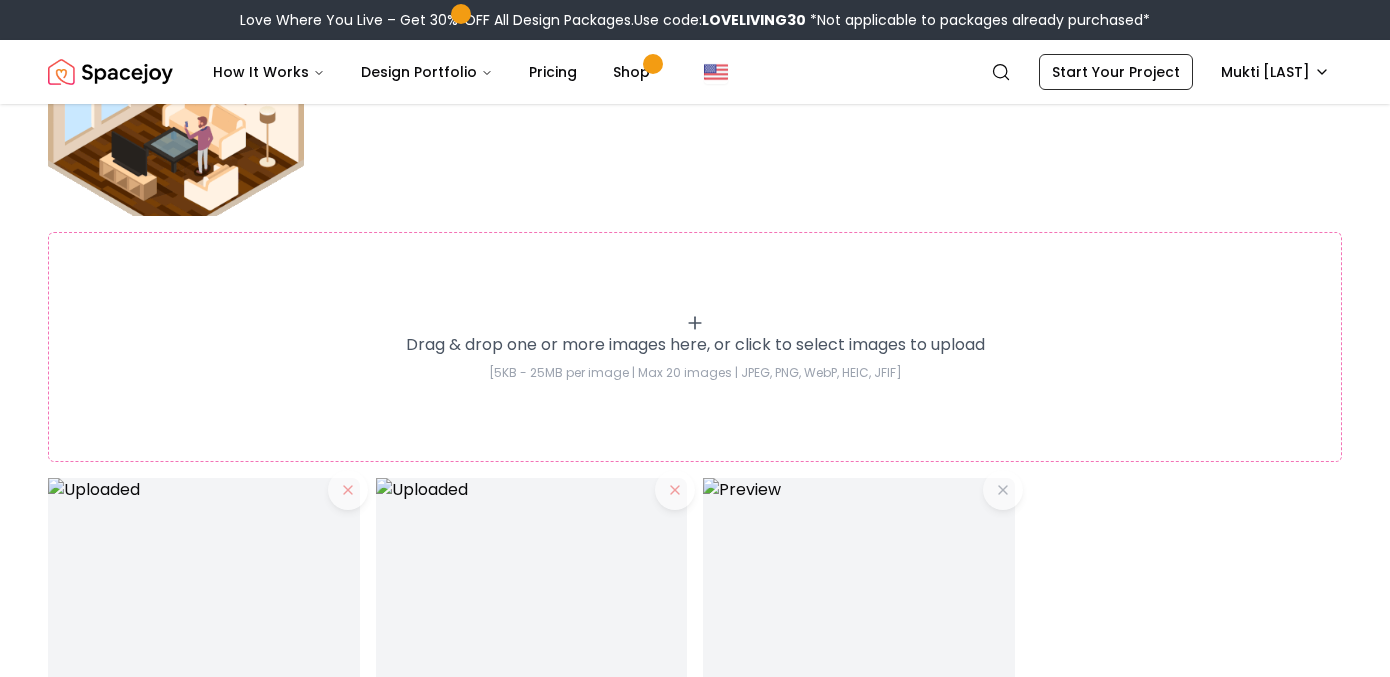click 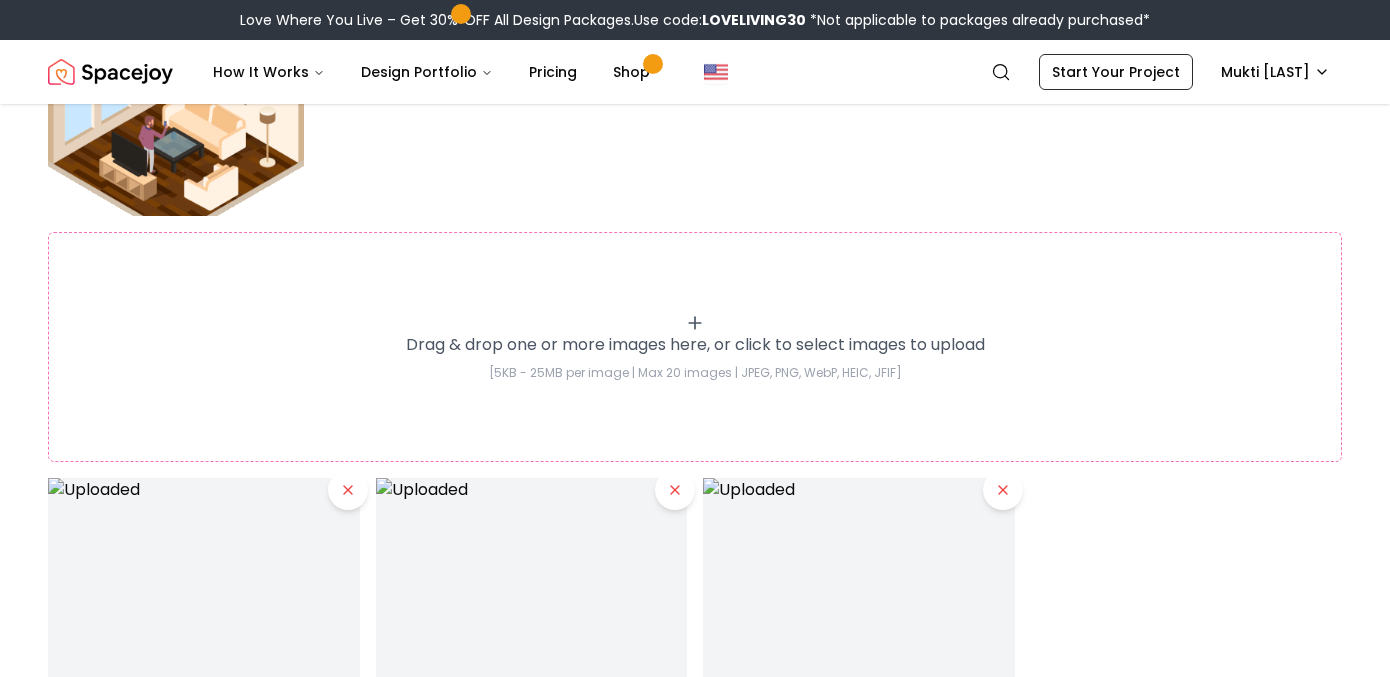 type on "**********" 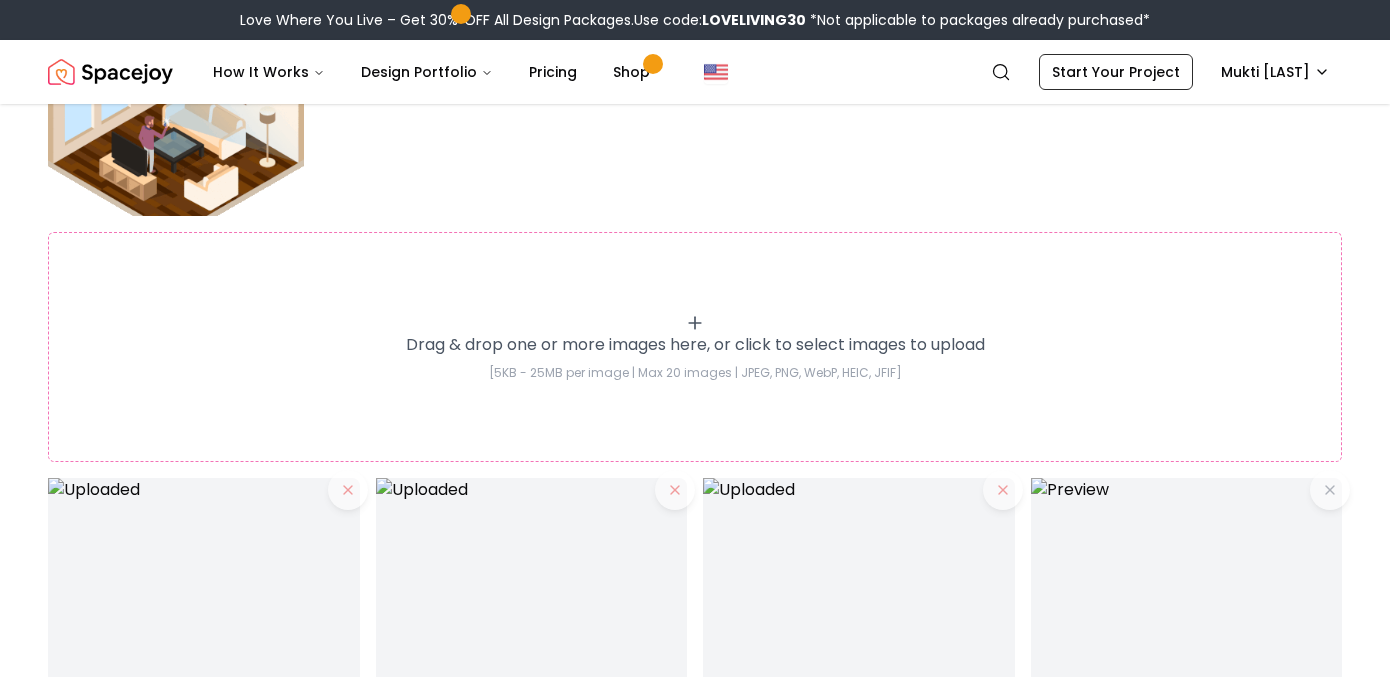 click on "Drag & drop one or more images here, or click to select images to upload" at bounding box center (695, 345) 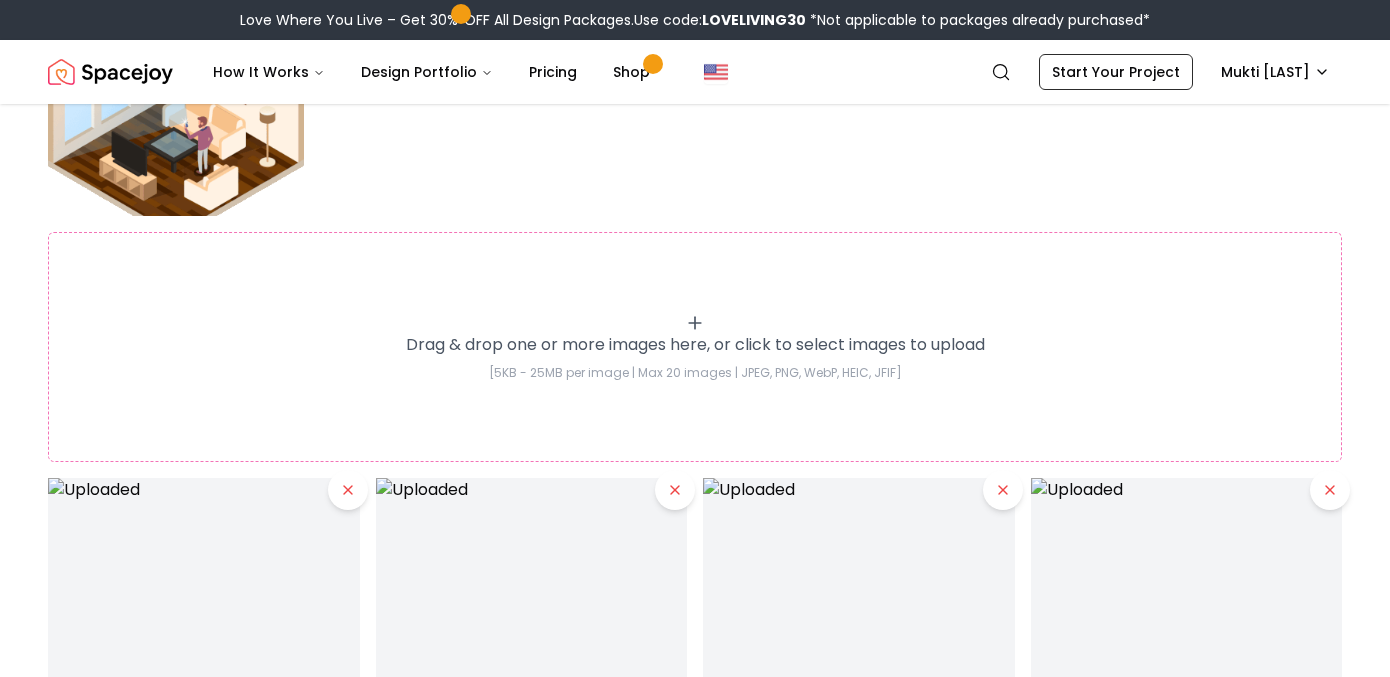 type on "**********" 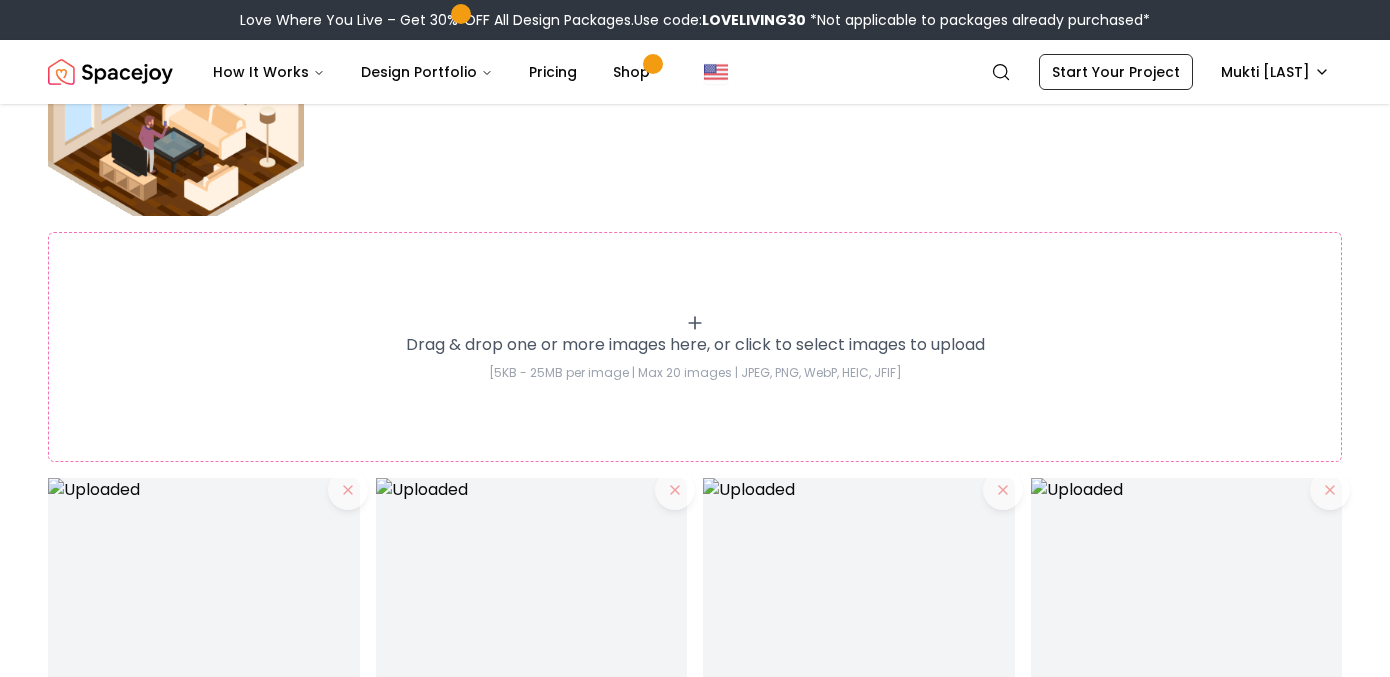 click 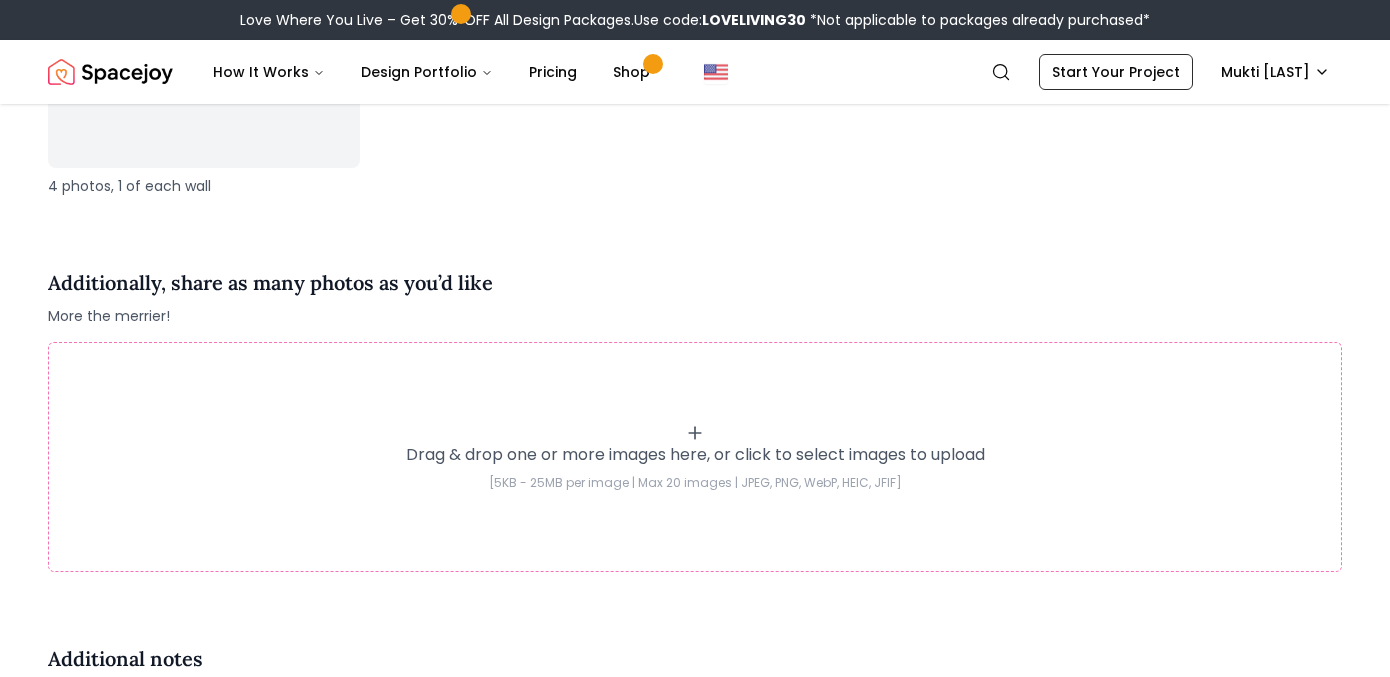 scroll, scrollTop: 4524, scrollLeft: 0, axis: vertical 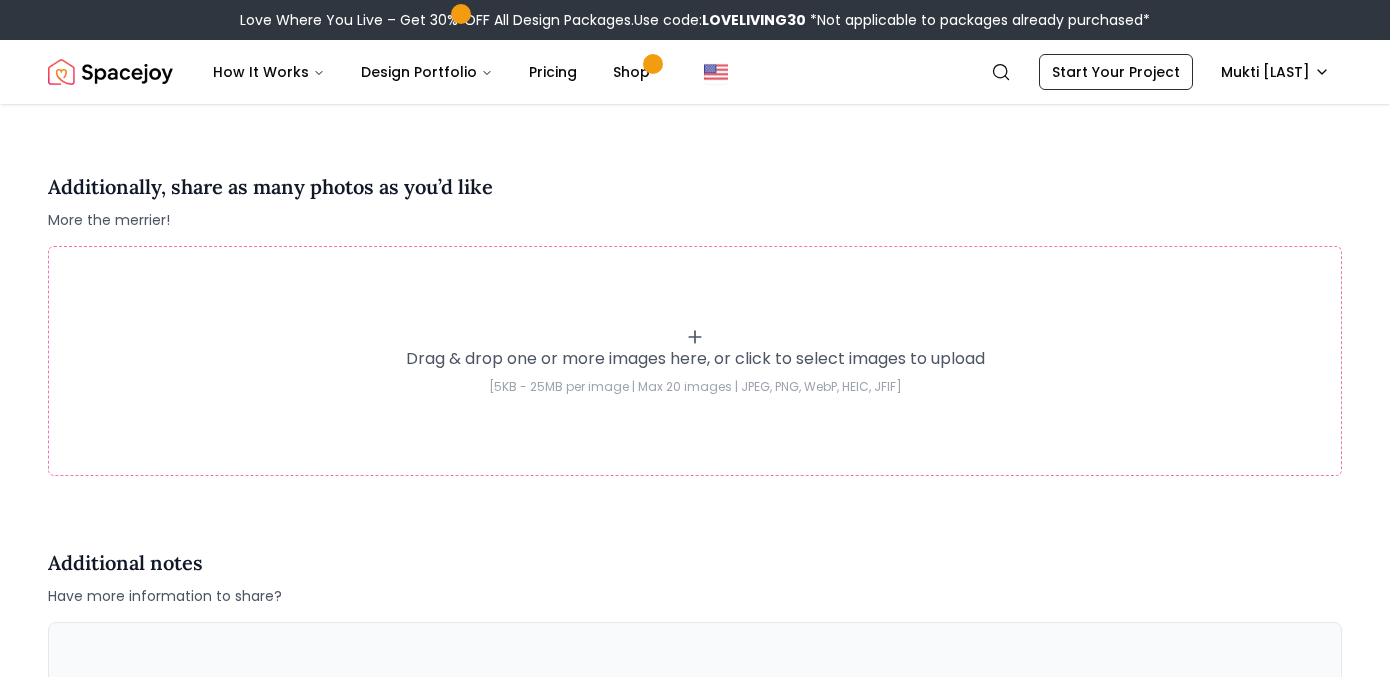 click 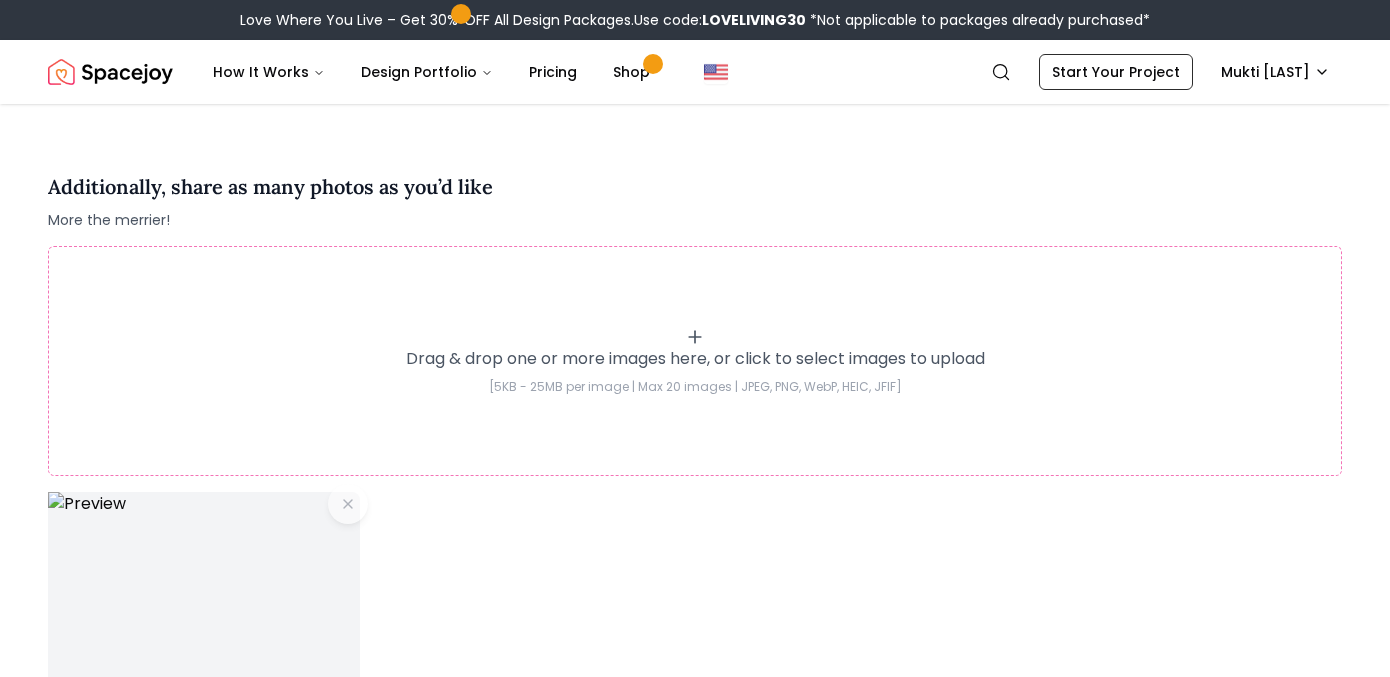 click on "Drag & drop one or more images here, or click to select images to upload" at bounding box center (695, 359) 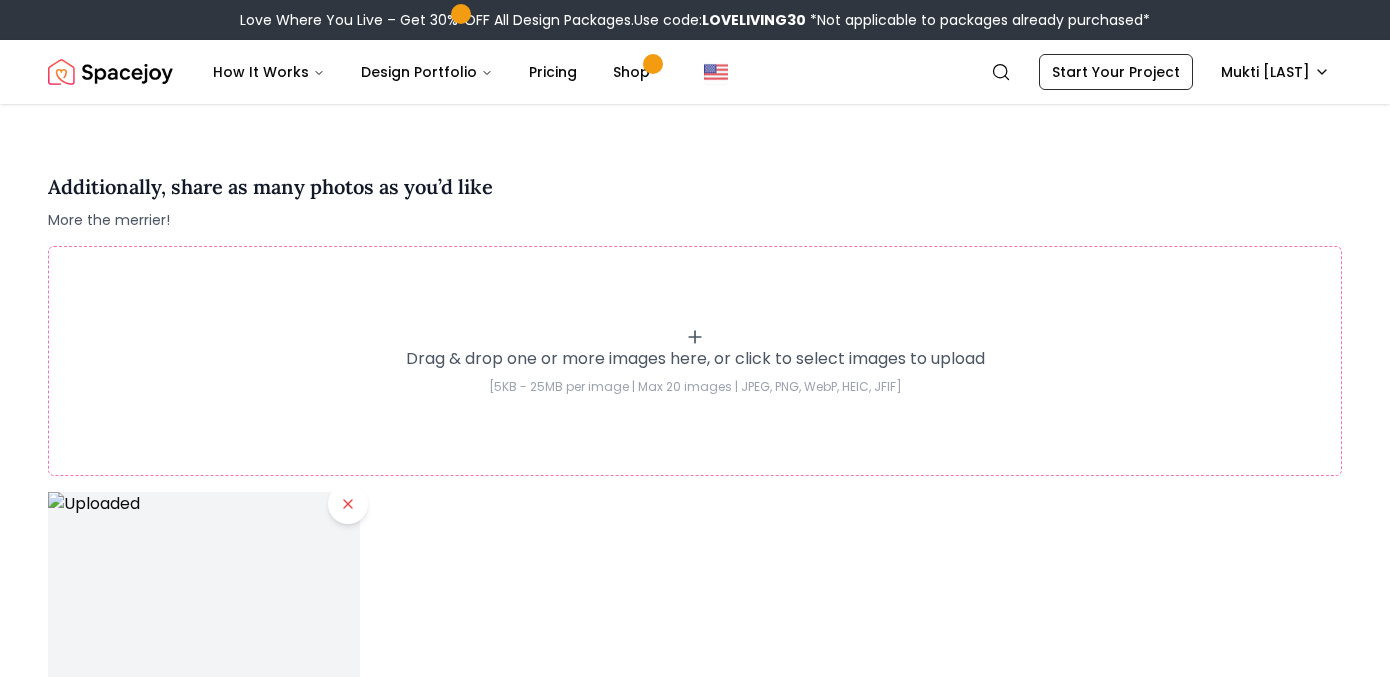 type on "**********" 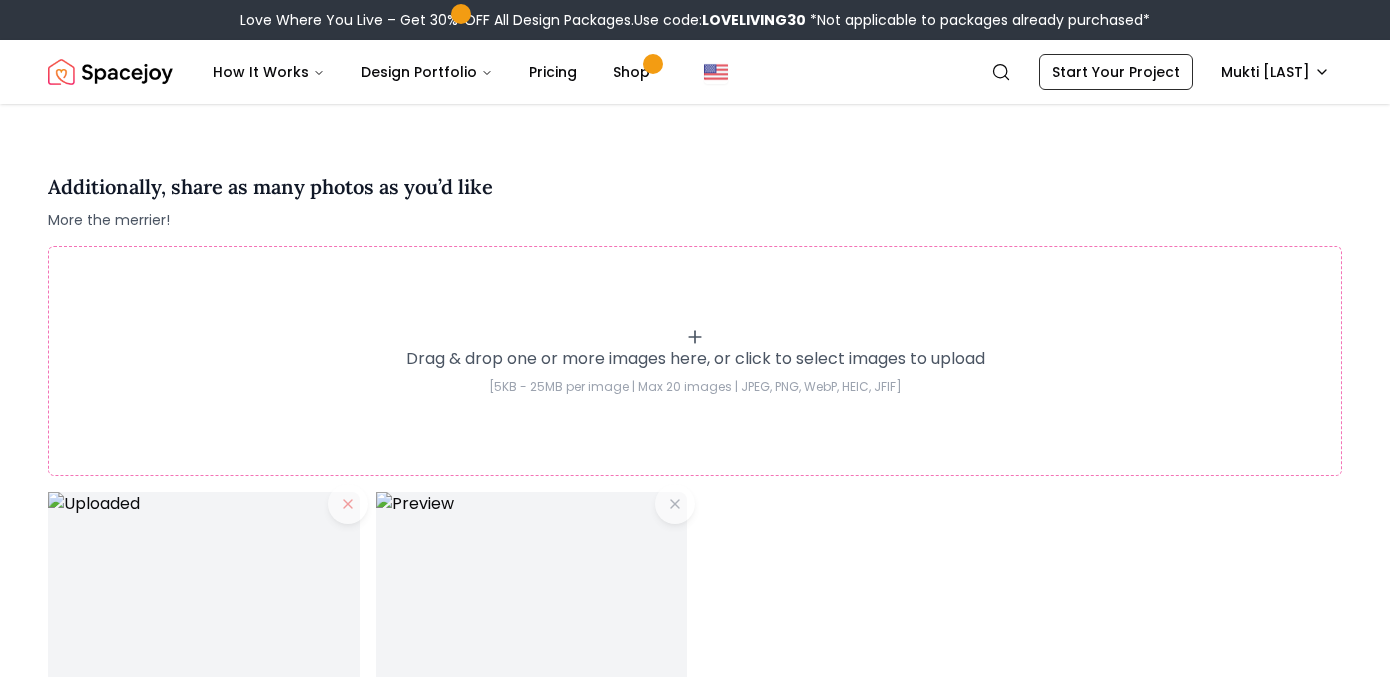 click on "Drag & drop one or more images here, or click to select images to upload [5KB - 25MB per image | Max 20 images | JPEG, PNG, WebP, HEIC, JFIF]" at bounding box center (695, 361) 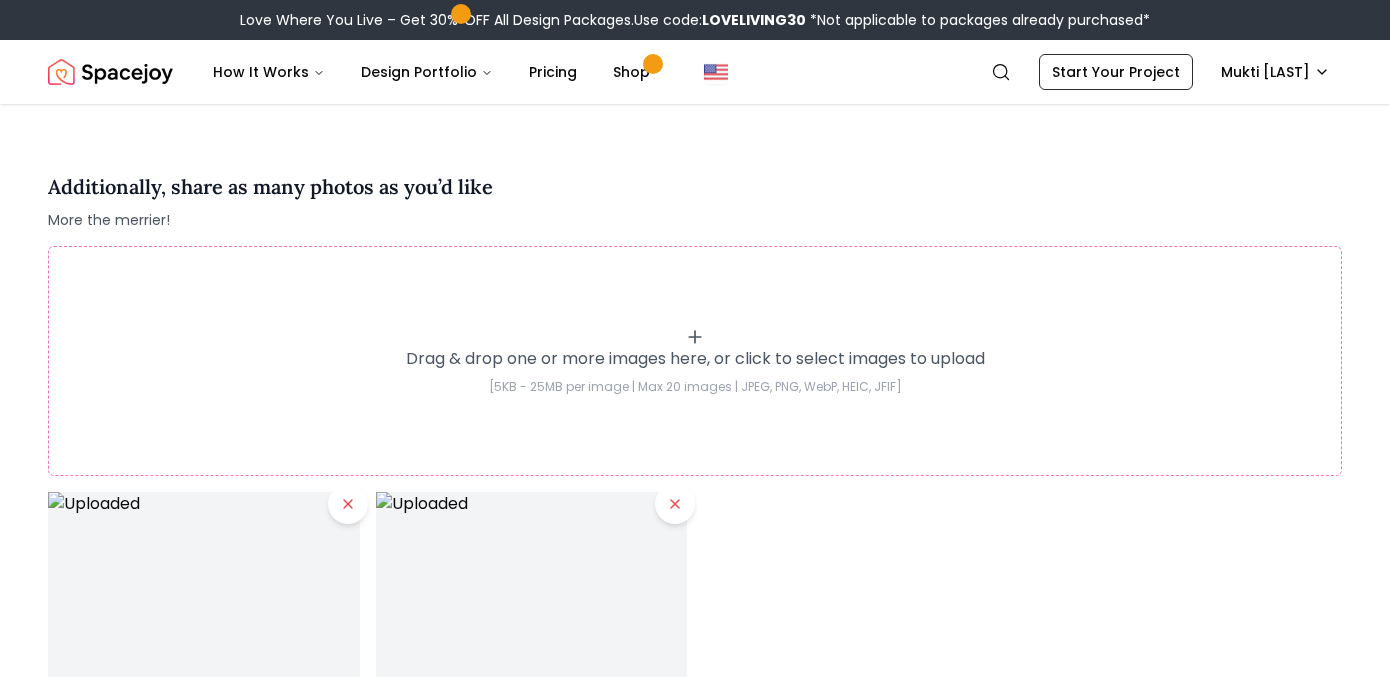 type on "**********" 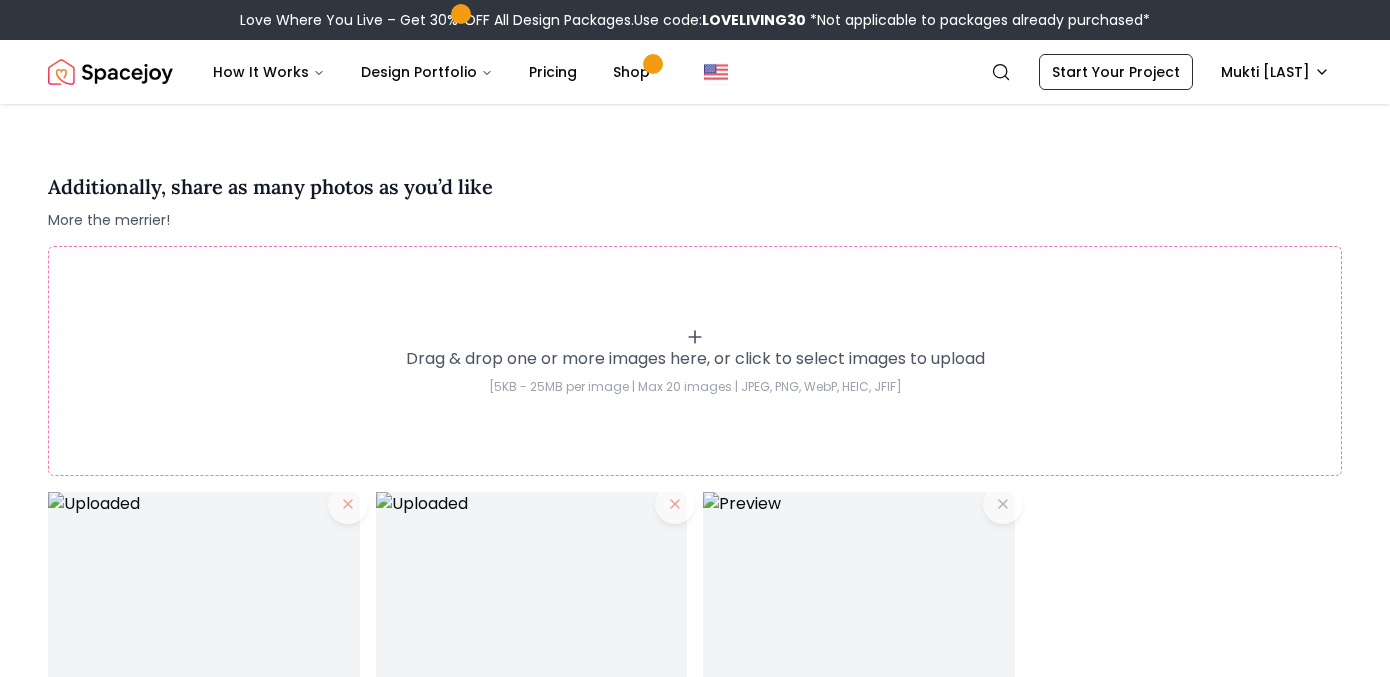 click 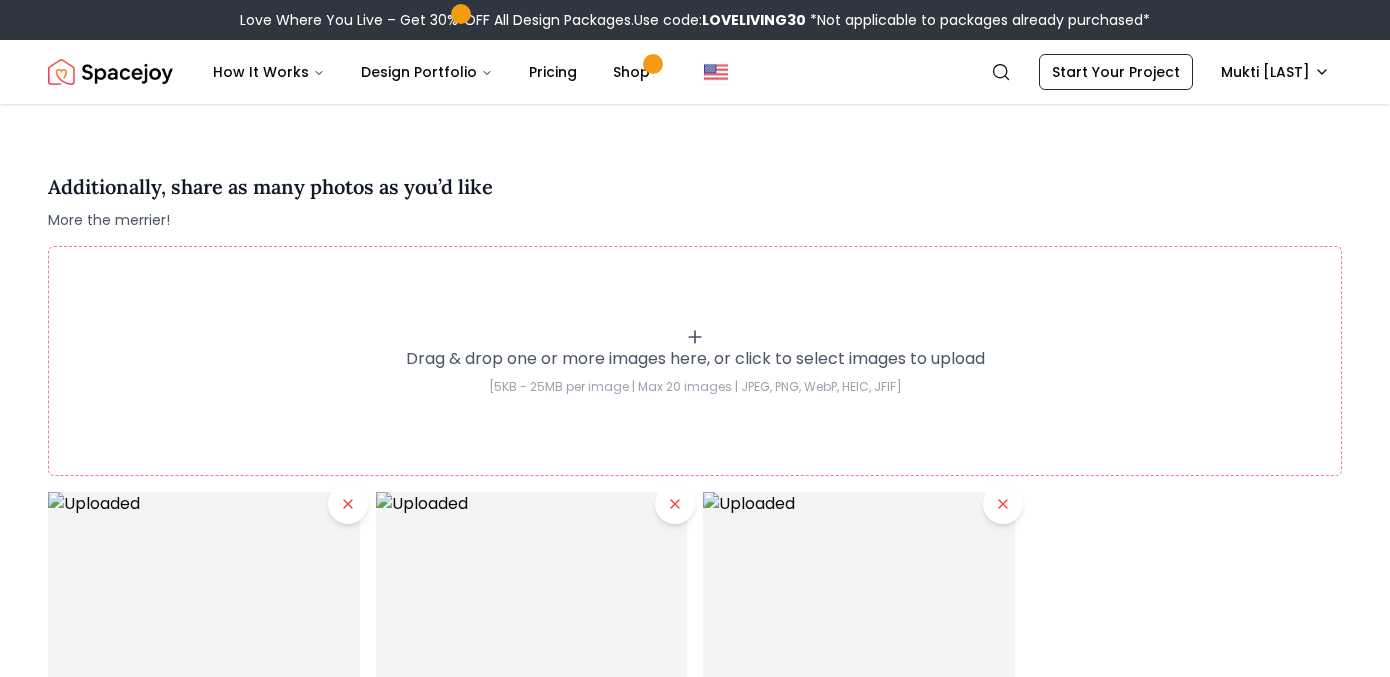 type on "**********" 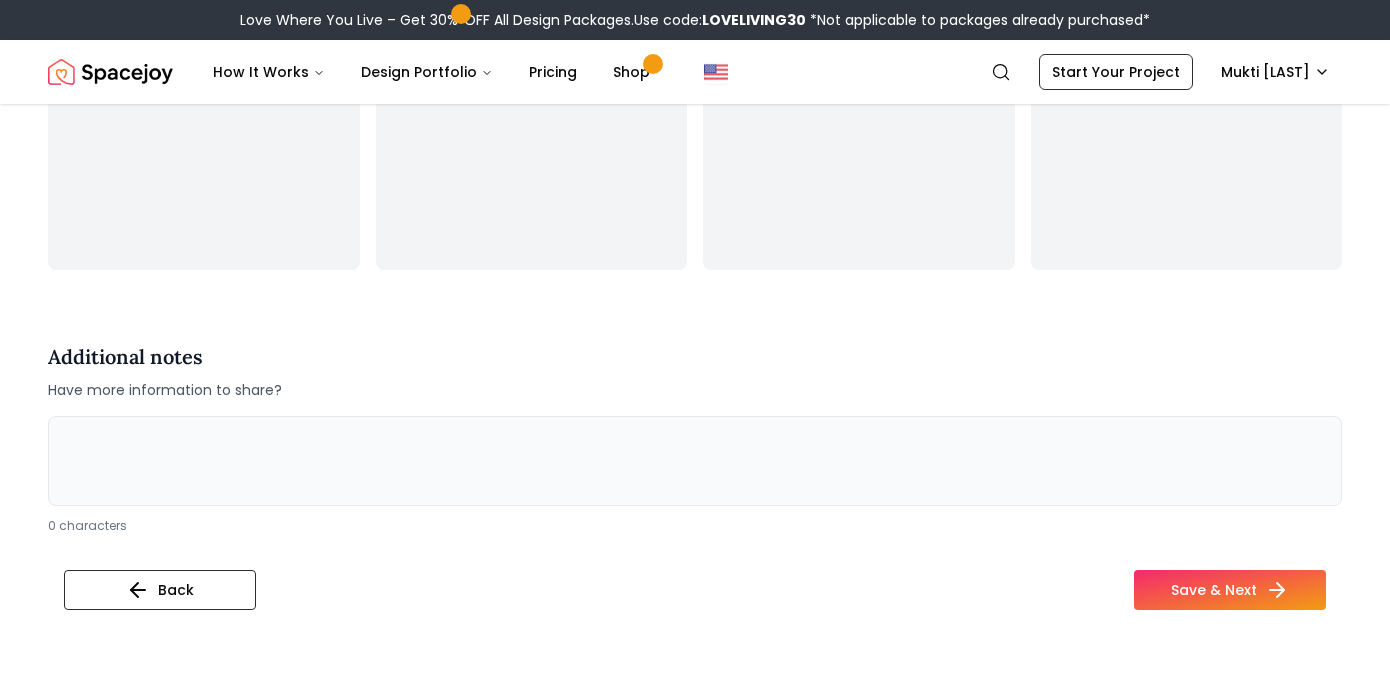 scroll, scrollTop: 5138, scrollLeft: 0, axis: vertical 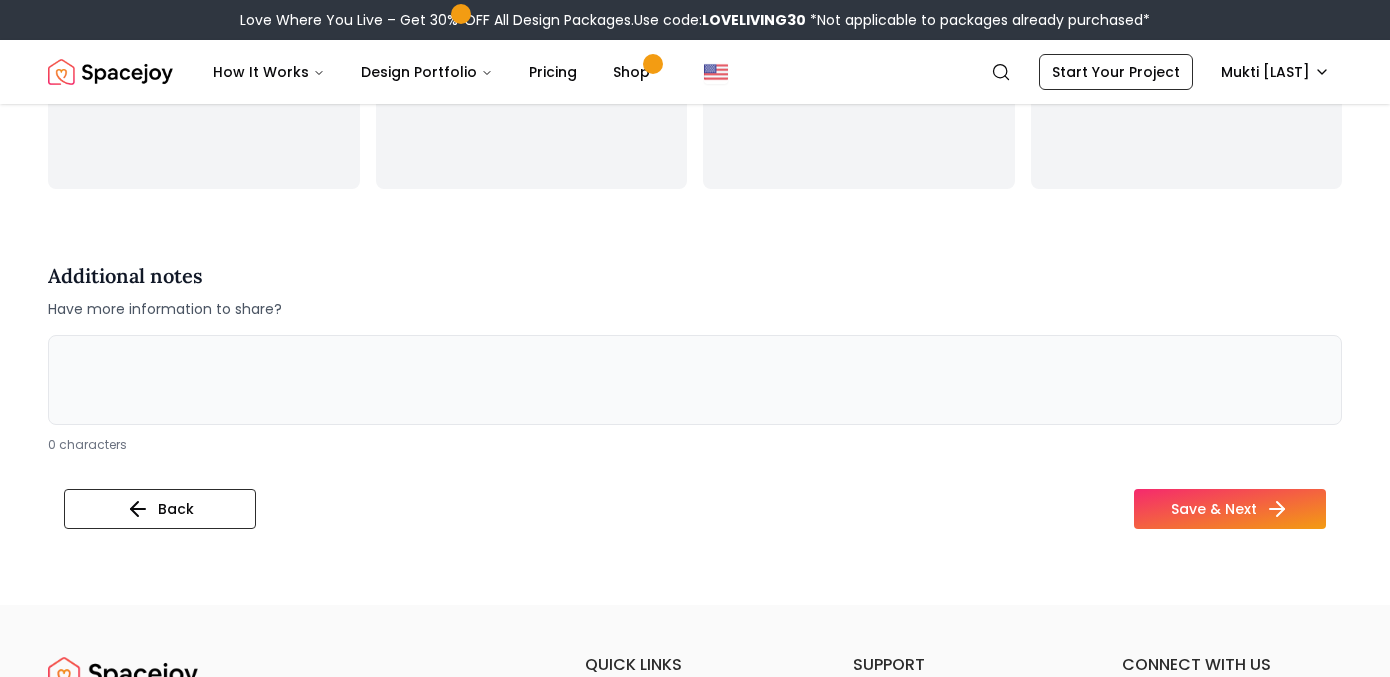 click at bounding box center (695, 380) 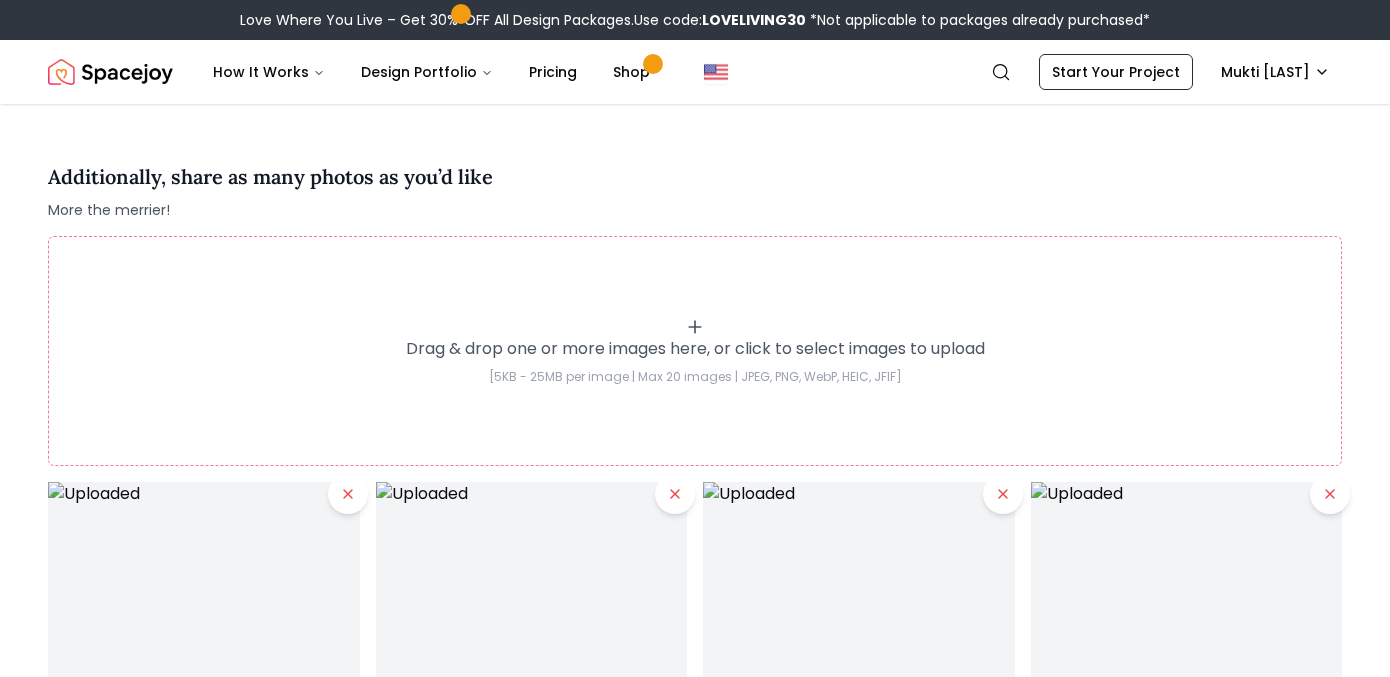 scroll, scrollTop: 4465, scrollLeft: 0, axis: vertical 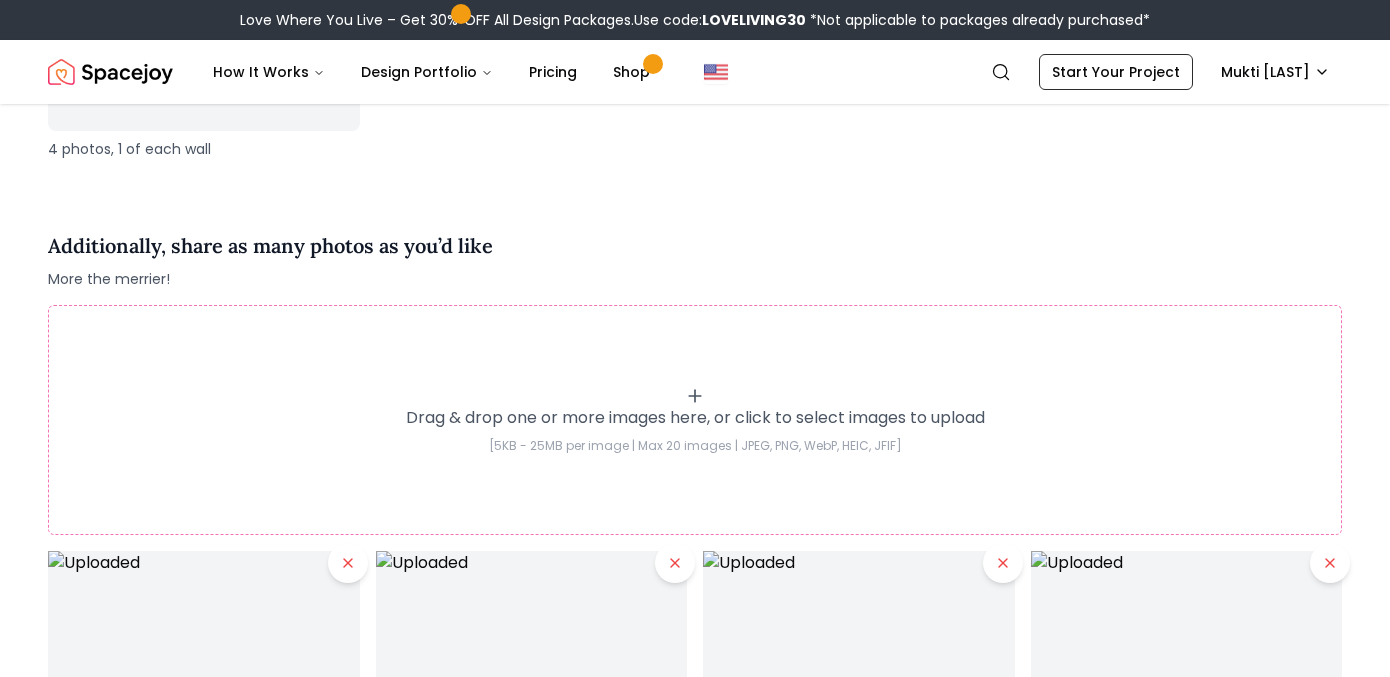 type on "**********" 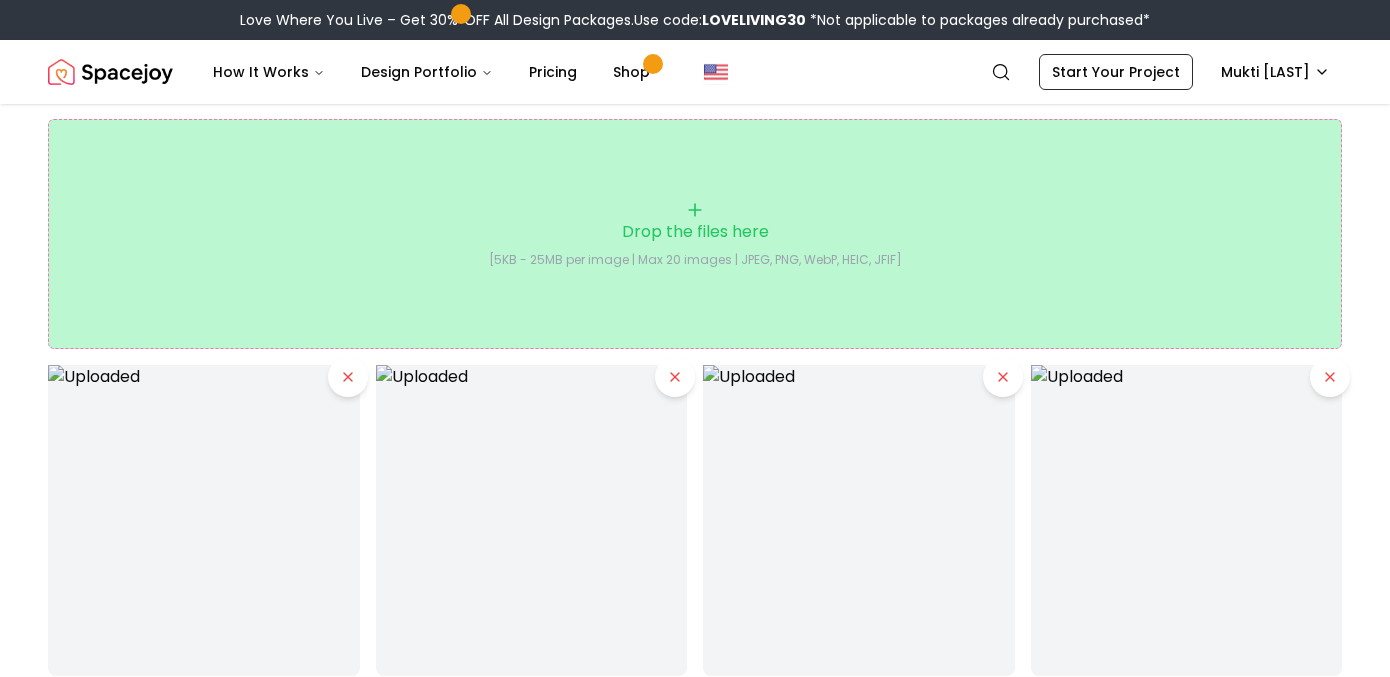 scroll, scrollTop: 4605, scrollLeft: 0, axis: vertical 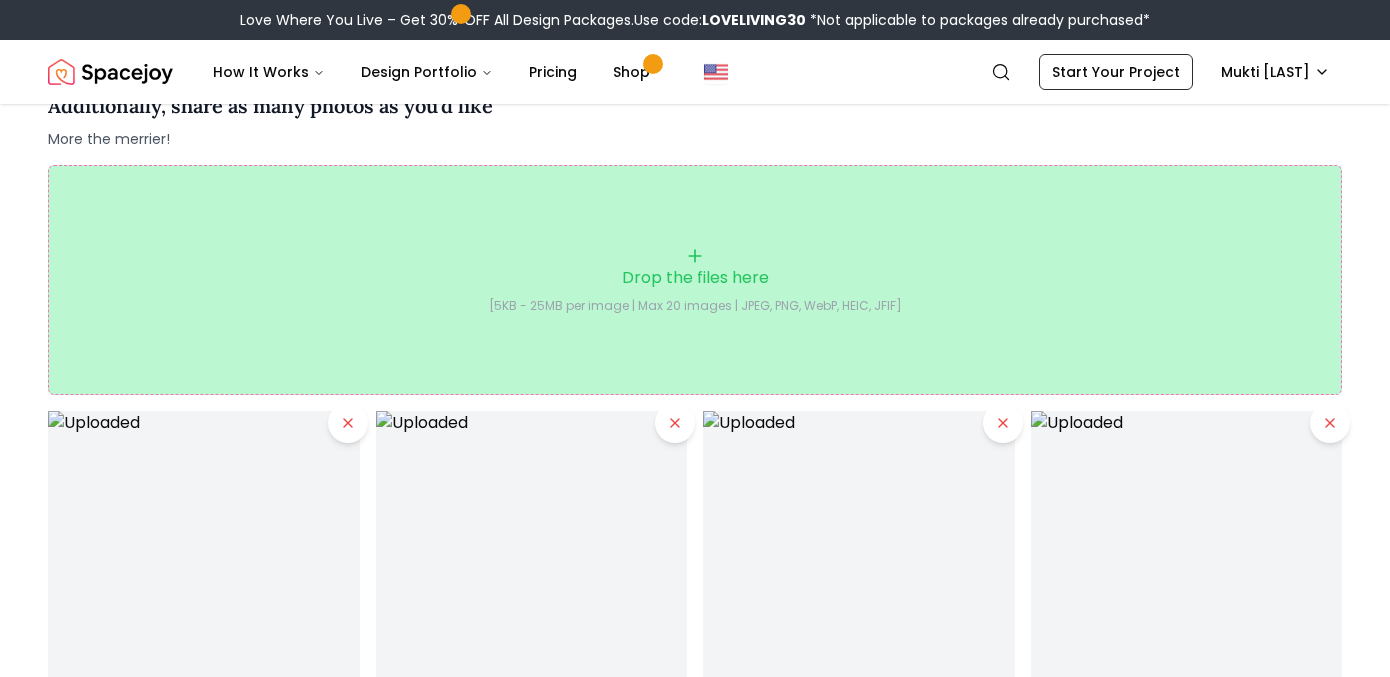 click 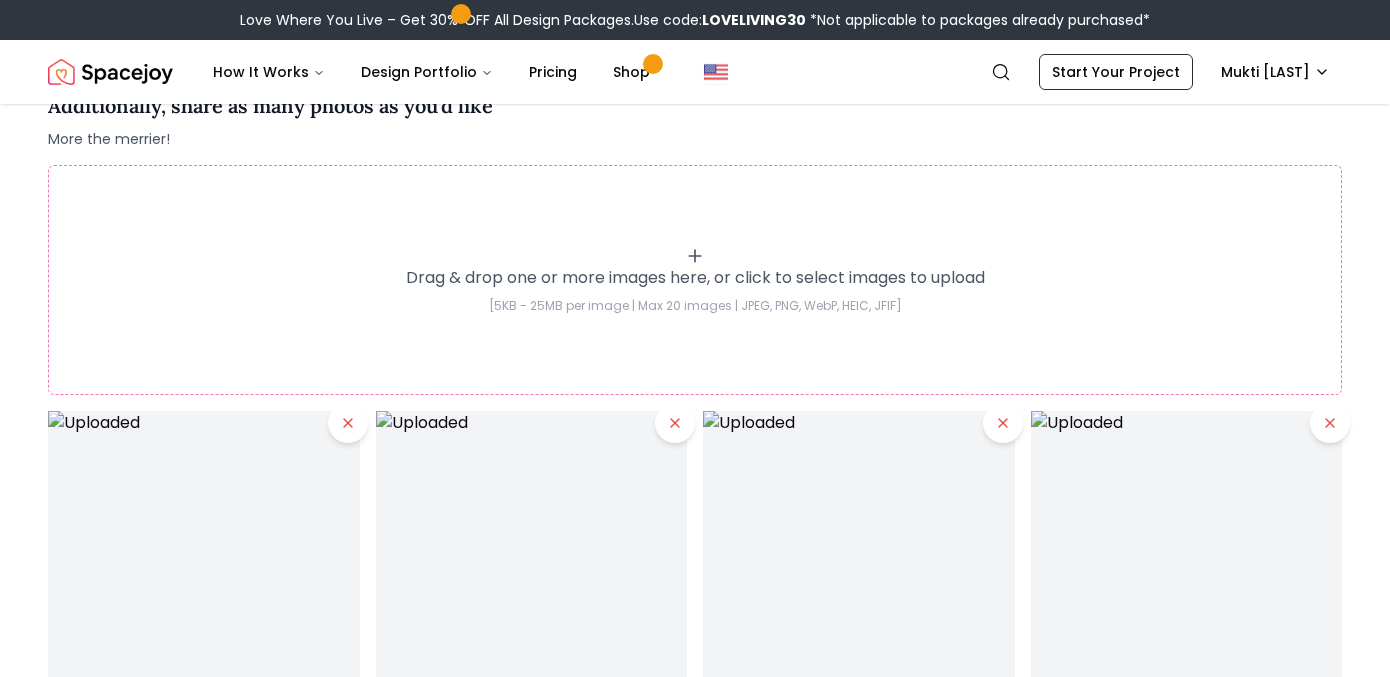 click 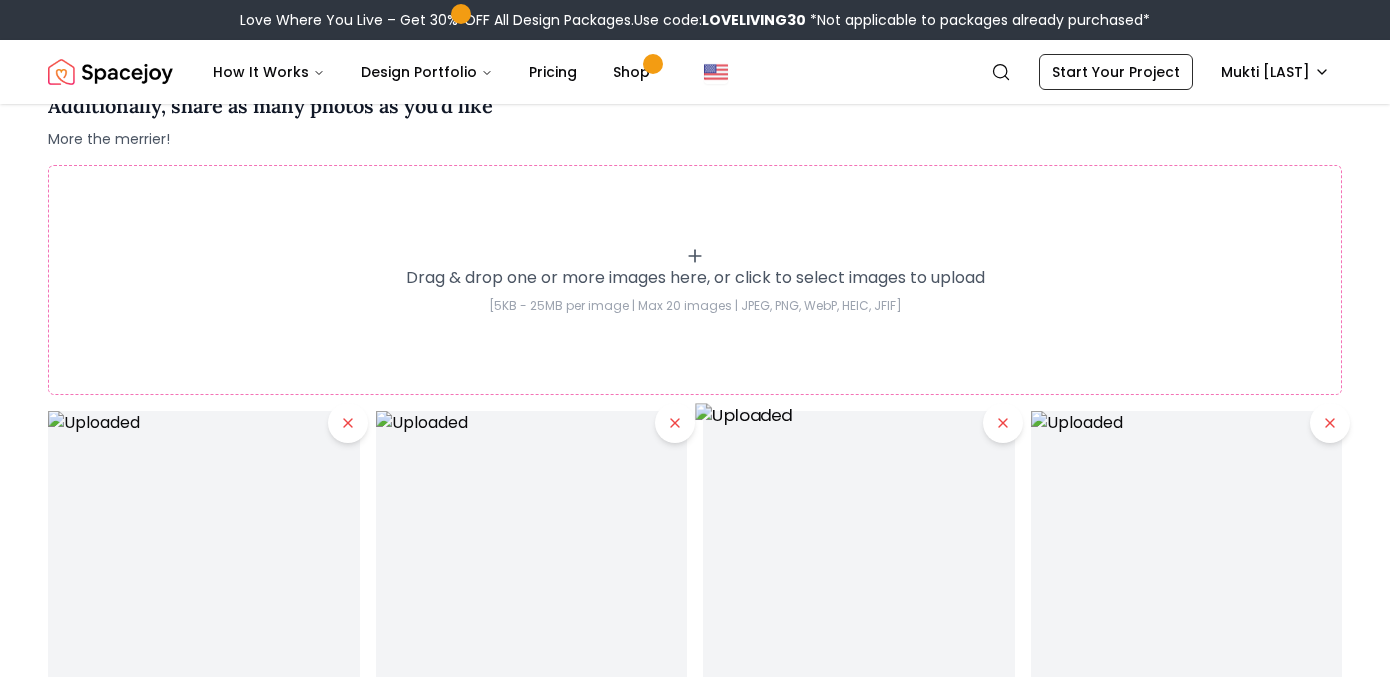 type on "**********" 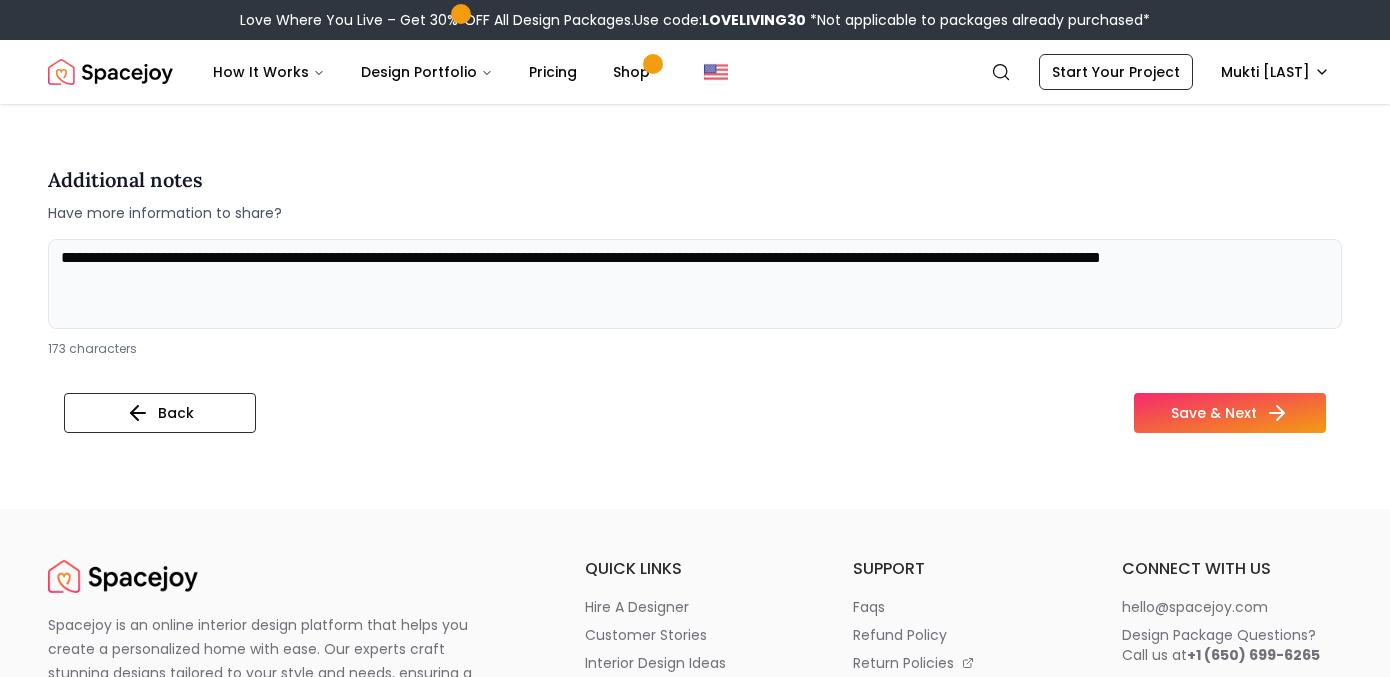 scroll, scrollTop: 5590, scrollLeft: 0, axis: vertical 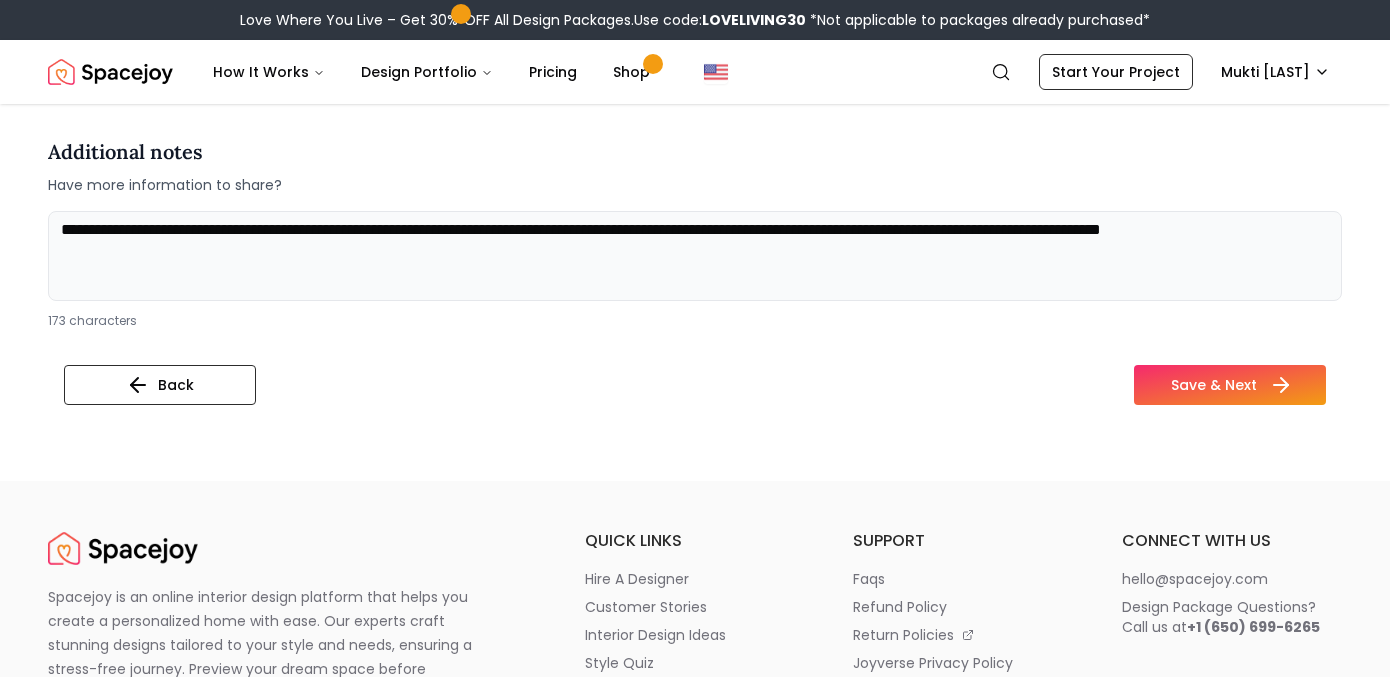 click on "Save & Next" at bounding box center (1230, 385) 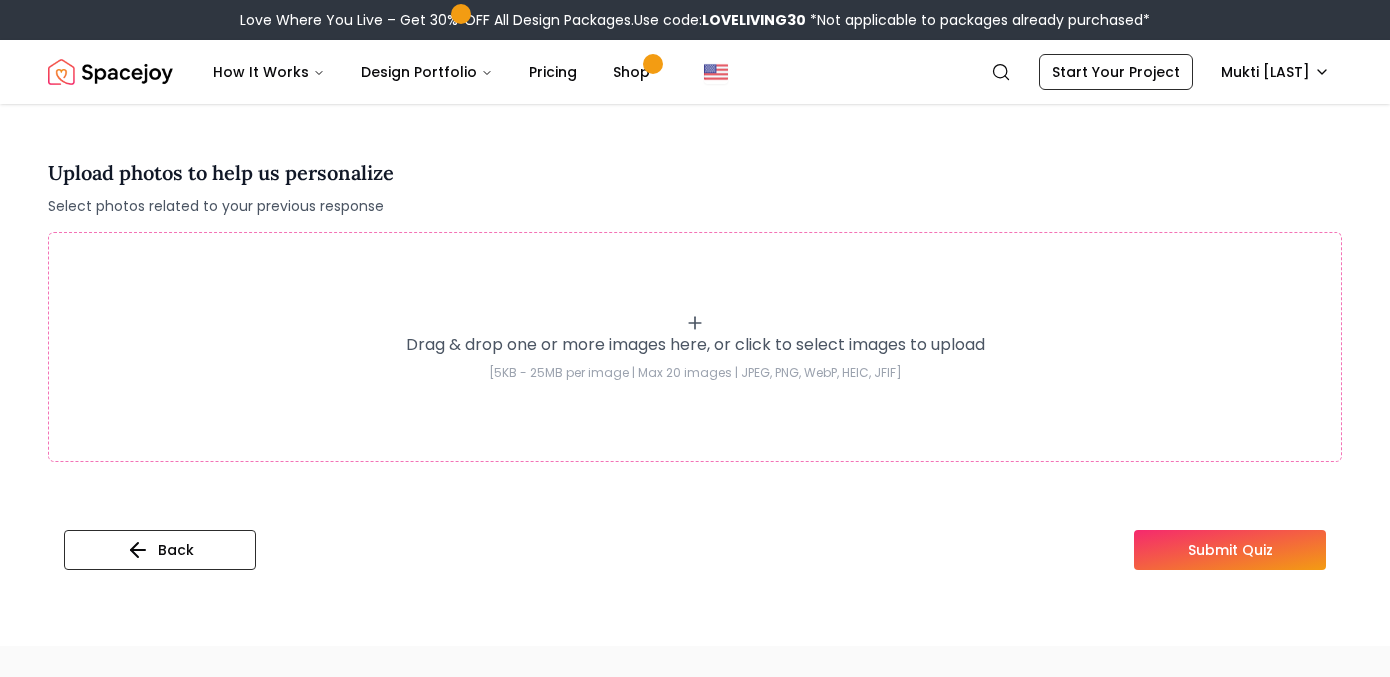 scroll, scrollTop: 0, scrollLeft: 0, axis: both 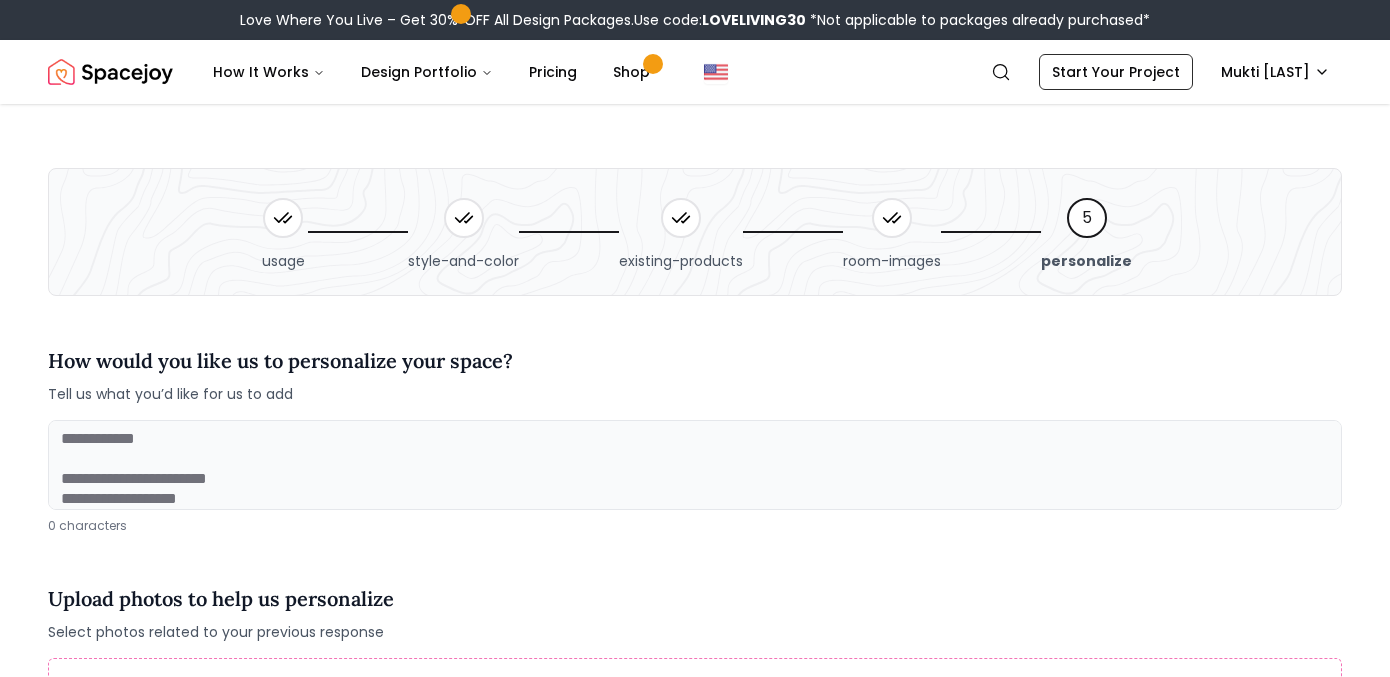 click 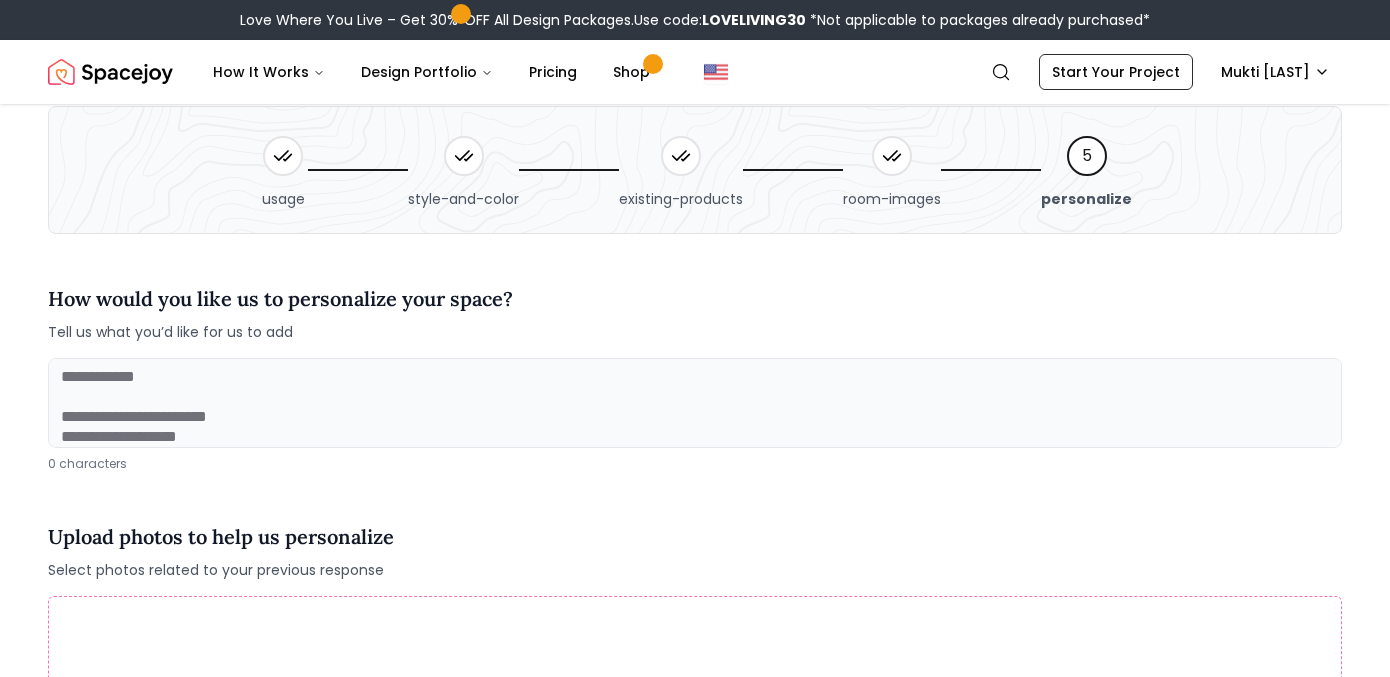 scroll, scrollTop: 69, scrollLeft: 0, axis: vertical 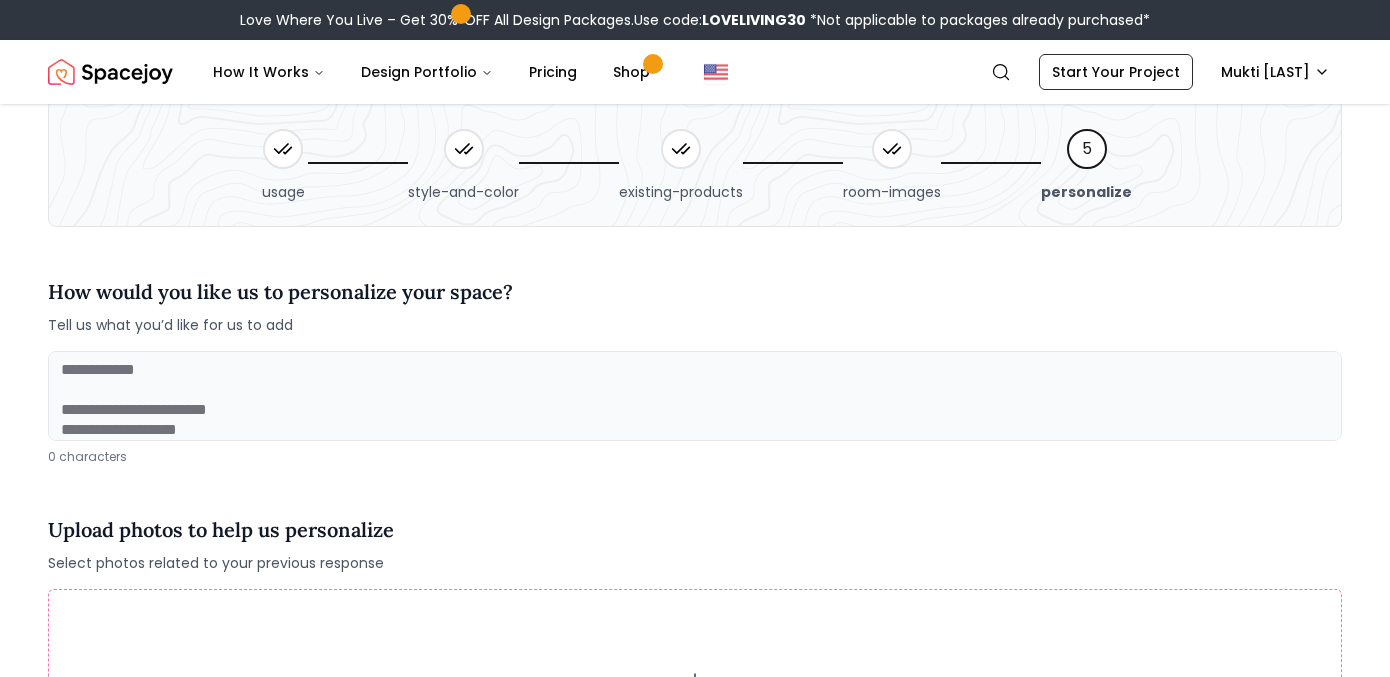 click at bounding box center [695, 396] 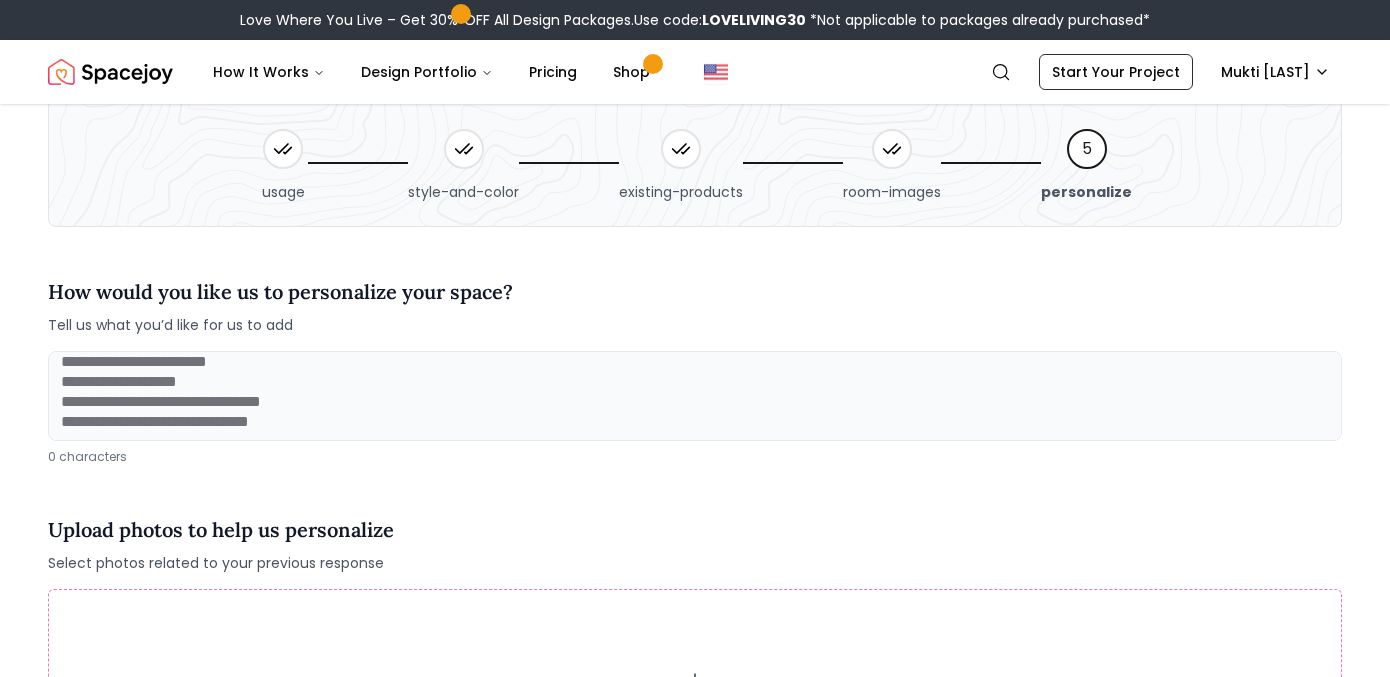 scroll, scrollTop: 48, scrollLeft: 0, axis: vertical 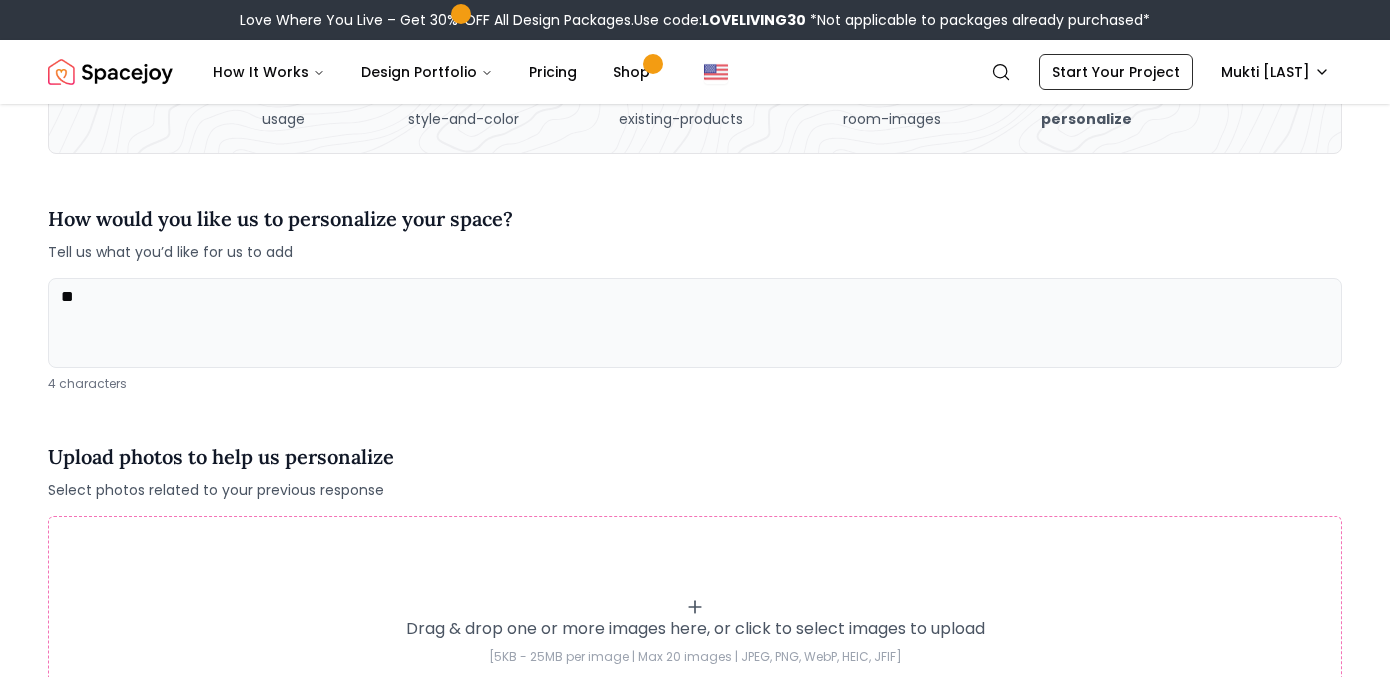 type on "*" 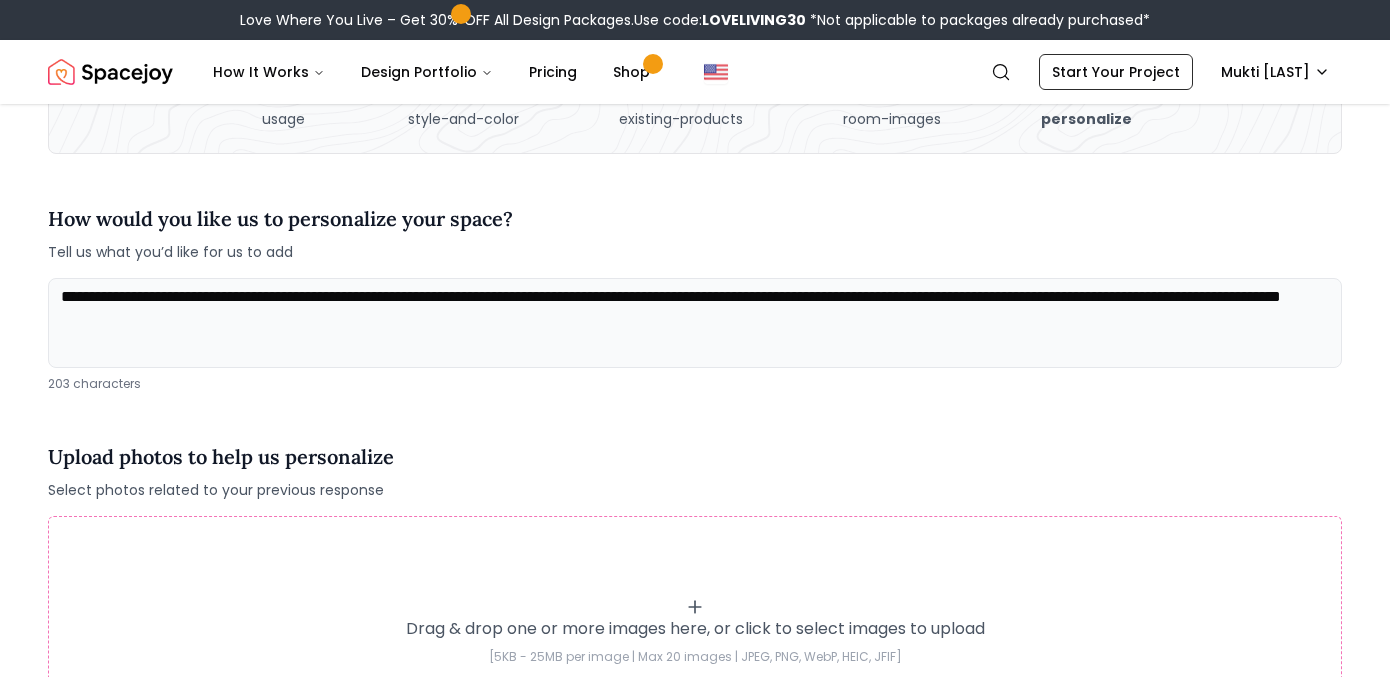 click on "**********" at bounding box center (695, 323) 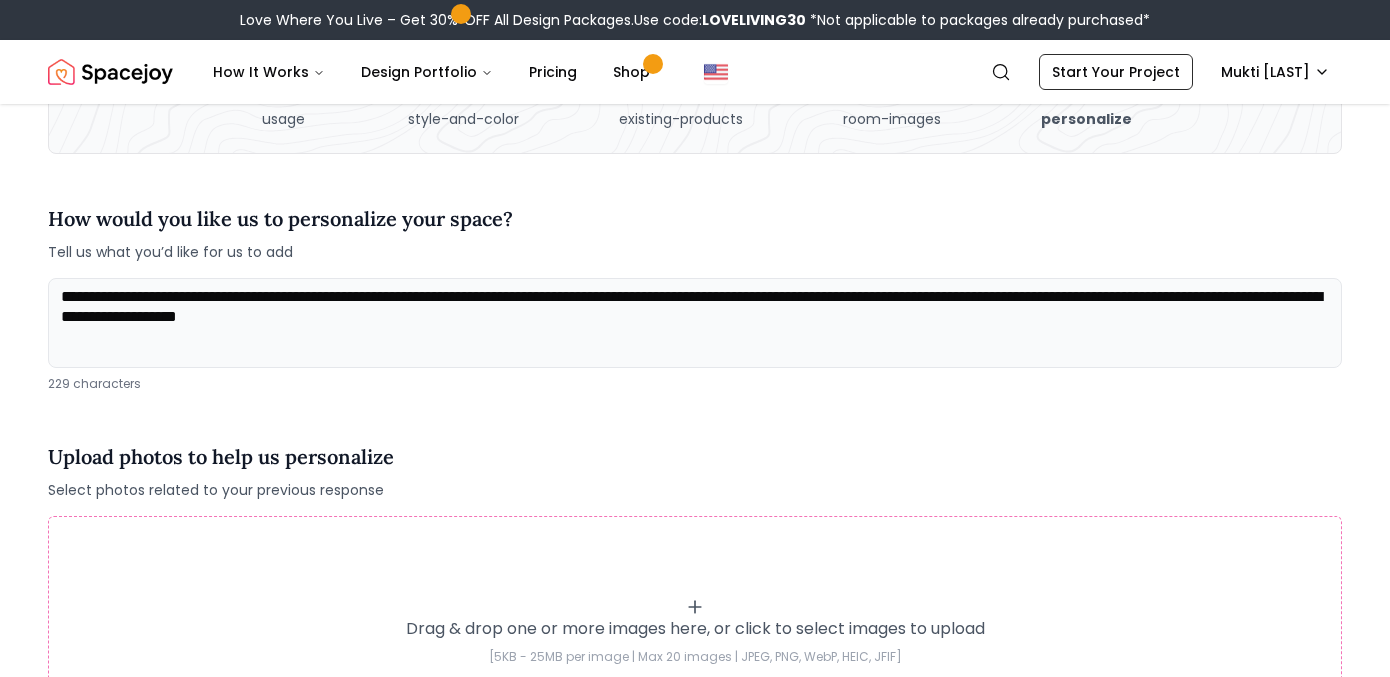 click on "**********" at bounding box center (695, 323) 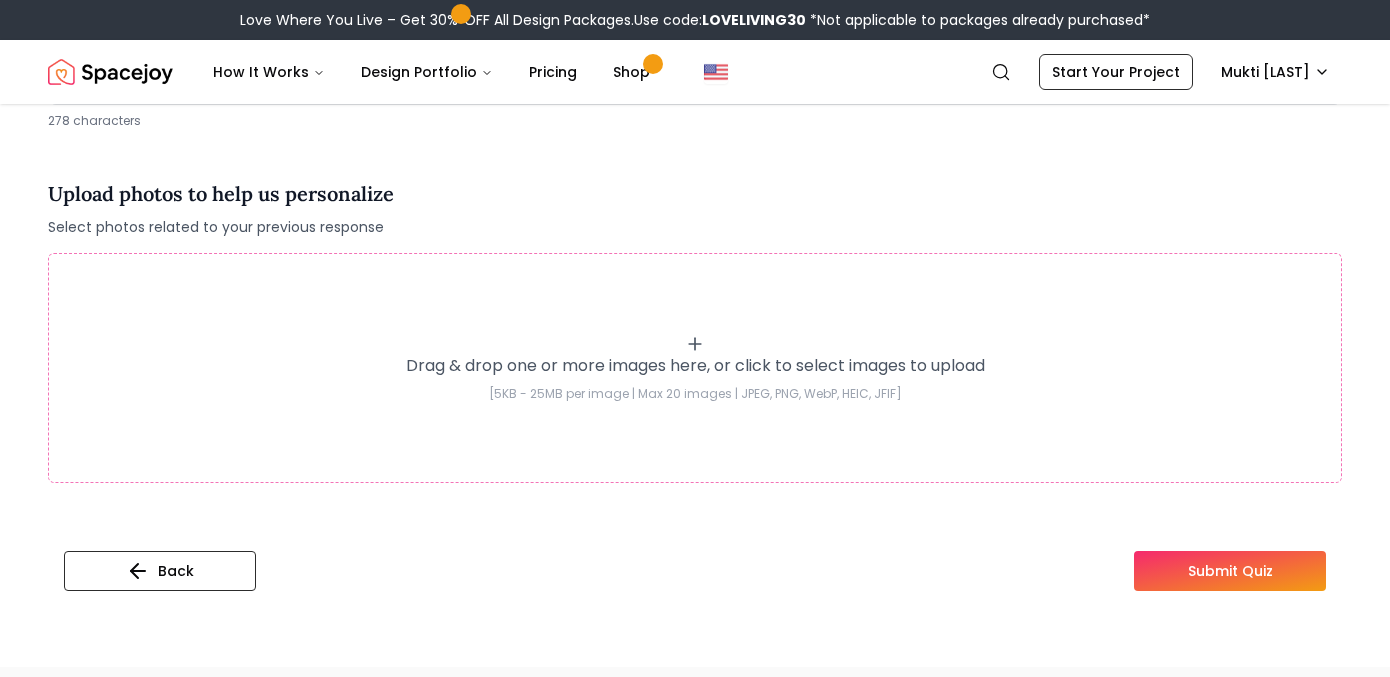 scroll, scrollTop: 393, scrollLeft: 0, axis: vertical 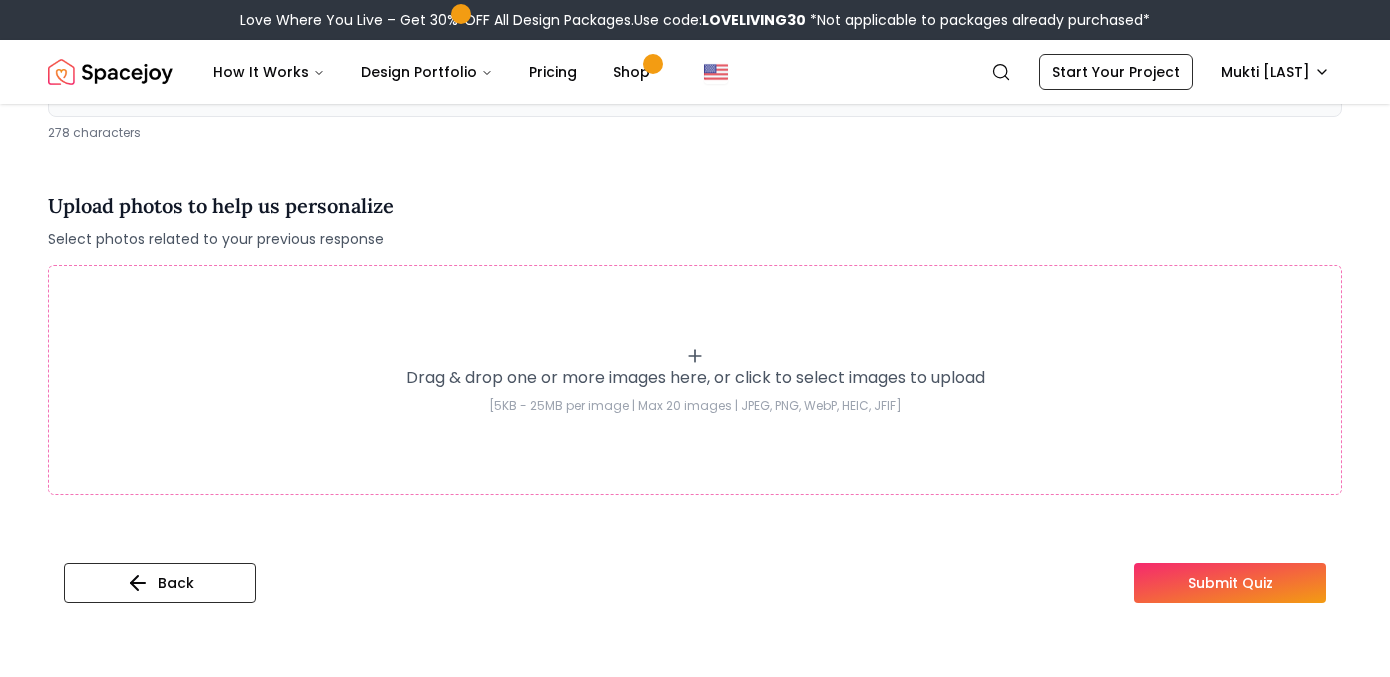 type on "**********" 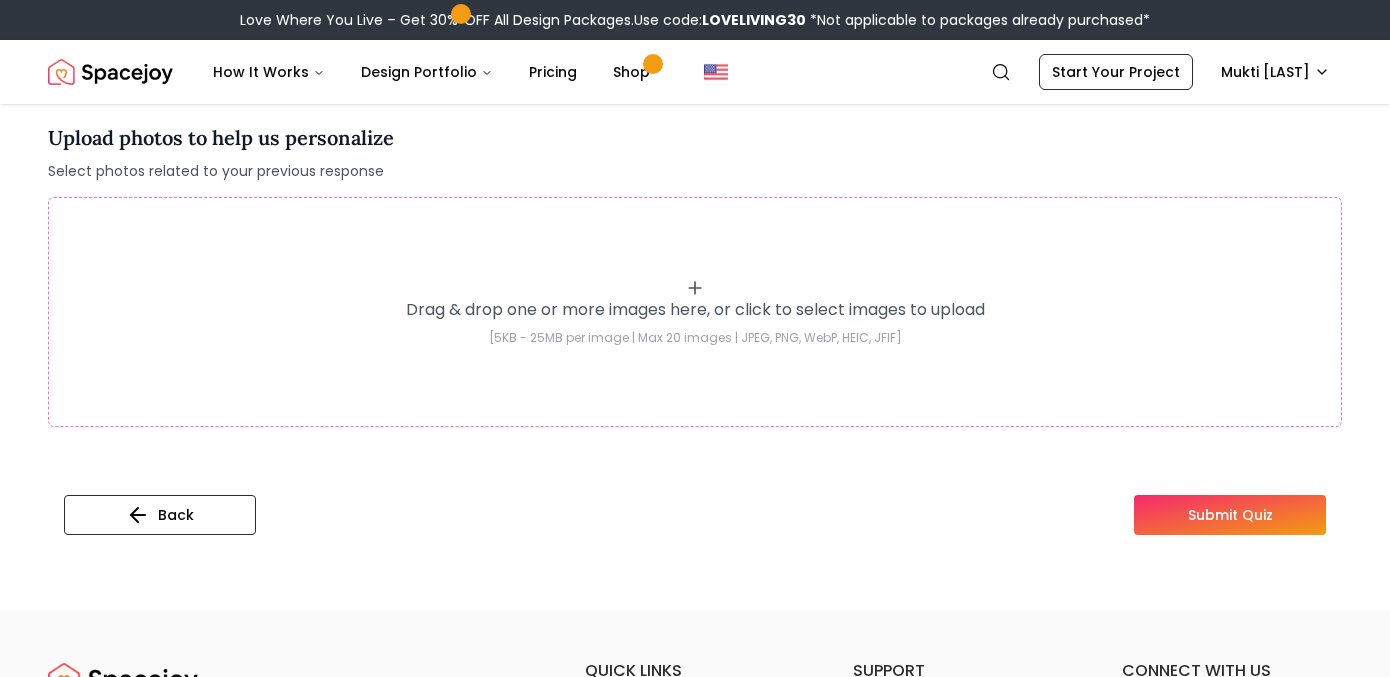 scroll, scrollTop: 113, scrollLeft: 0, axis: vertical 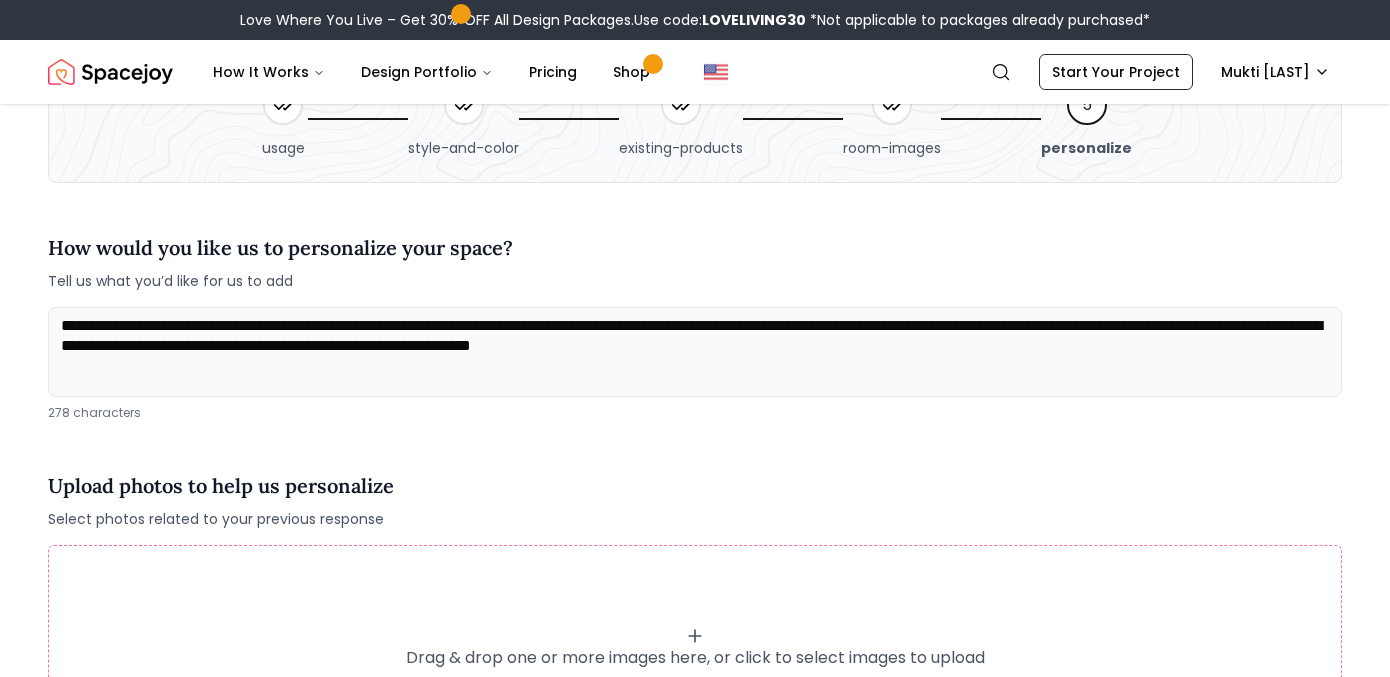 click on "**********" at bounding box center [695, 352] 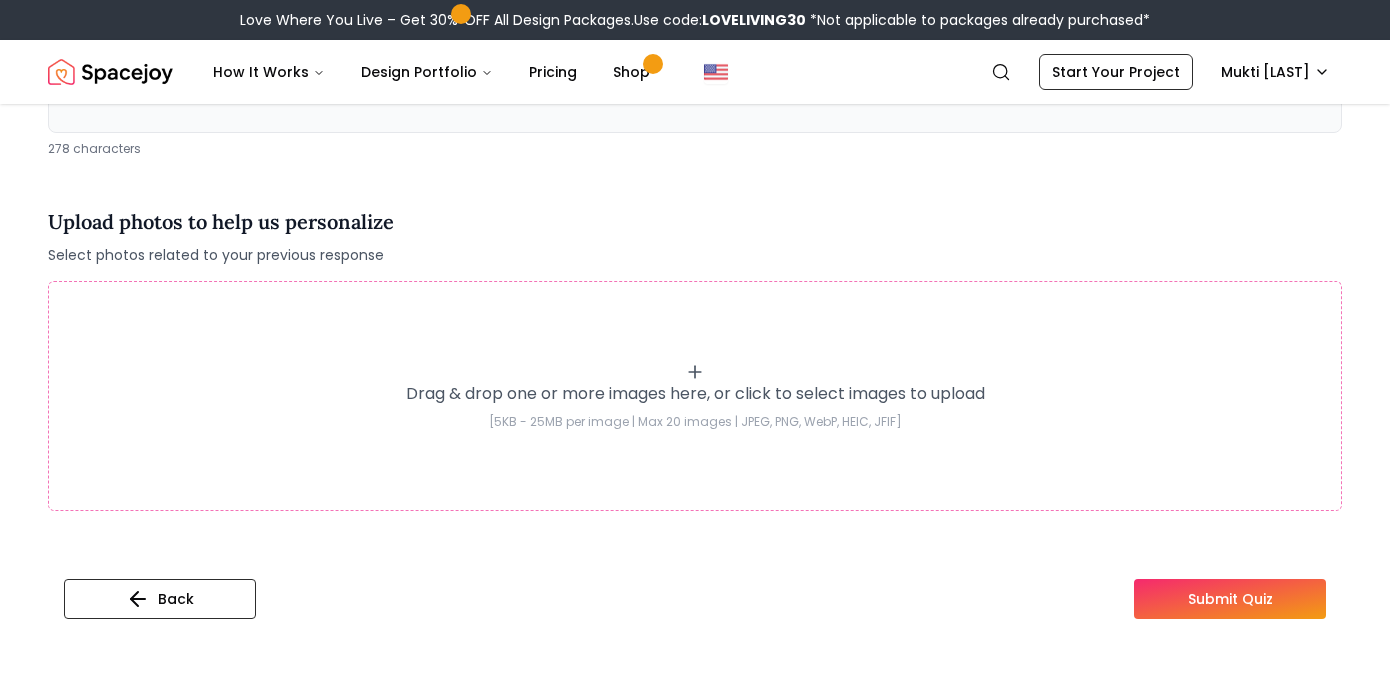 scroll, scrollTop: 400, scrollLeft: 0, axis: vertical 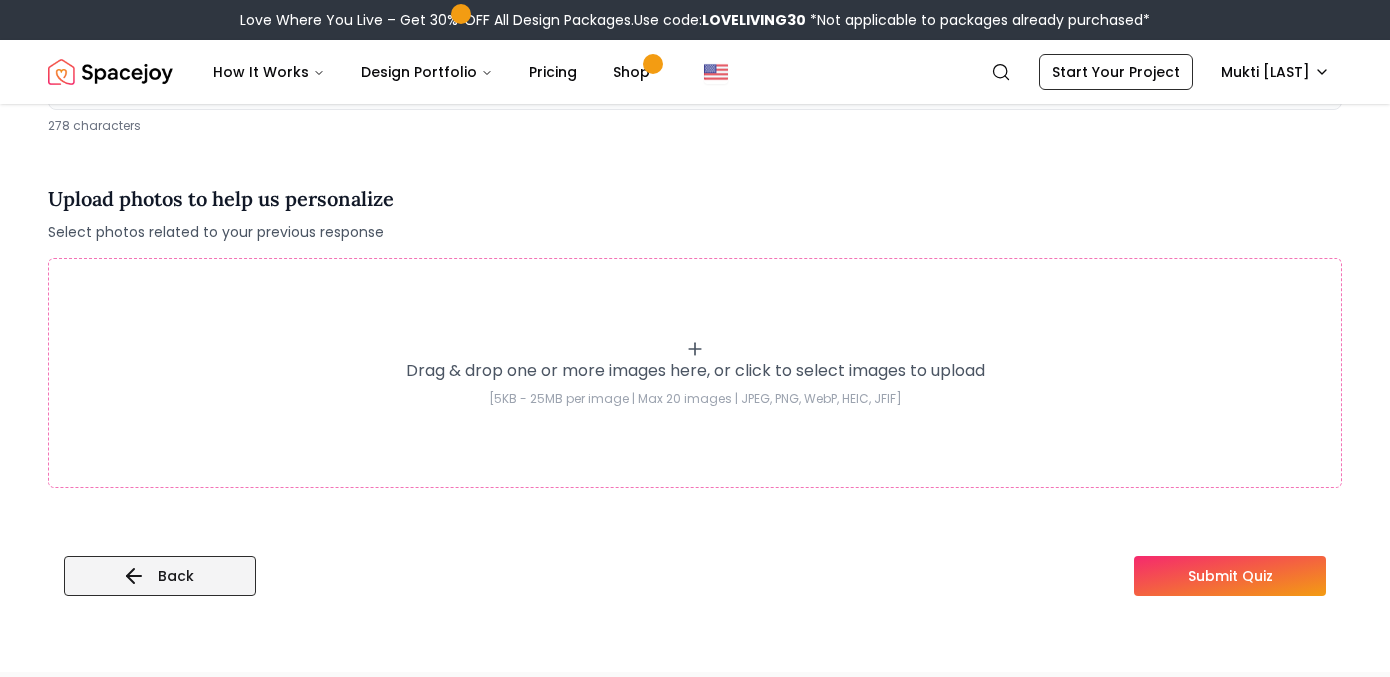 click on "Back" at bounding box center (160, 576) 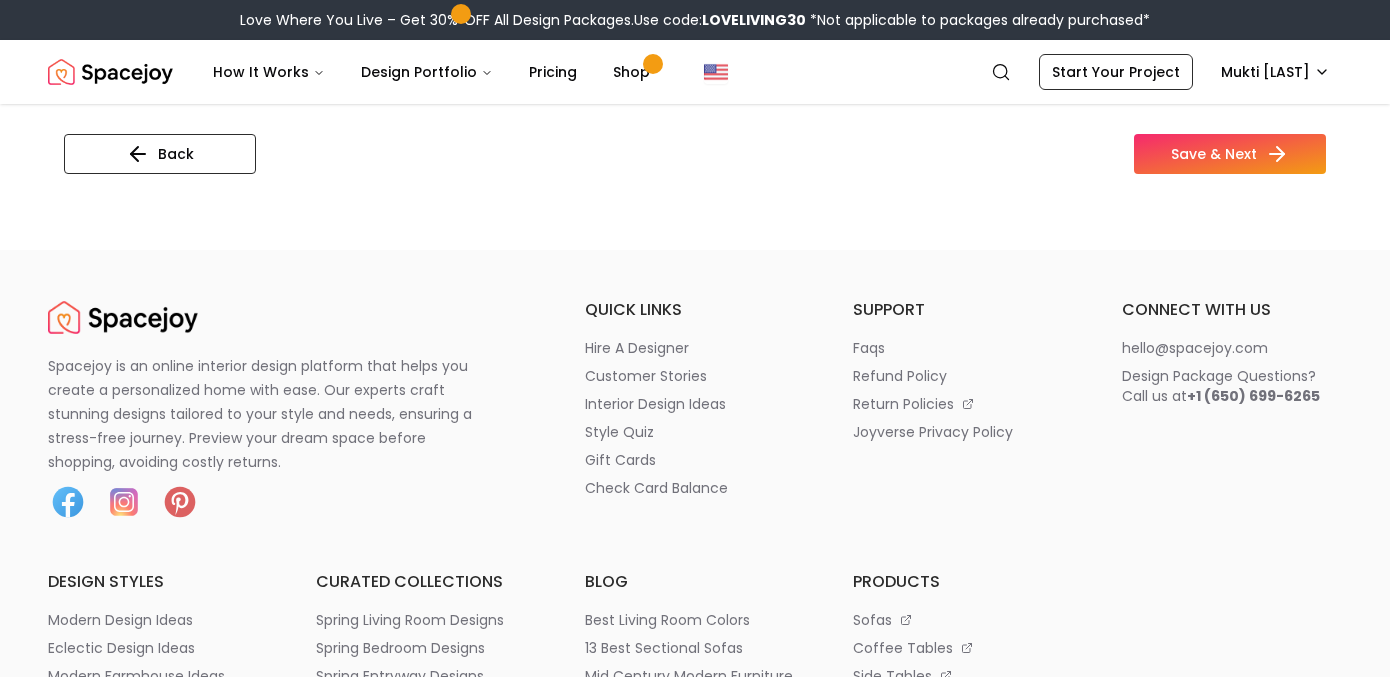 scroll, scrollTop: 5775, scrollLeft: 0, axis: vertical 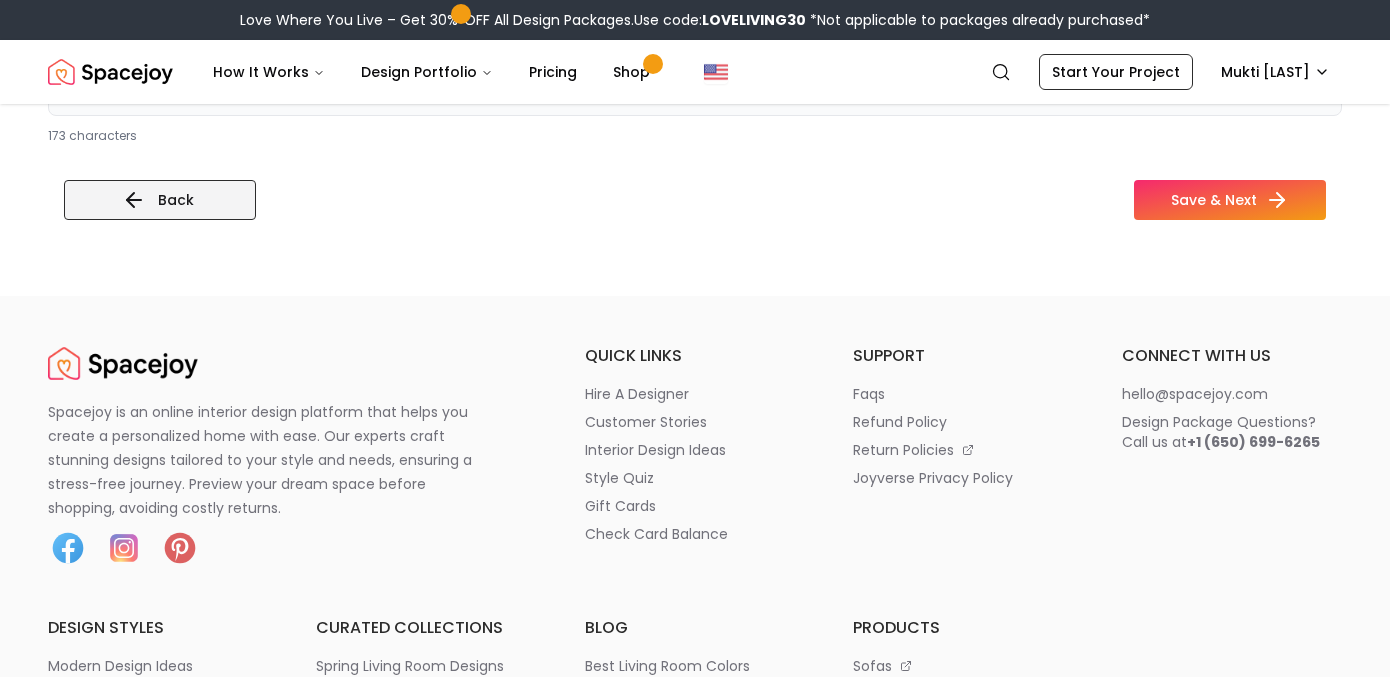 click on "Back" at bounding box center [160, 200] 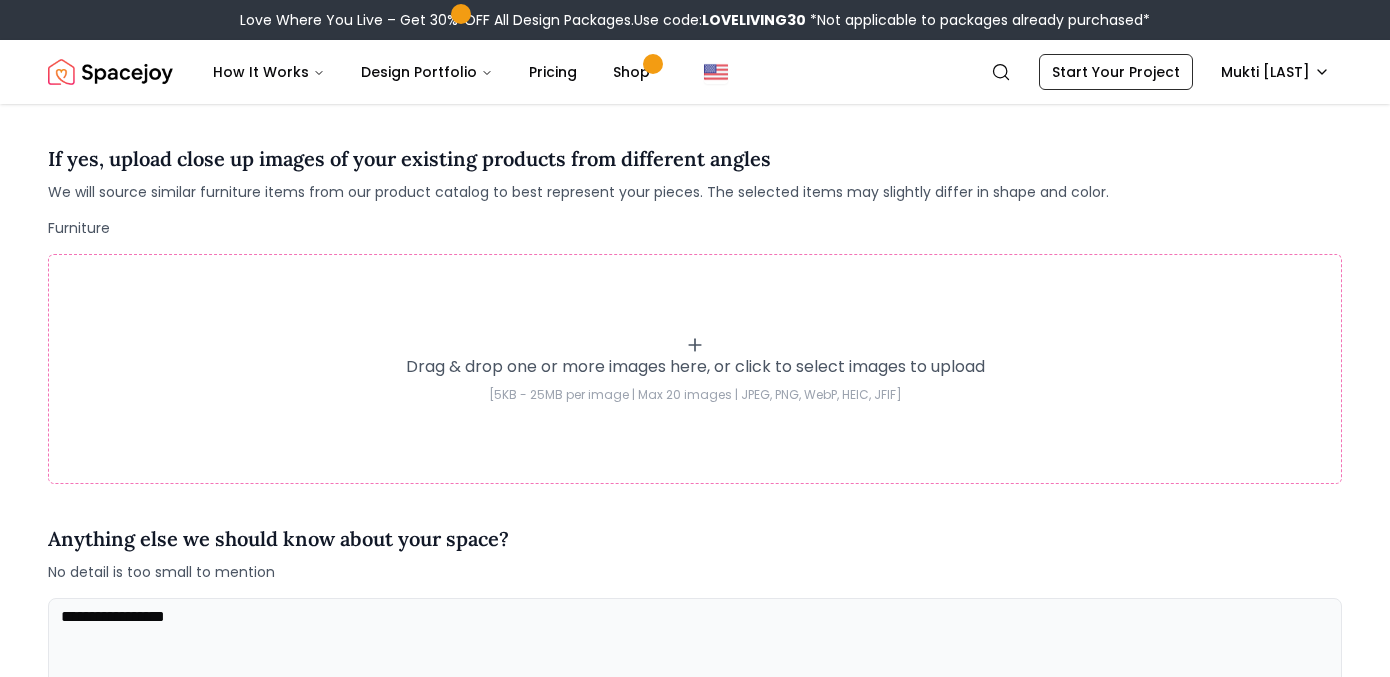 scroll, scrollTop: 421, scrollLeft: 0, axis: vertical 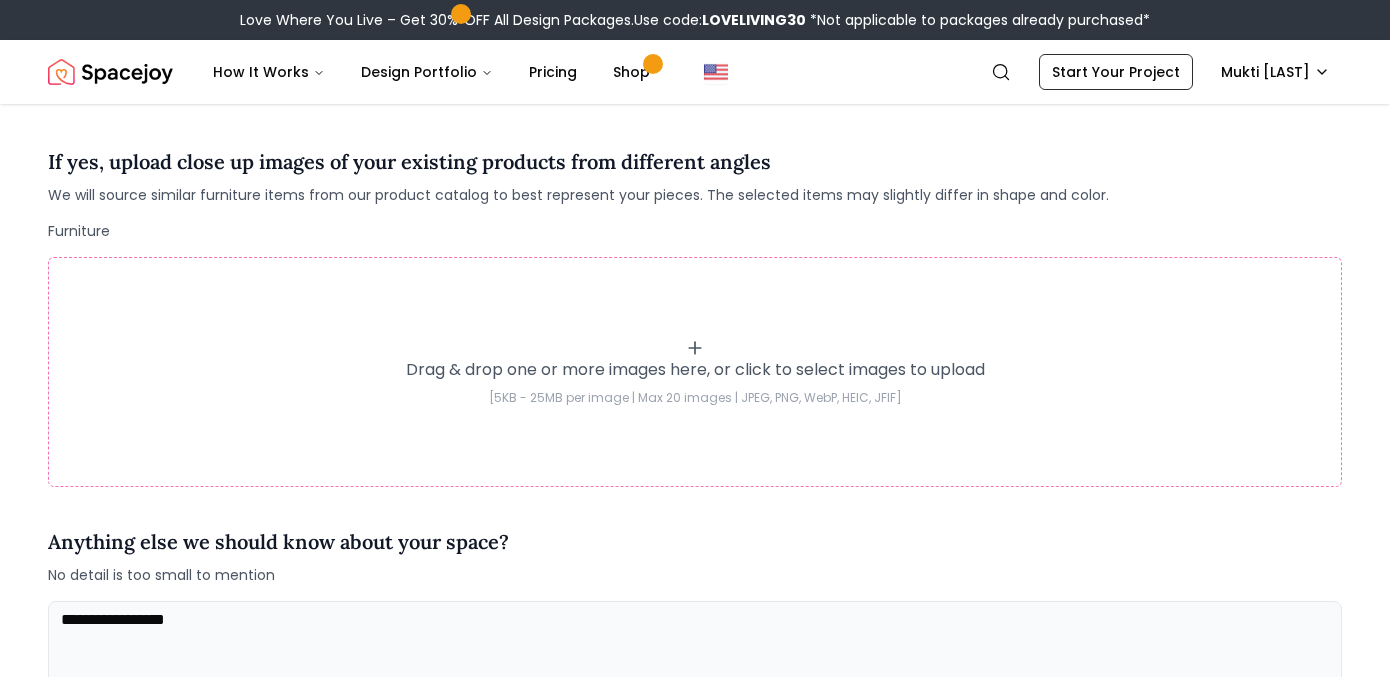 click 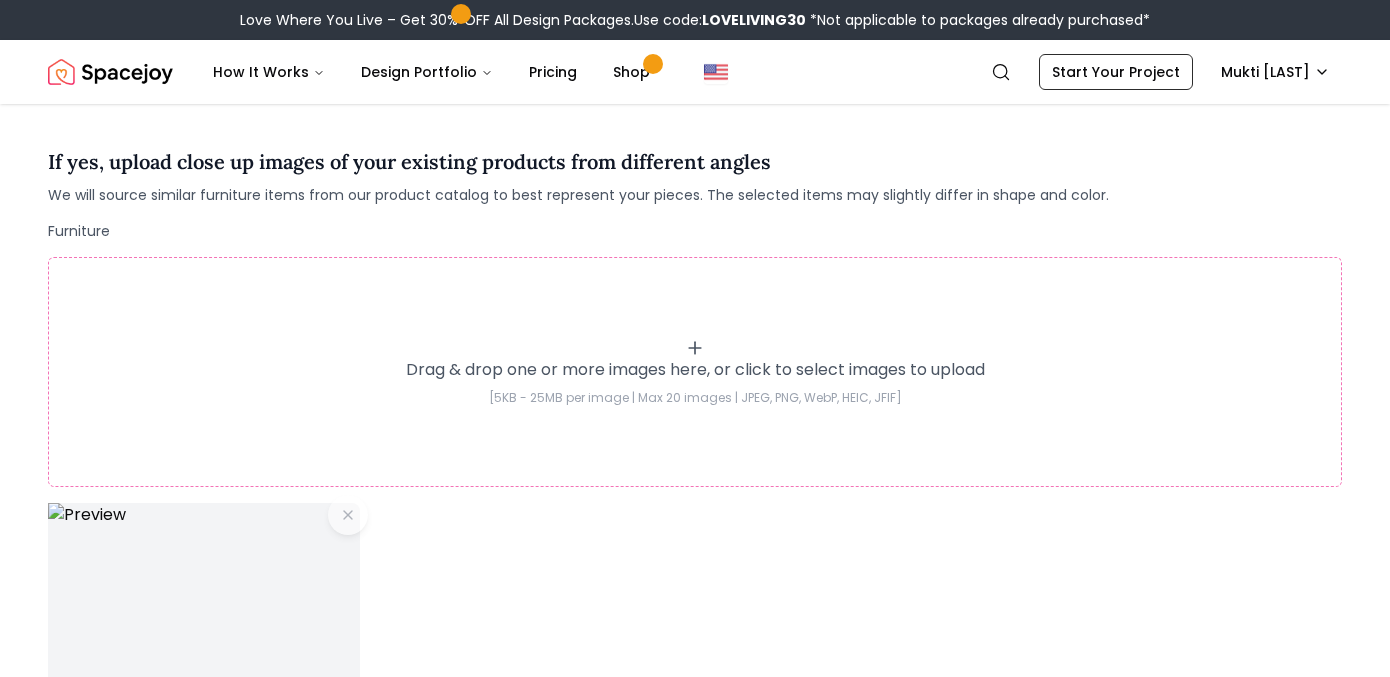 click 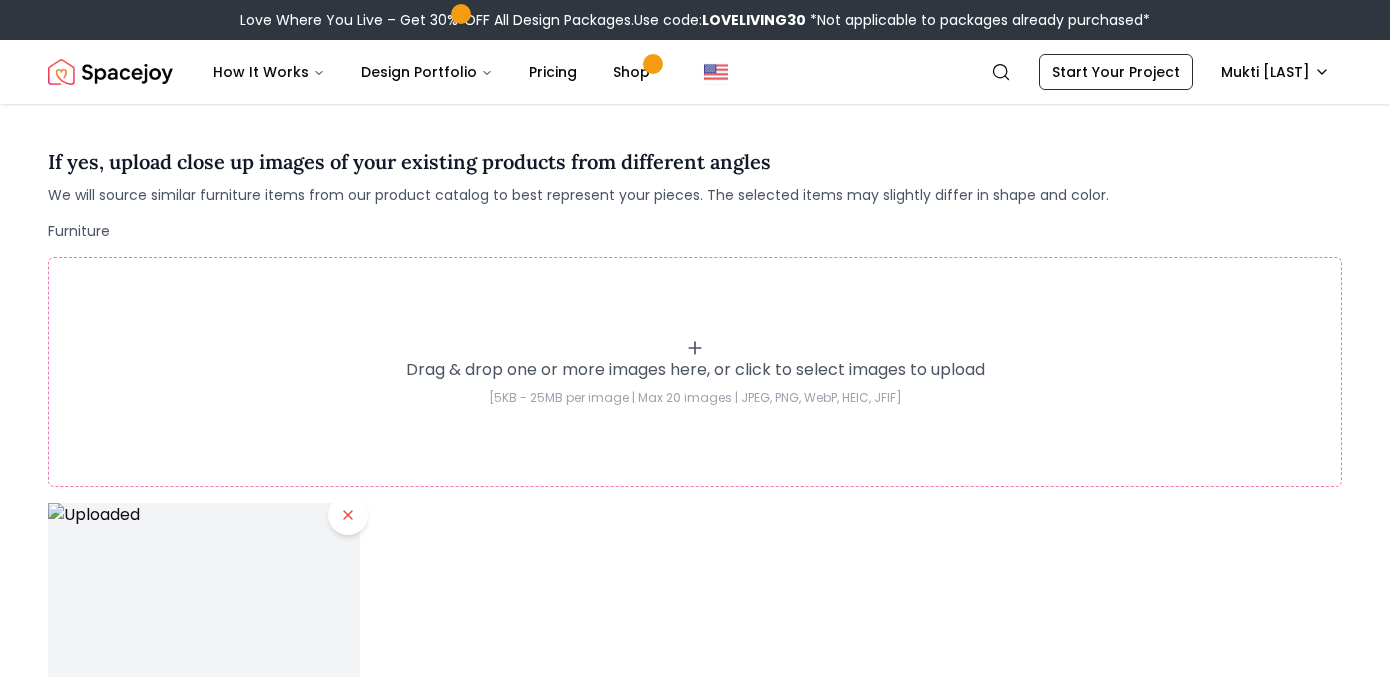 type on "**********" 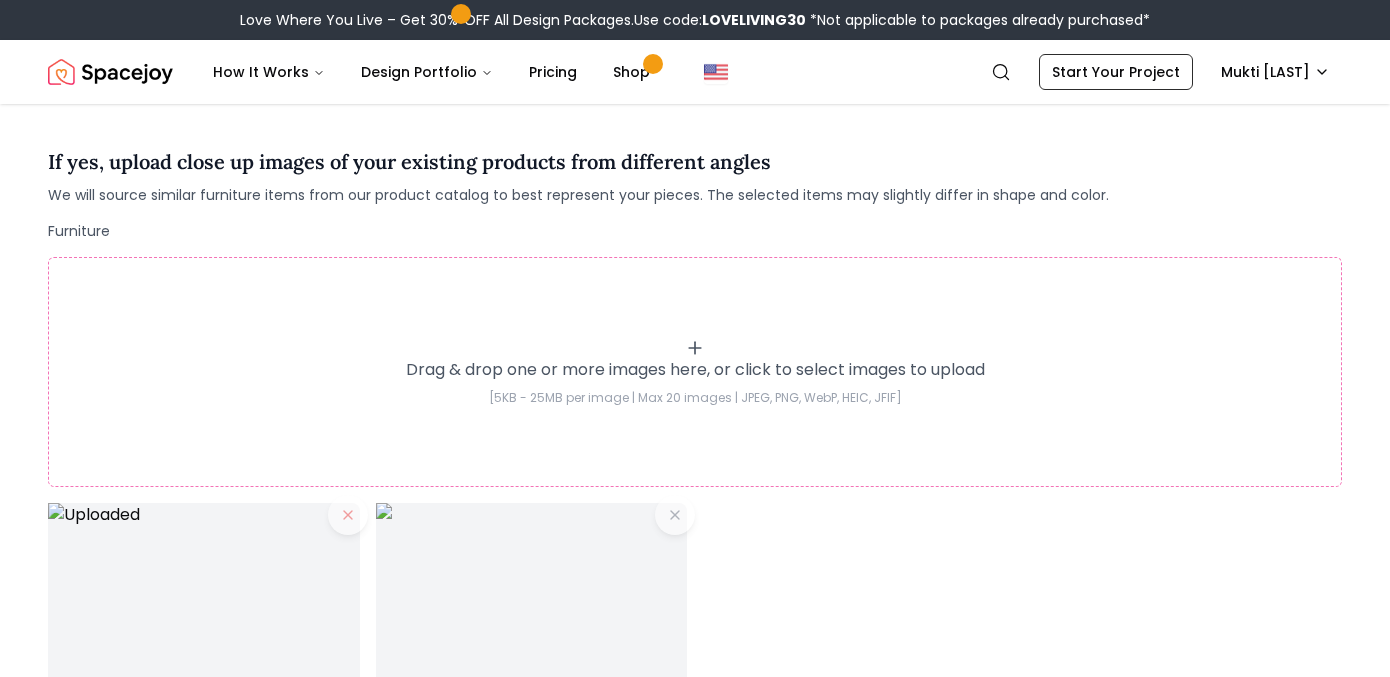 click 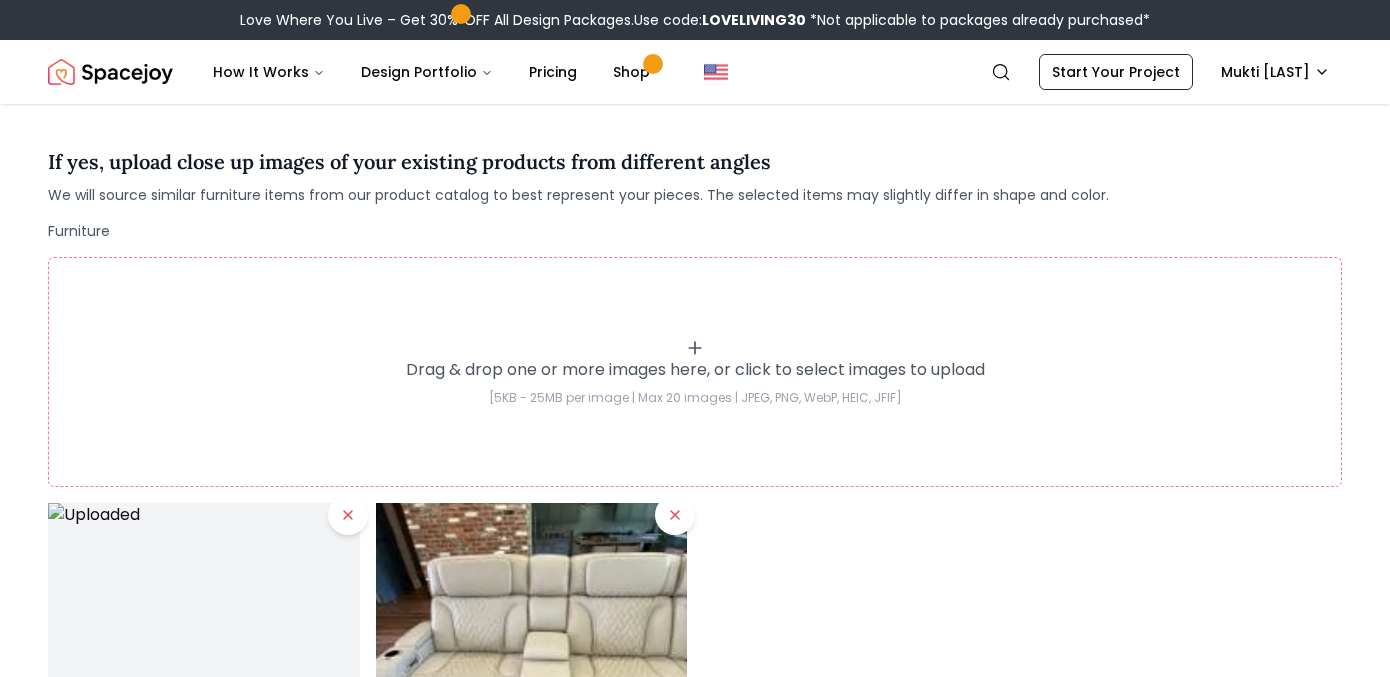 type on "**********" 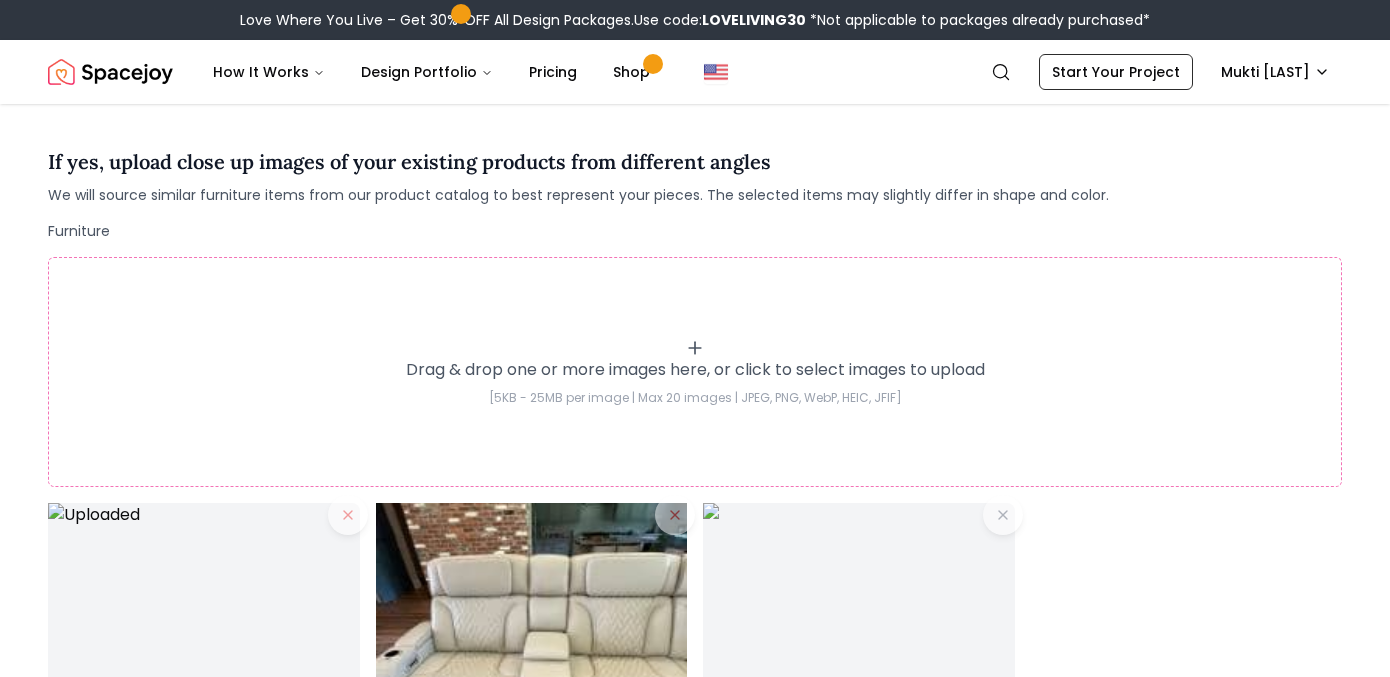 click 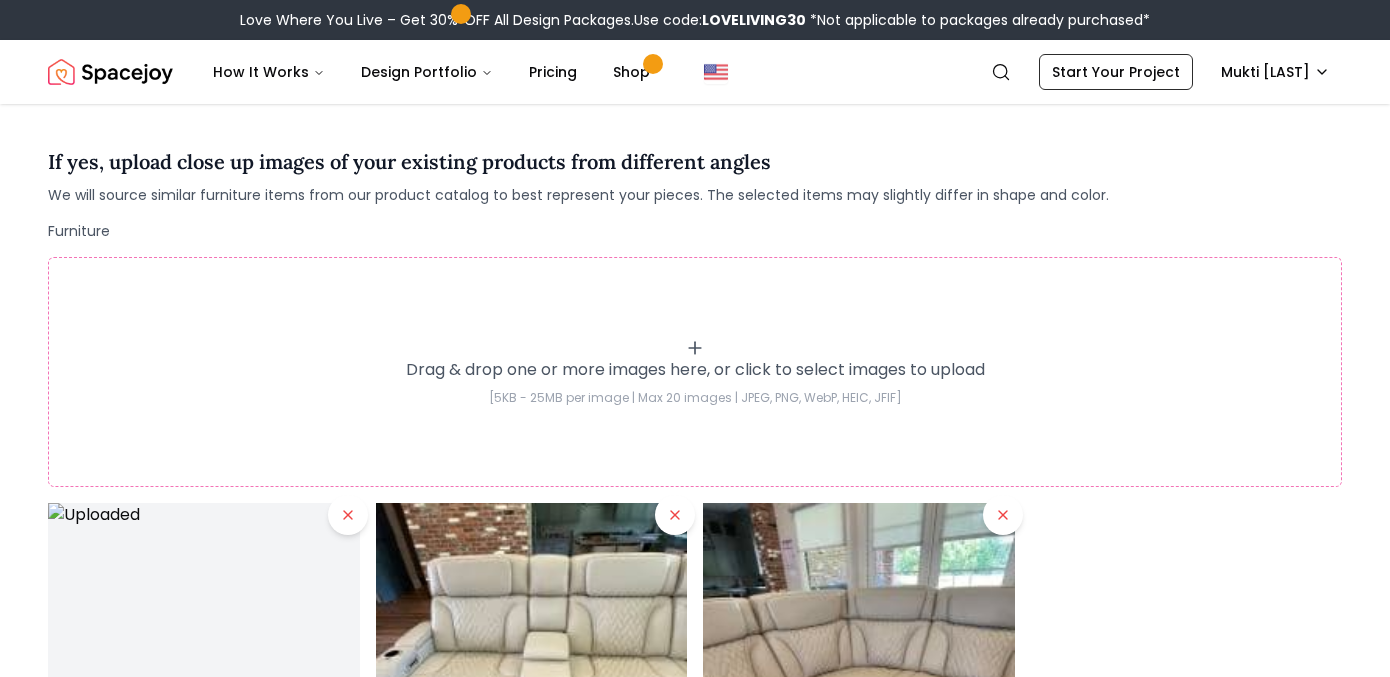 type on "**********" 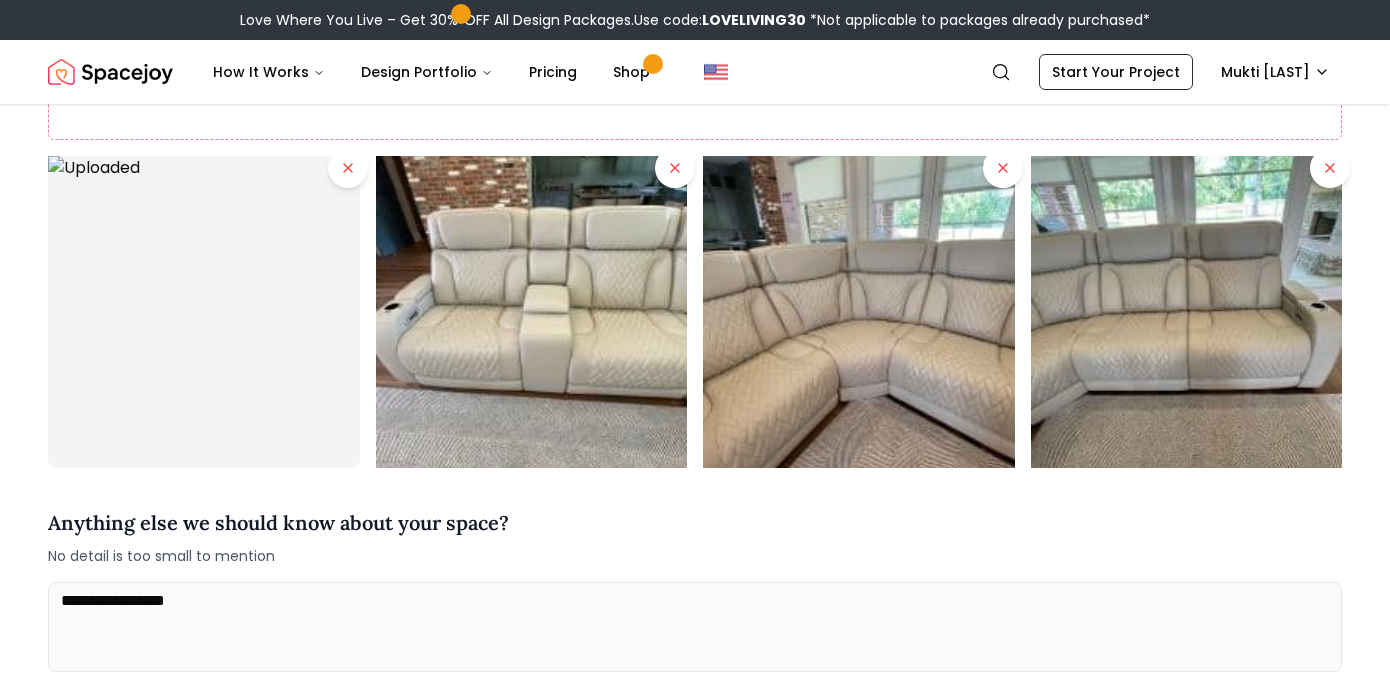 scroll, scrollTop: 1067, scrollLeft: 0, axis: vertical 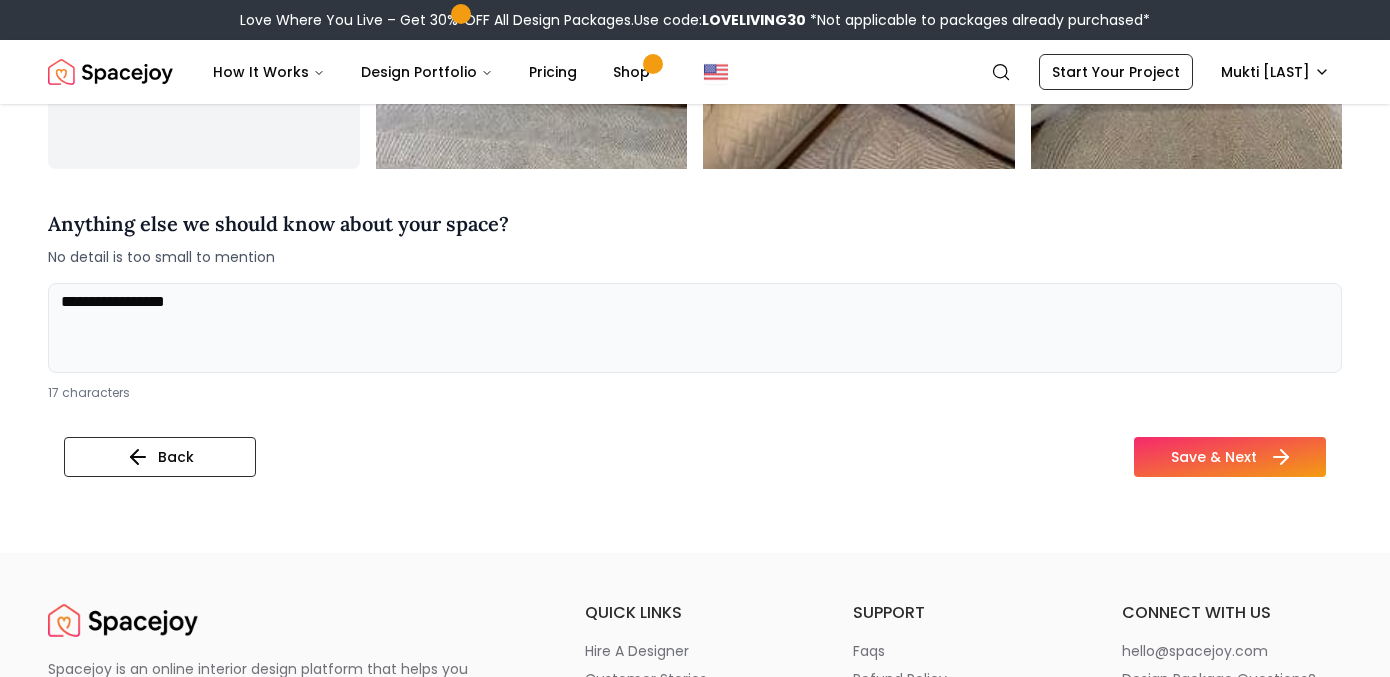 click on "Save & Next" at bounding box center [1230, 457] 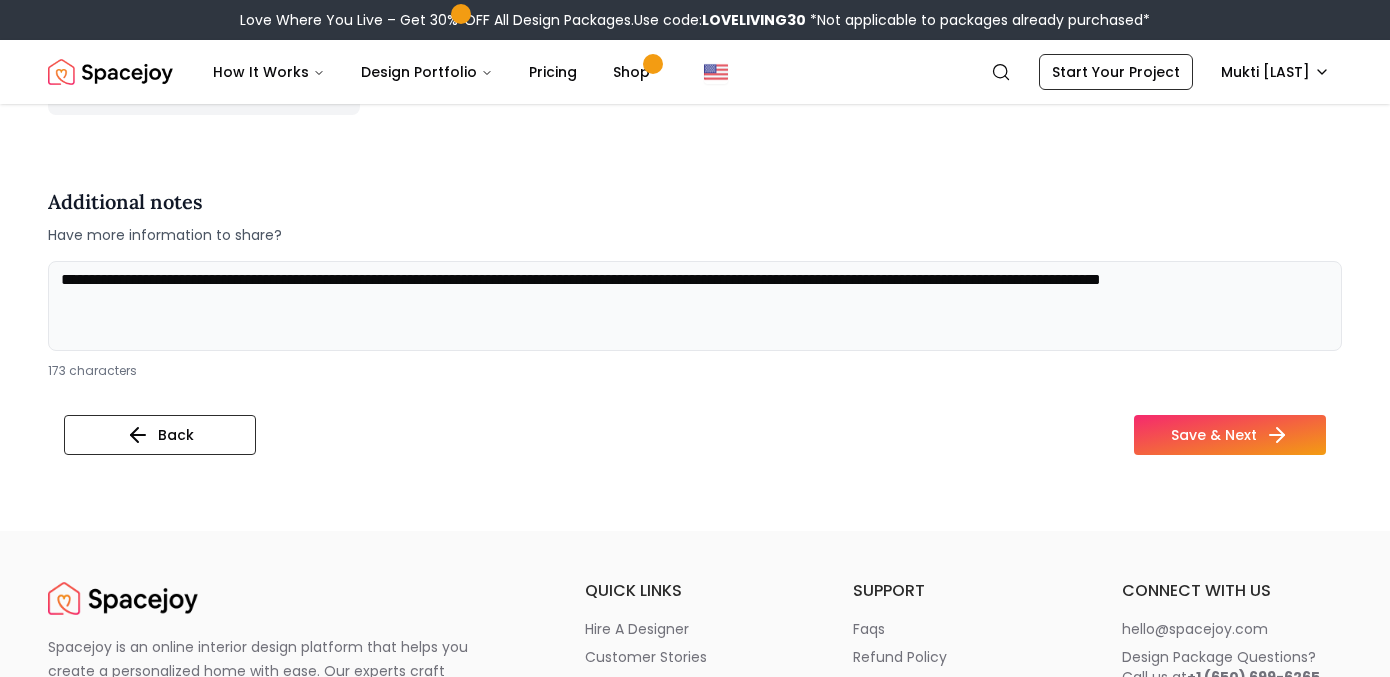 scroll, scrollTop: 5563, scrollLeft: 0, axis: vertical 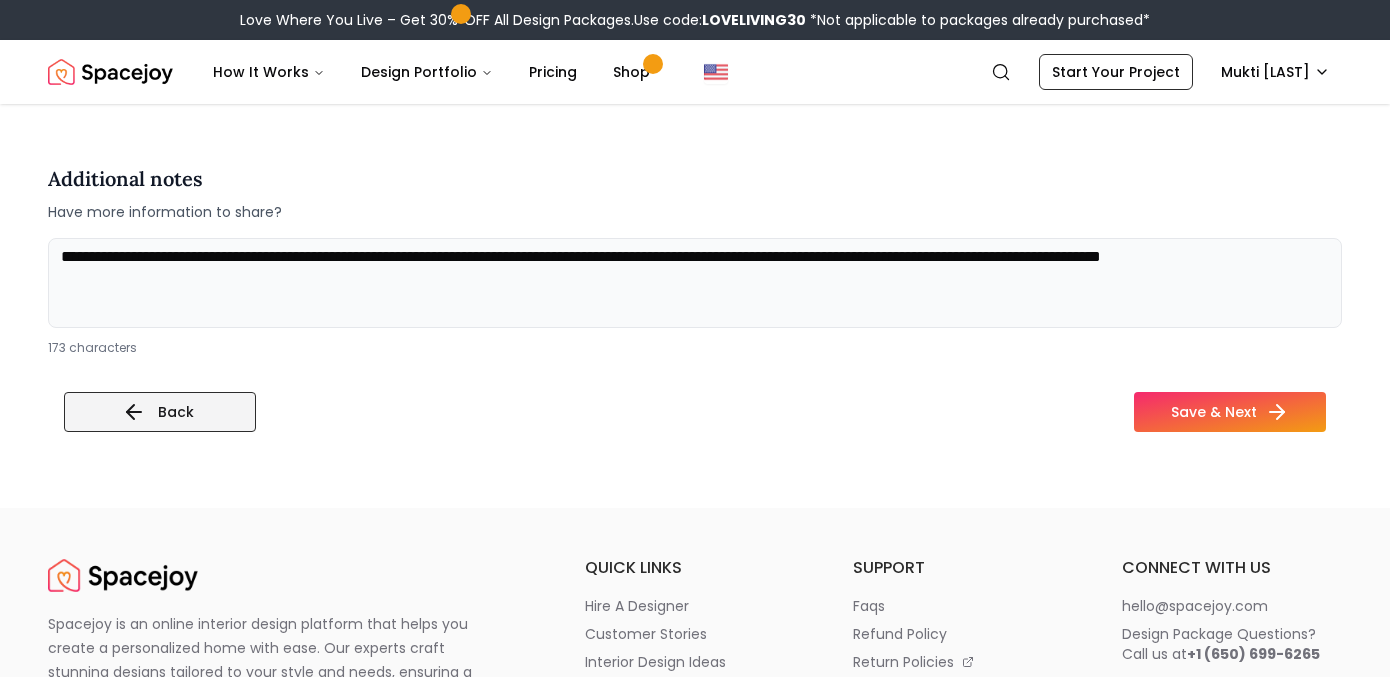 click on "Back" at bounding box center (160, 412) 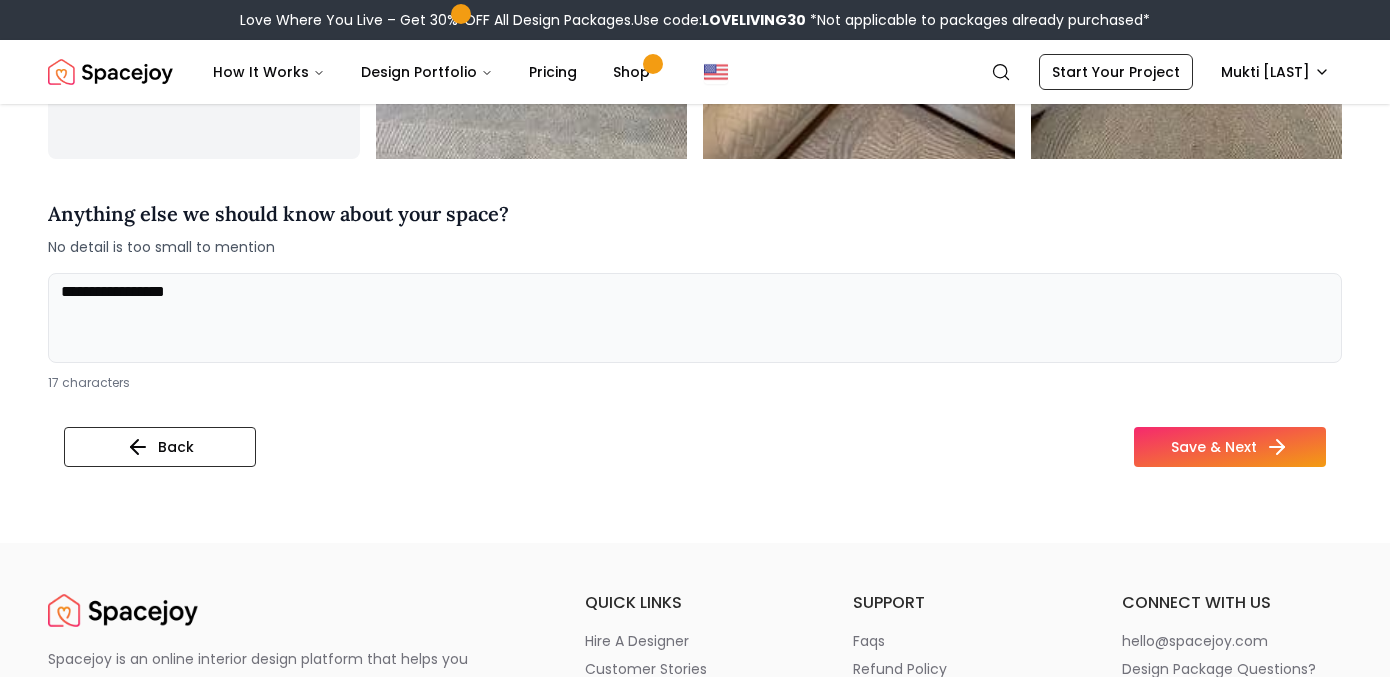 scroll, scrollTop: 1076, scrollLeft: 0, axis: vertical 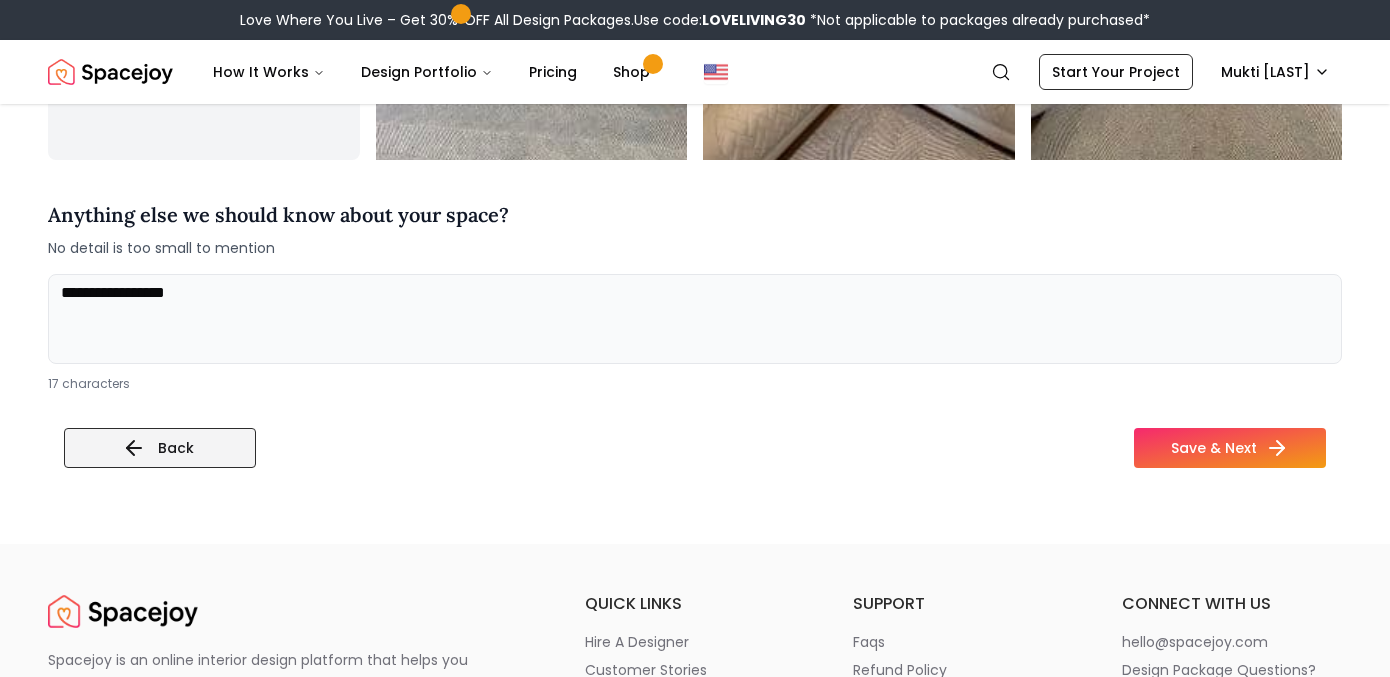 click on "Back" at bounding box center (160, 448) 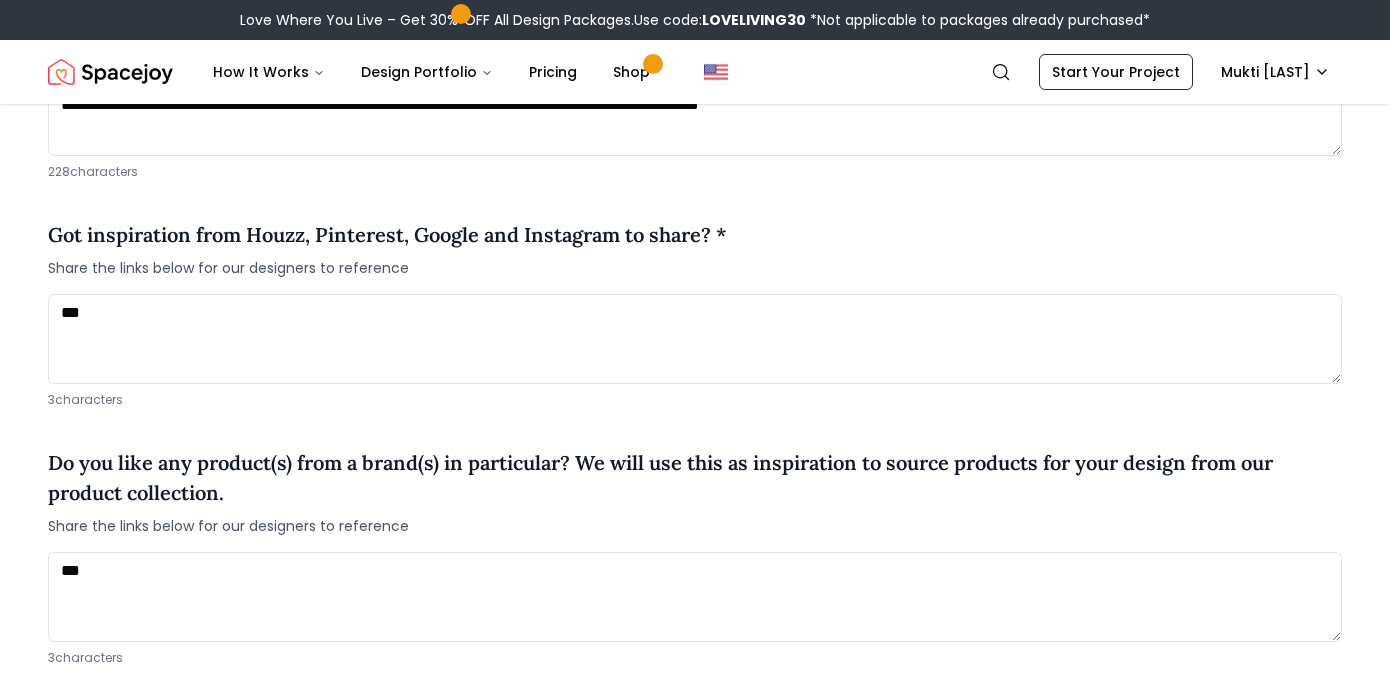 scroll, scrollTop: 1536, scrollLeft: 0, axis: vertical 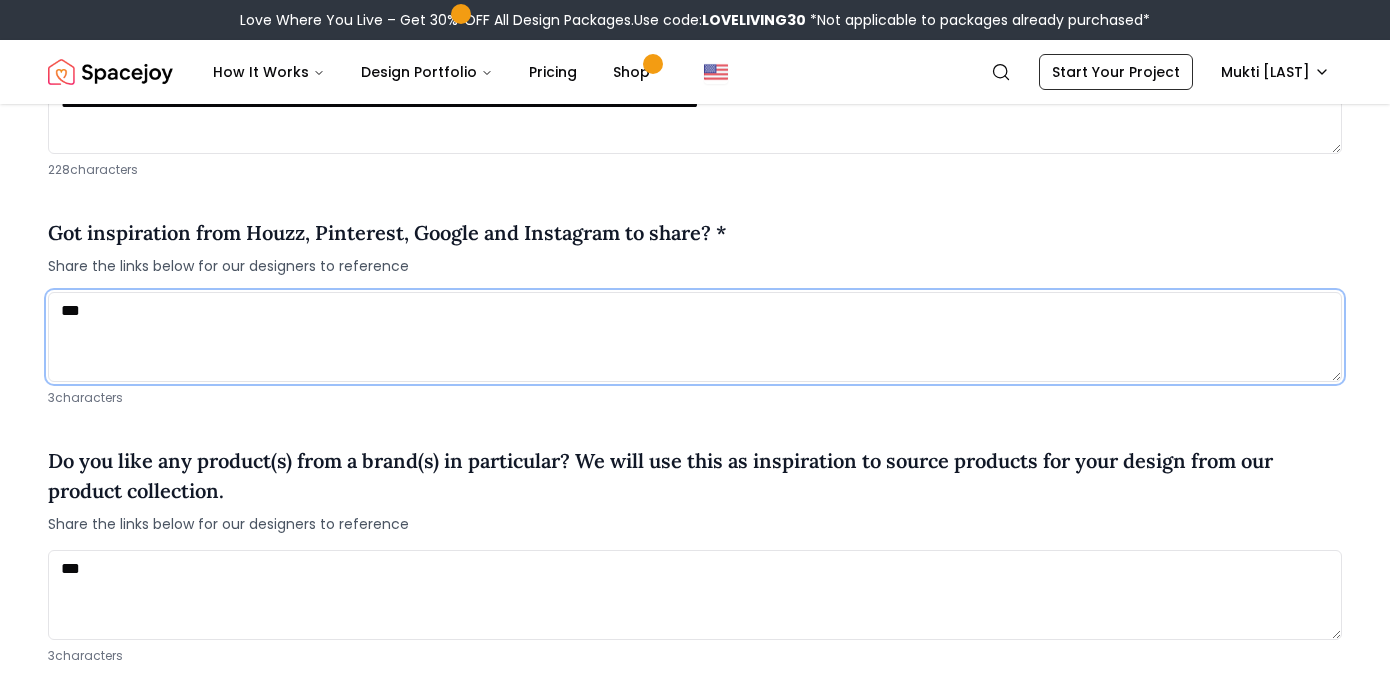 click on "***" at bounding box center (695, 337) 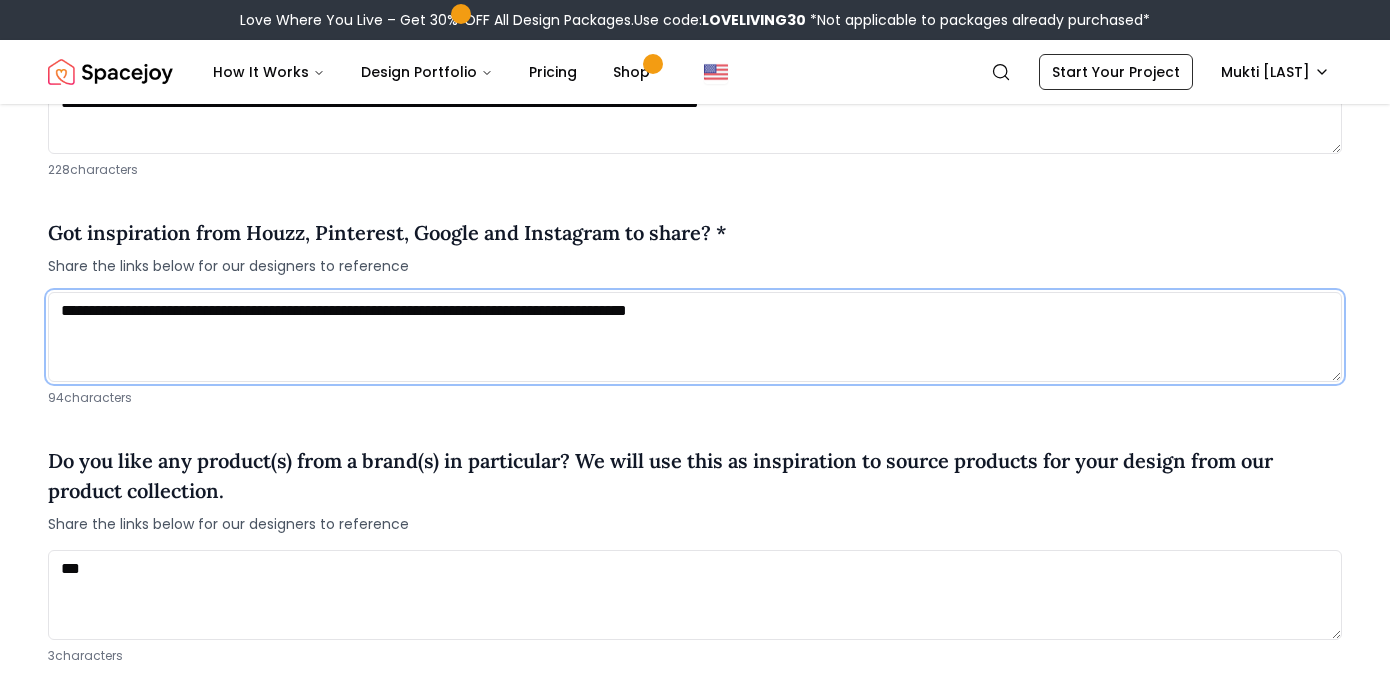 paste on "**********" 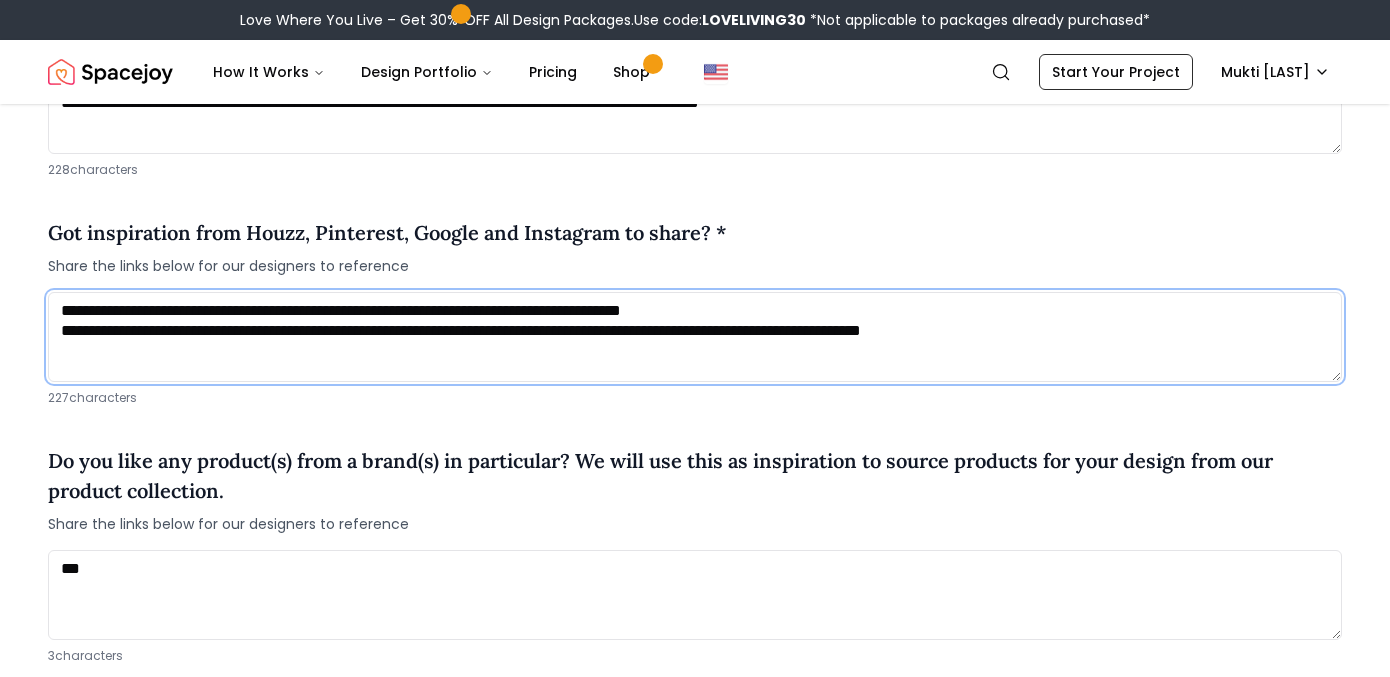 paste on "**********" 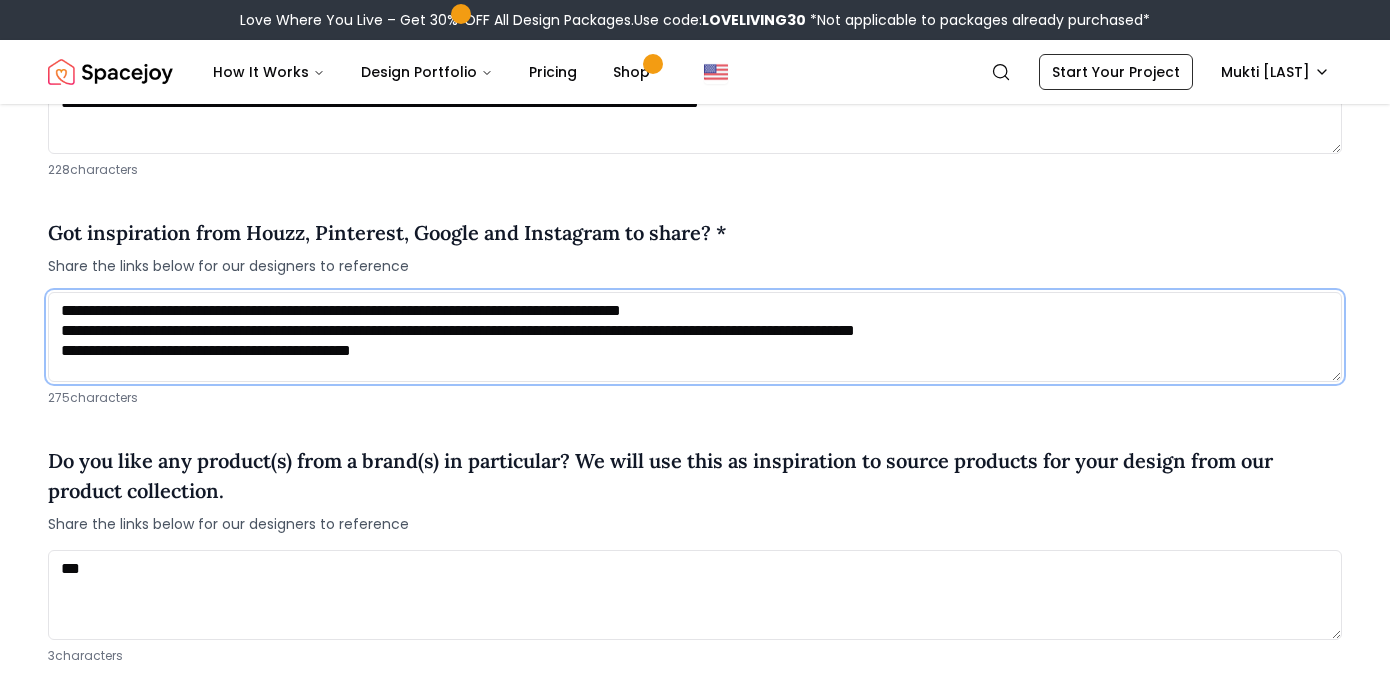 scroll, scrollTop: 1, scrollLeft: 0, axis: vertical 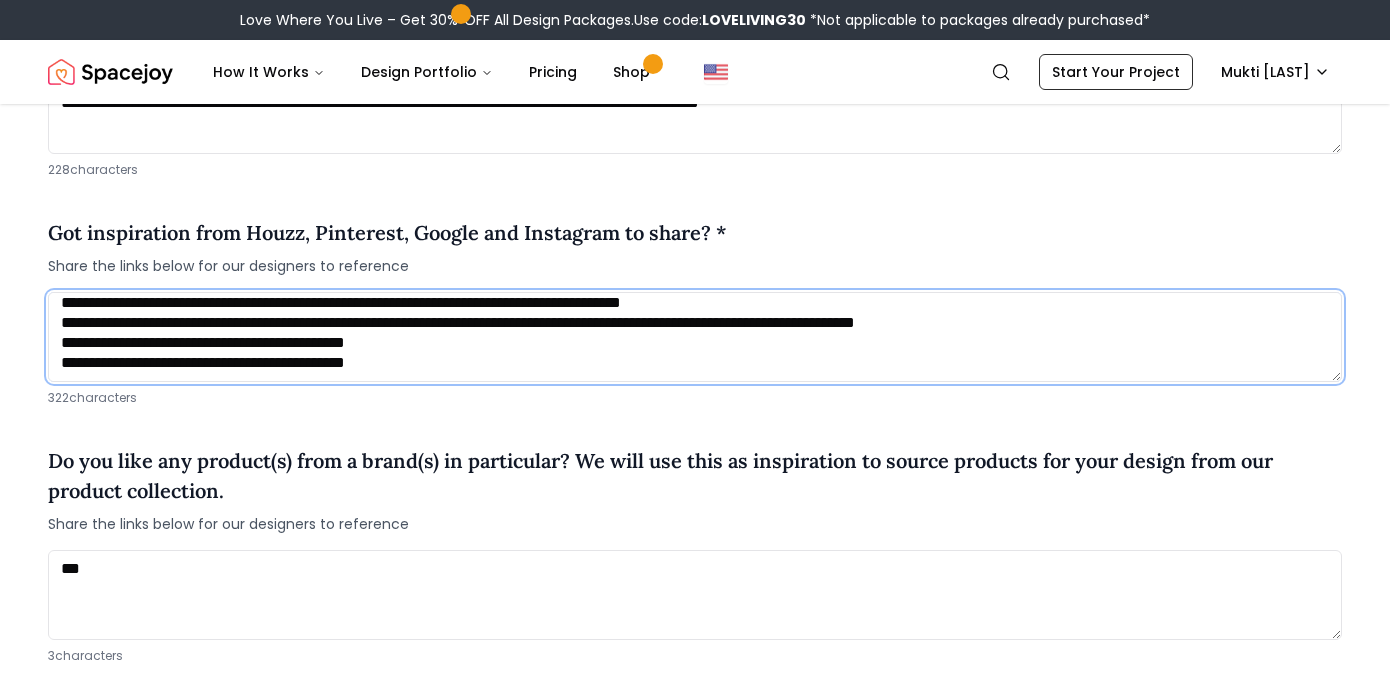 paste on "**********" 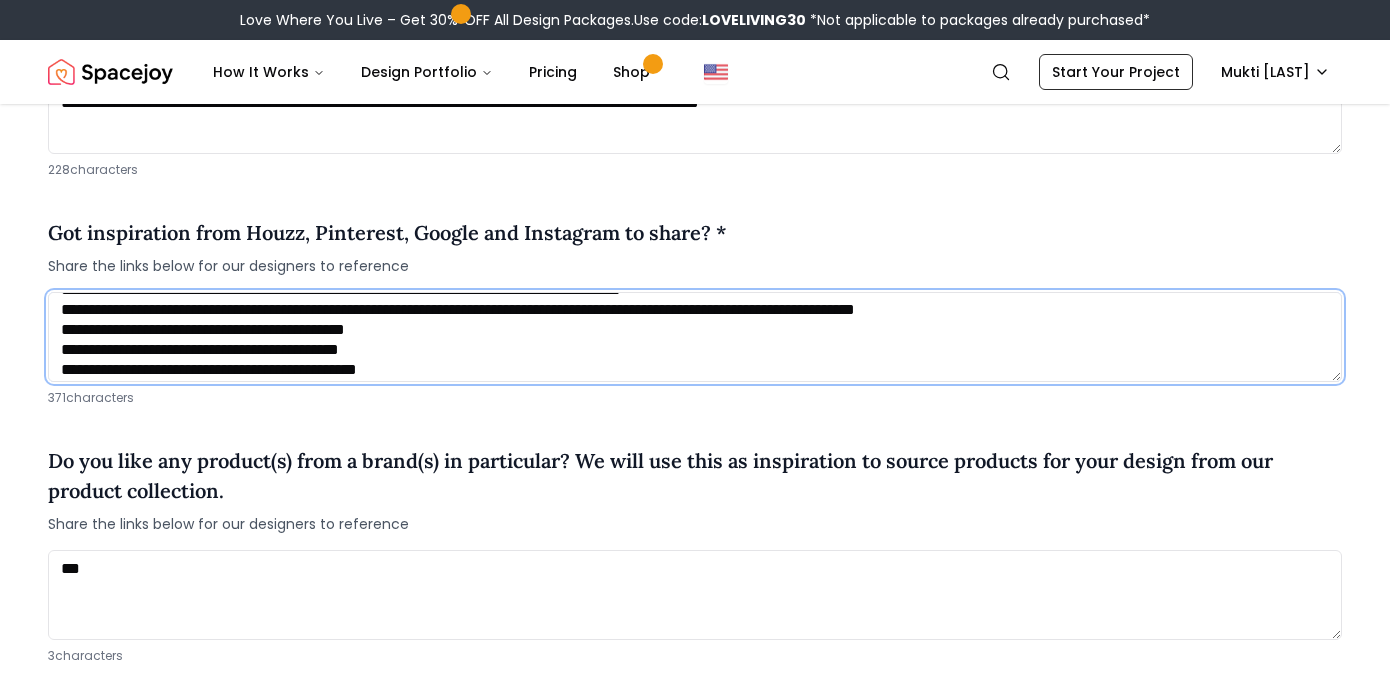 scroll, scrollTop: 28, scrollLeft: 0, axis: vertical 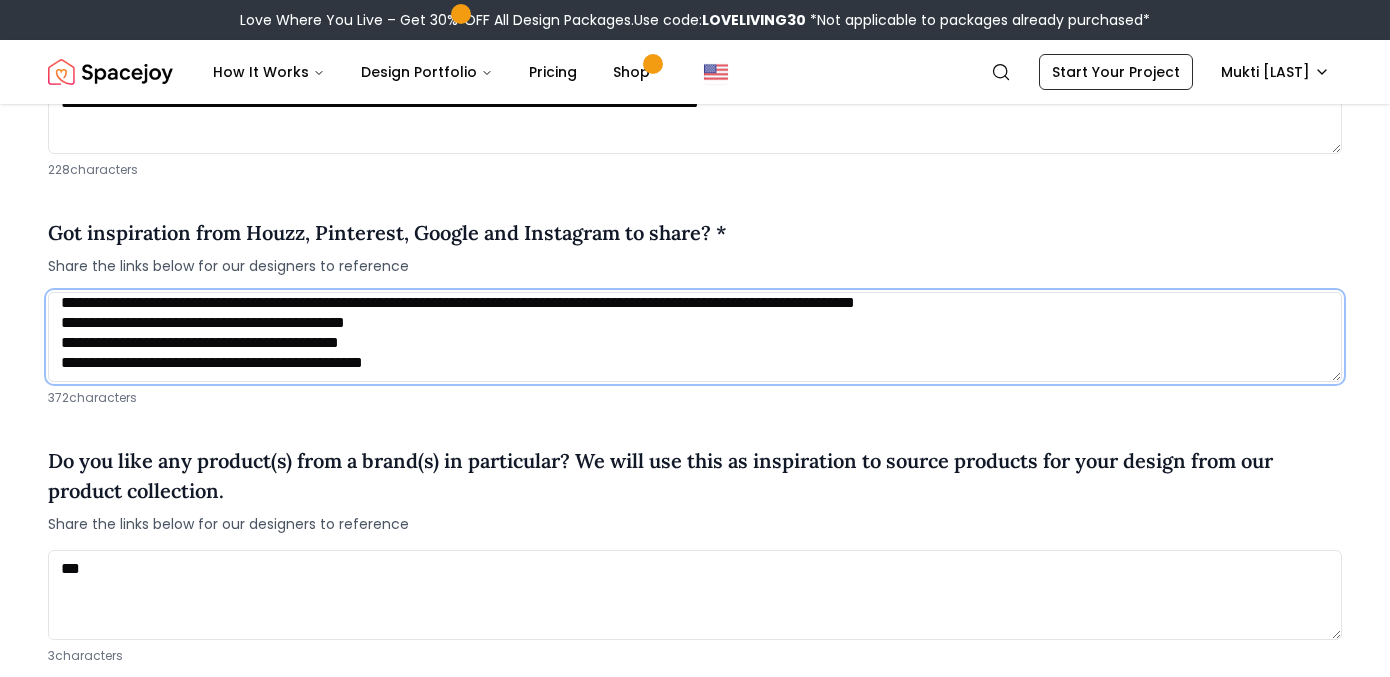 paste on "**********" 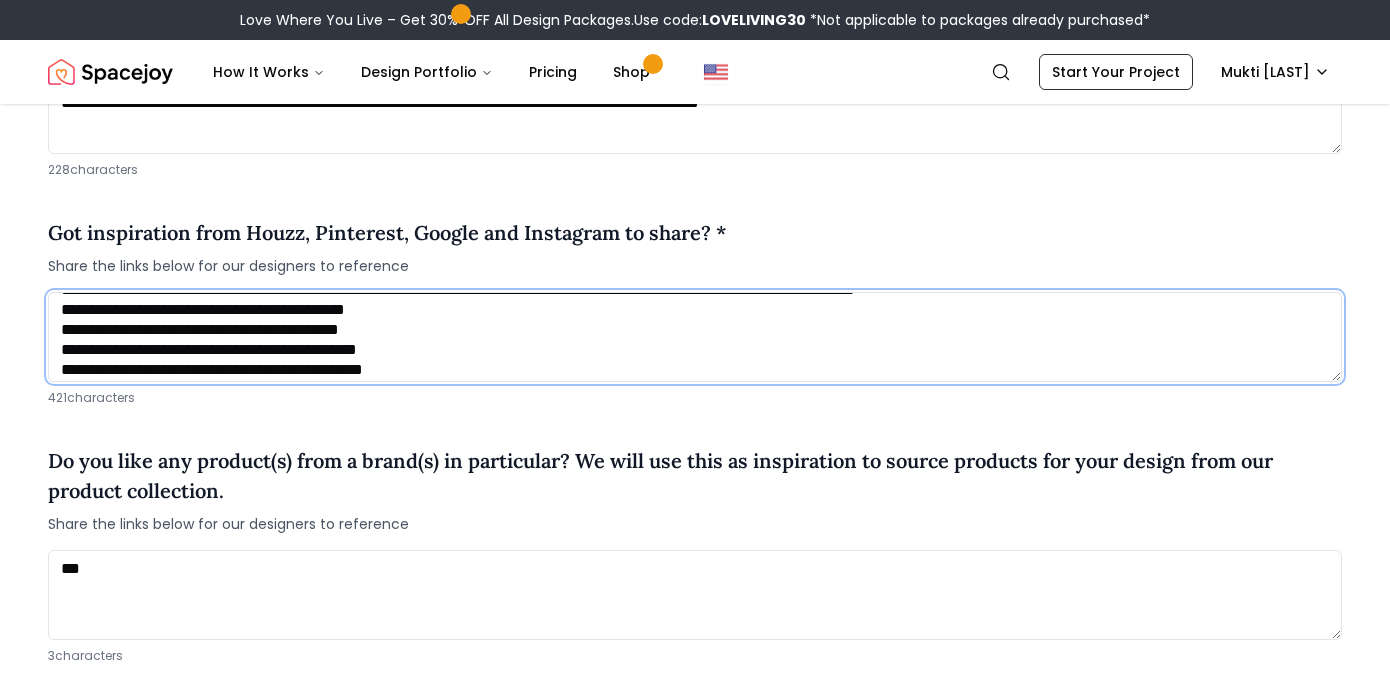 scroll, scrollTop: 61, scrollLeft: 0, axis: vertical 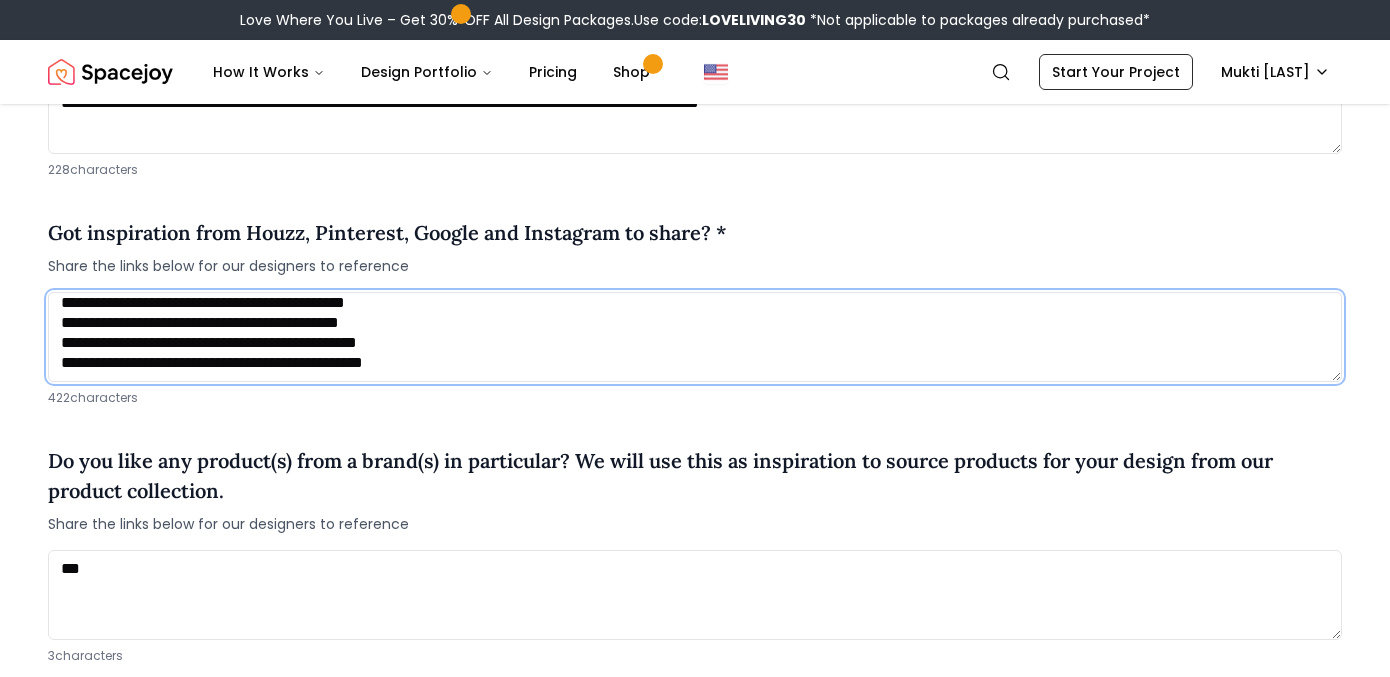 paste on "**********" 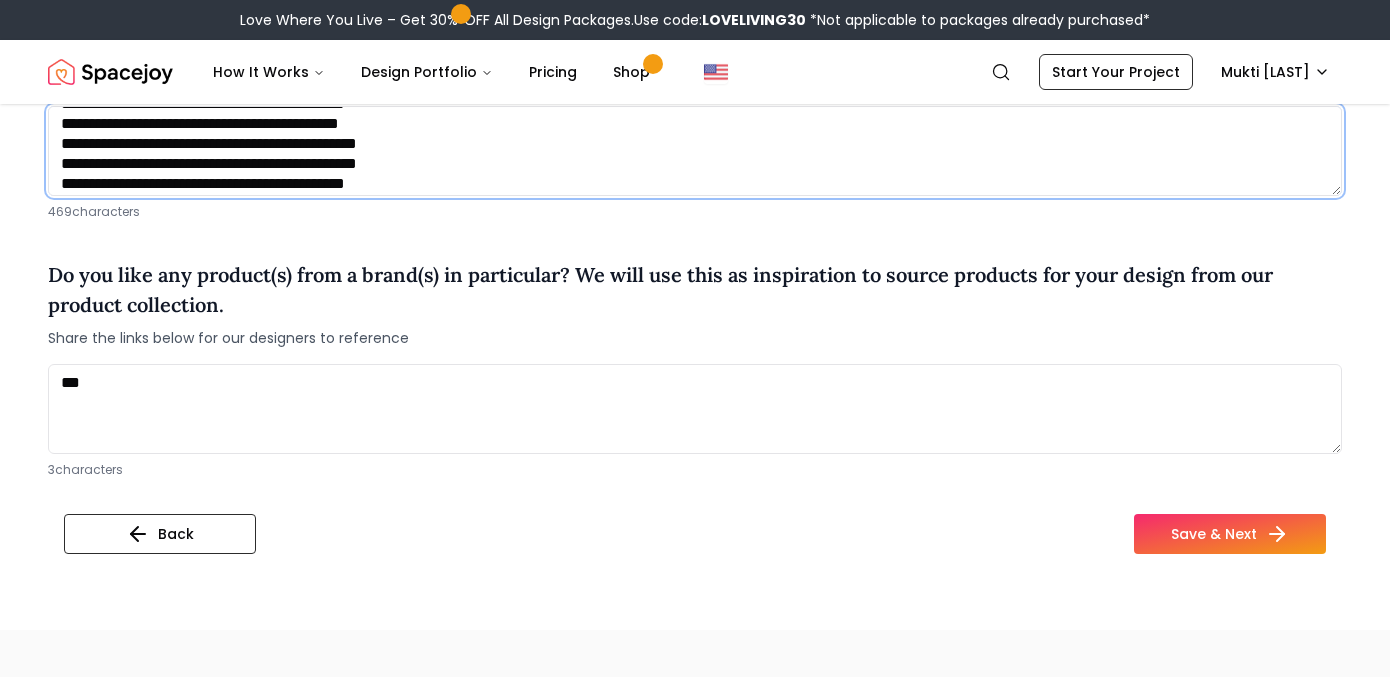 scroll, scrollTop: 1773, scrollLeft: 0, axis: vertical 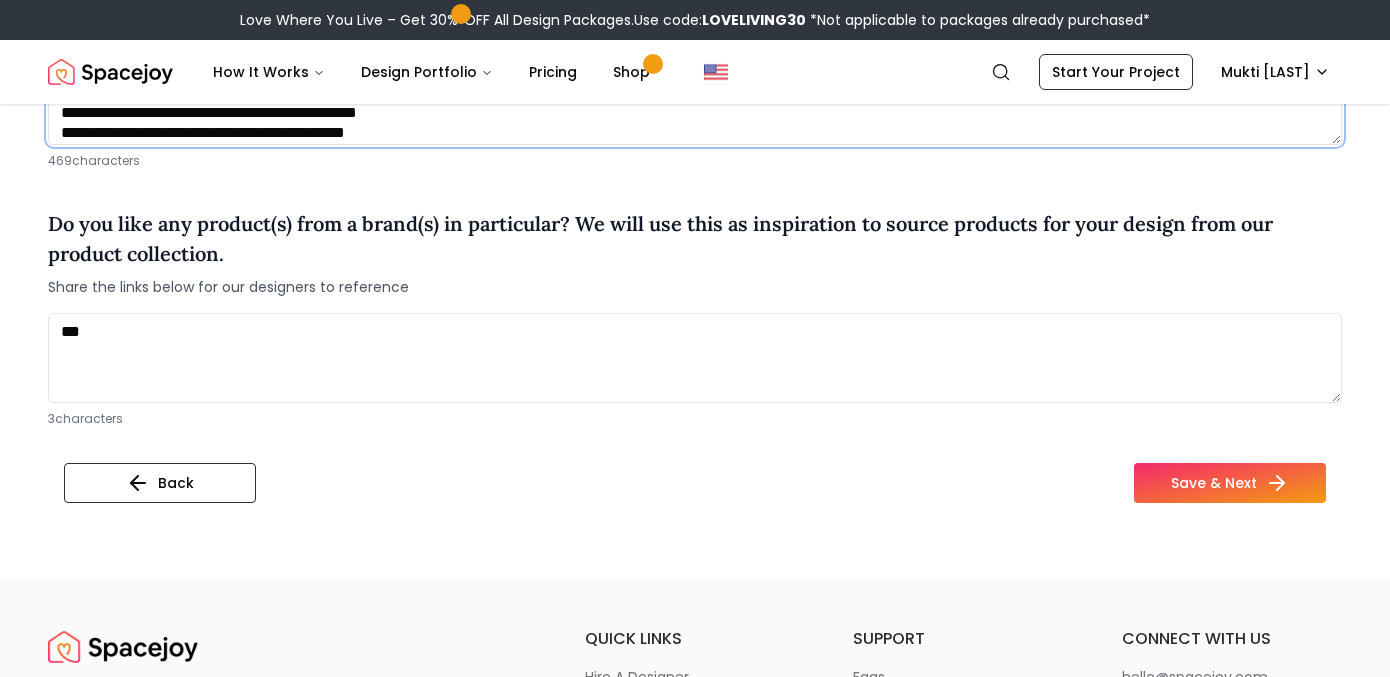type on "**********" 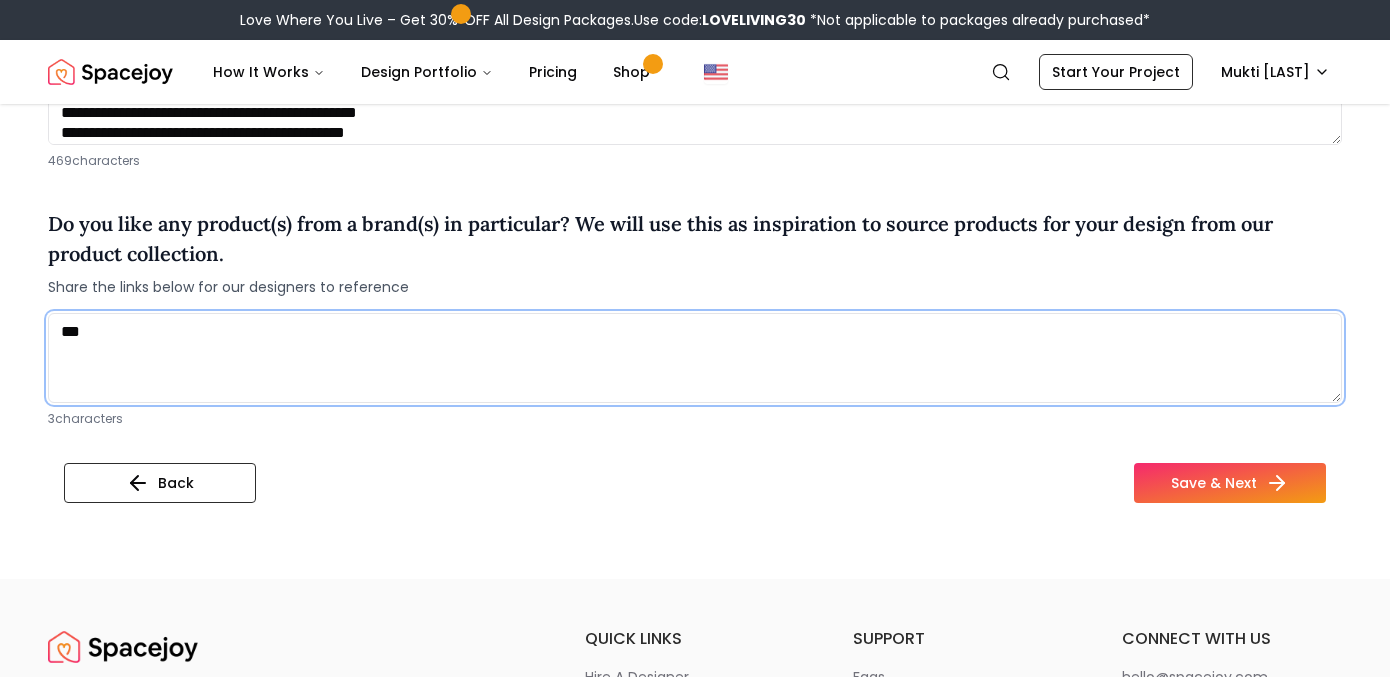 click on "***" at bounding box center [695, 358] 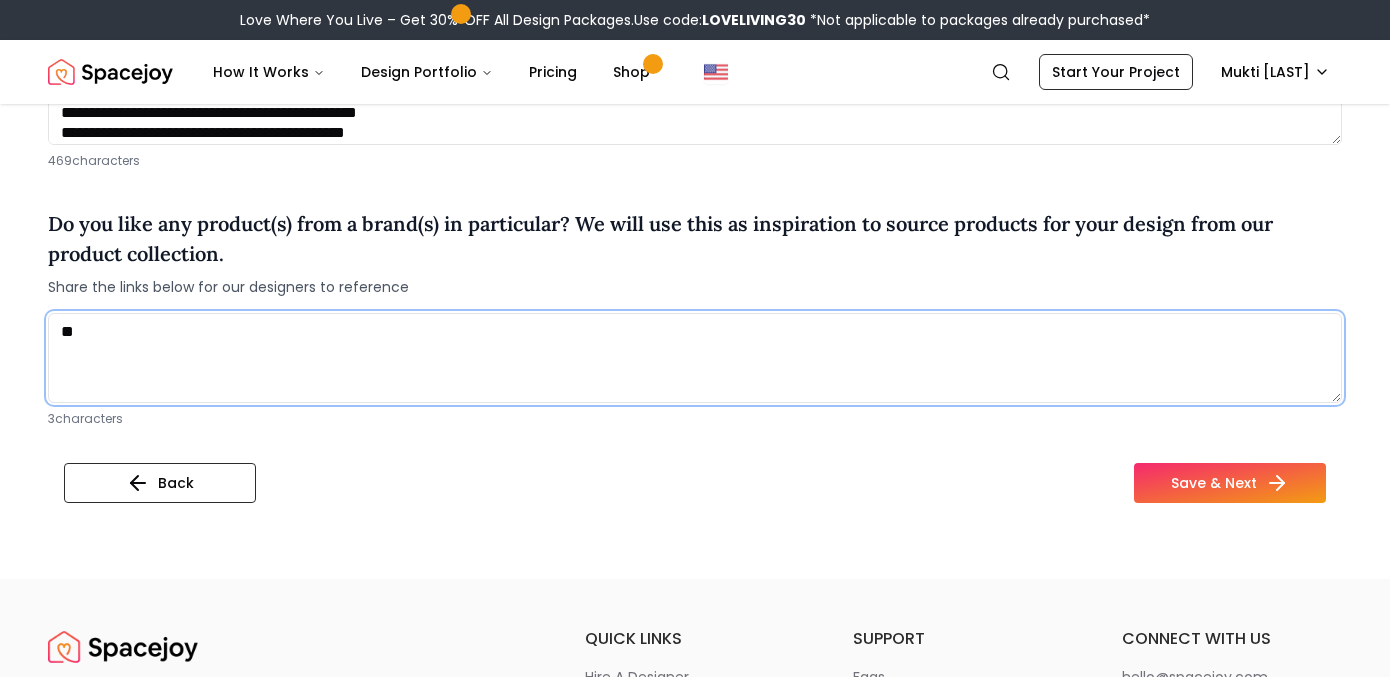 type on "*" 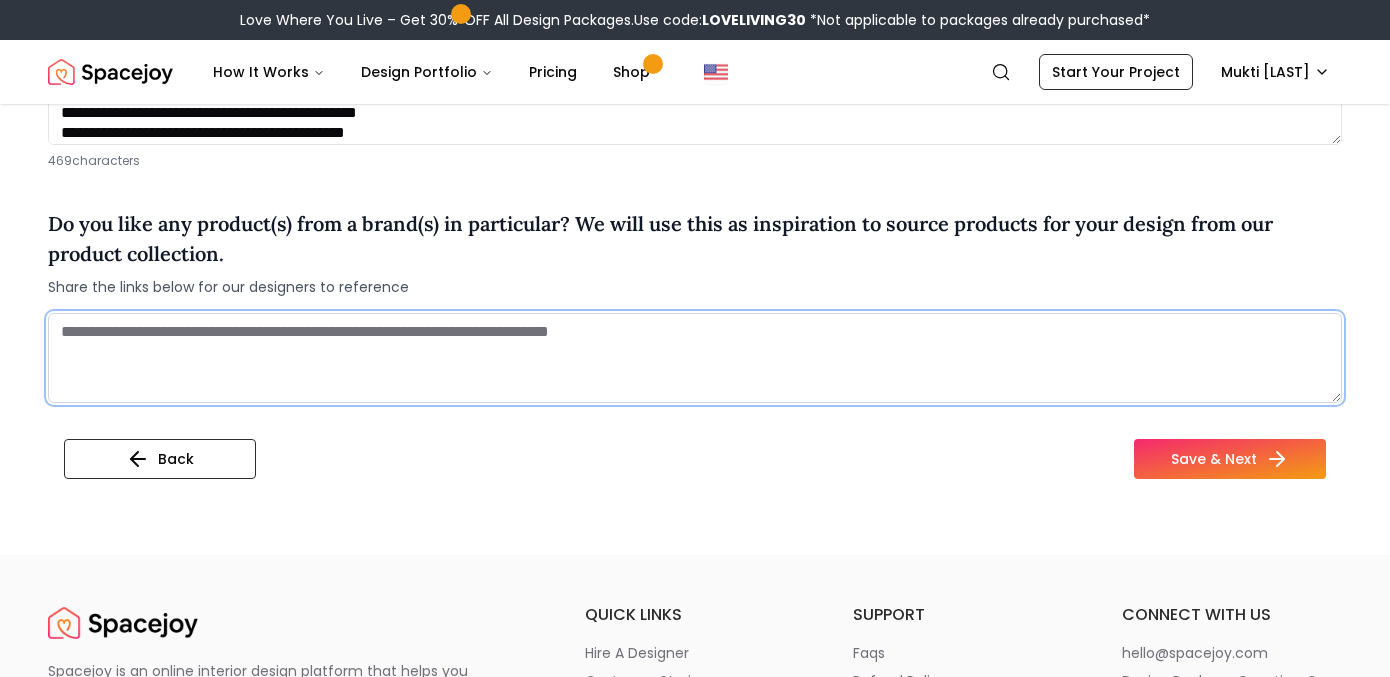 paste on "**********" 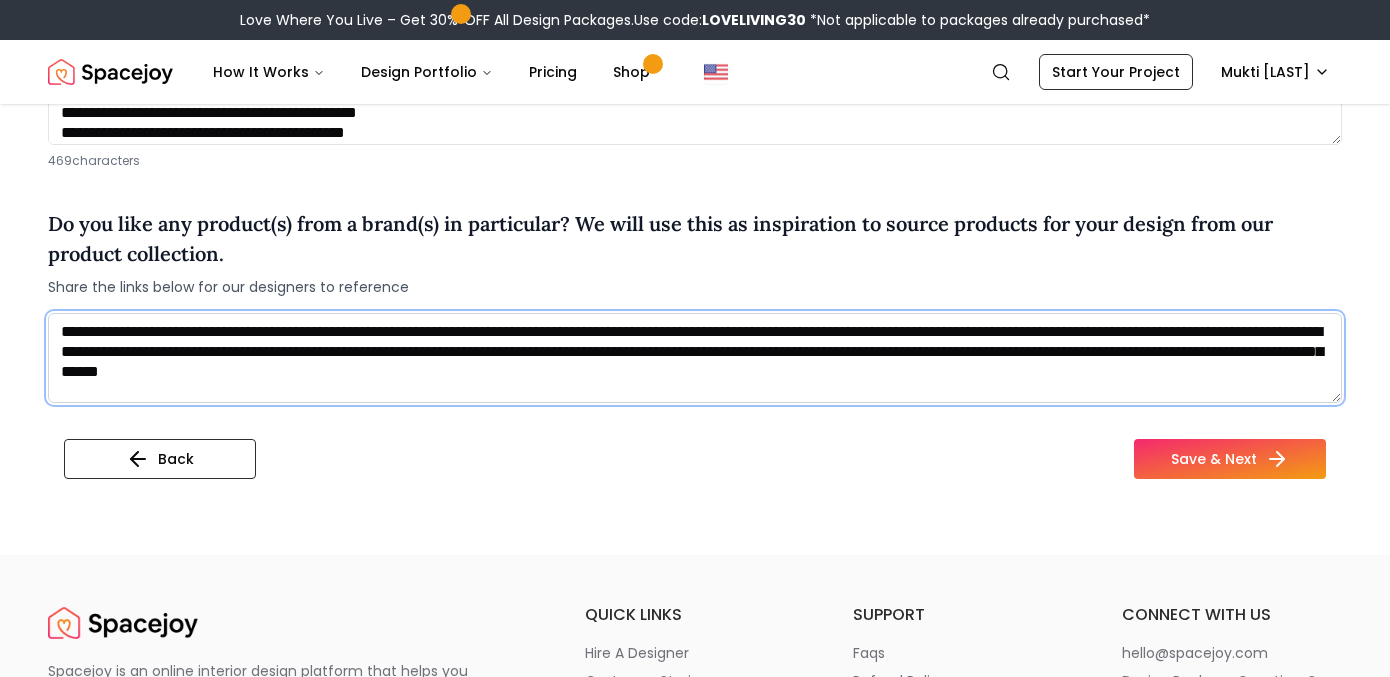 scroll, scrollTop: 21, scrollLeft: 0, axis: vertical 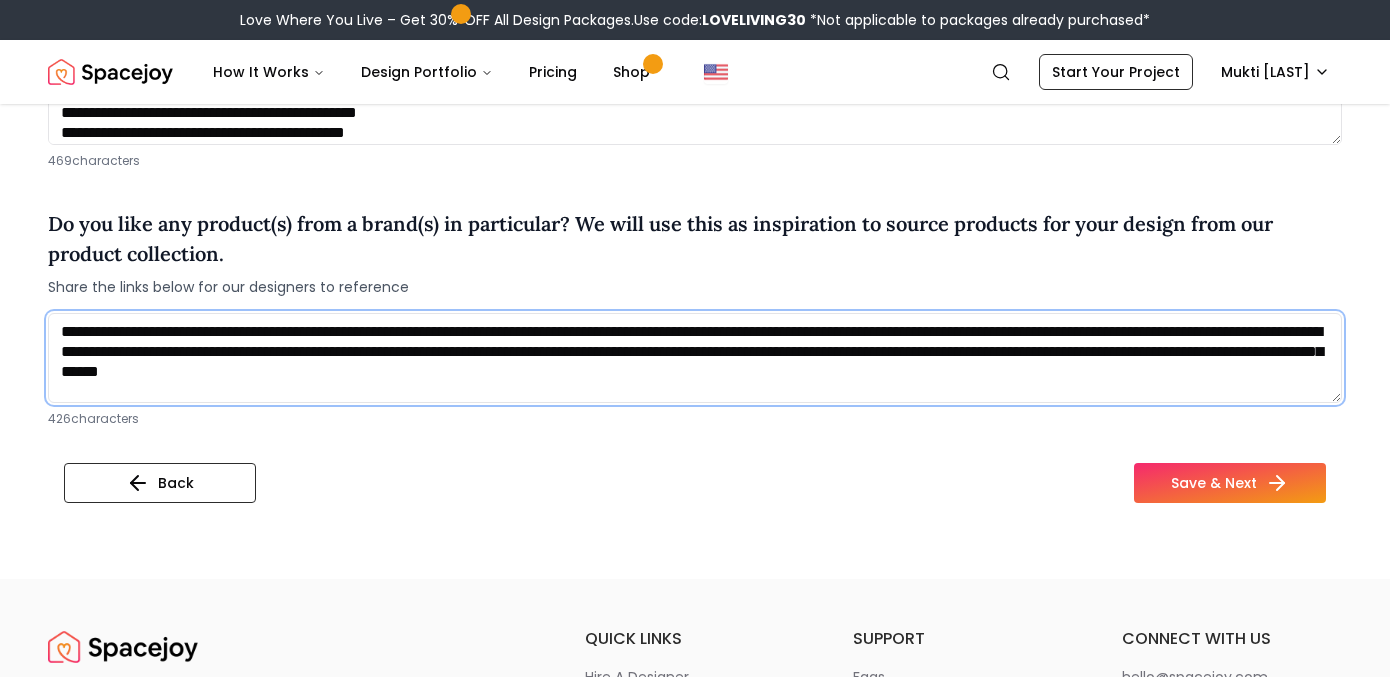 click on "**********" at bounding box center [695, 358] 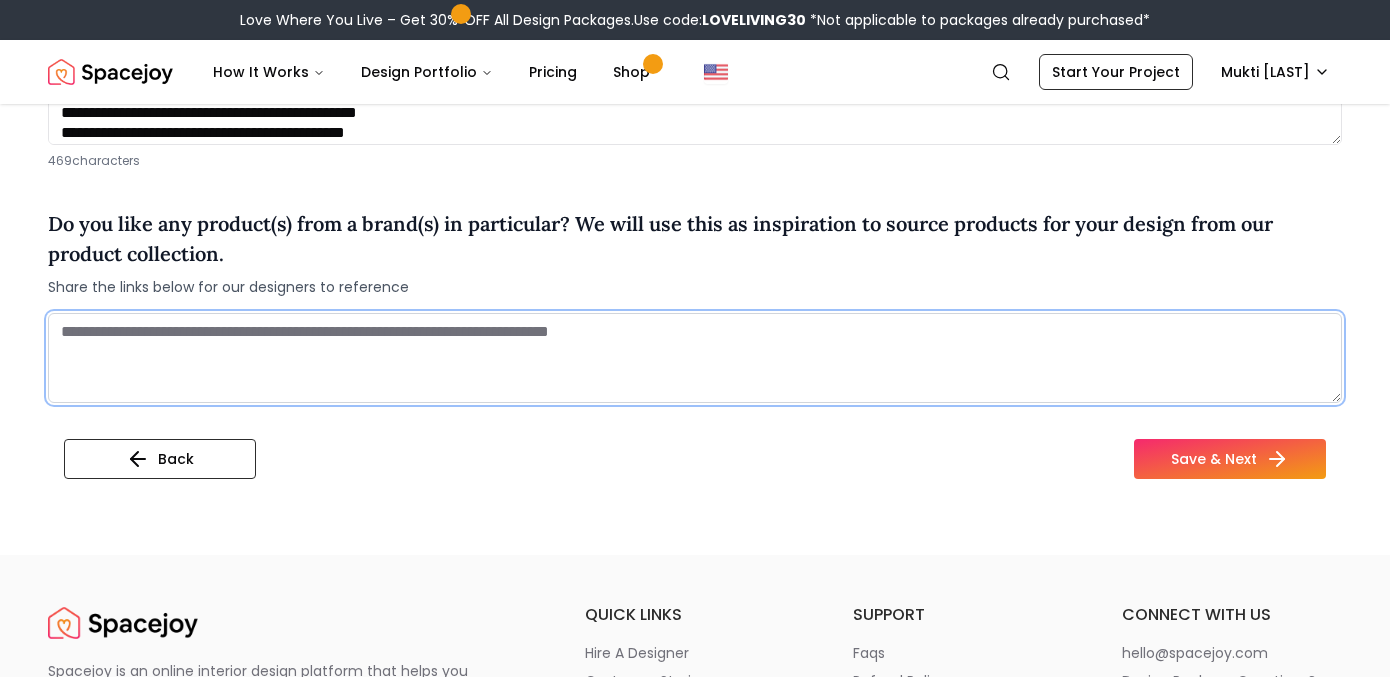 scroll, scrollTop: 0, scrollLeft: 0, axis: both 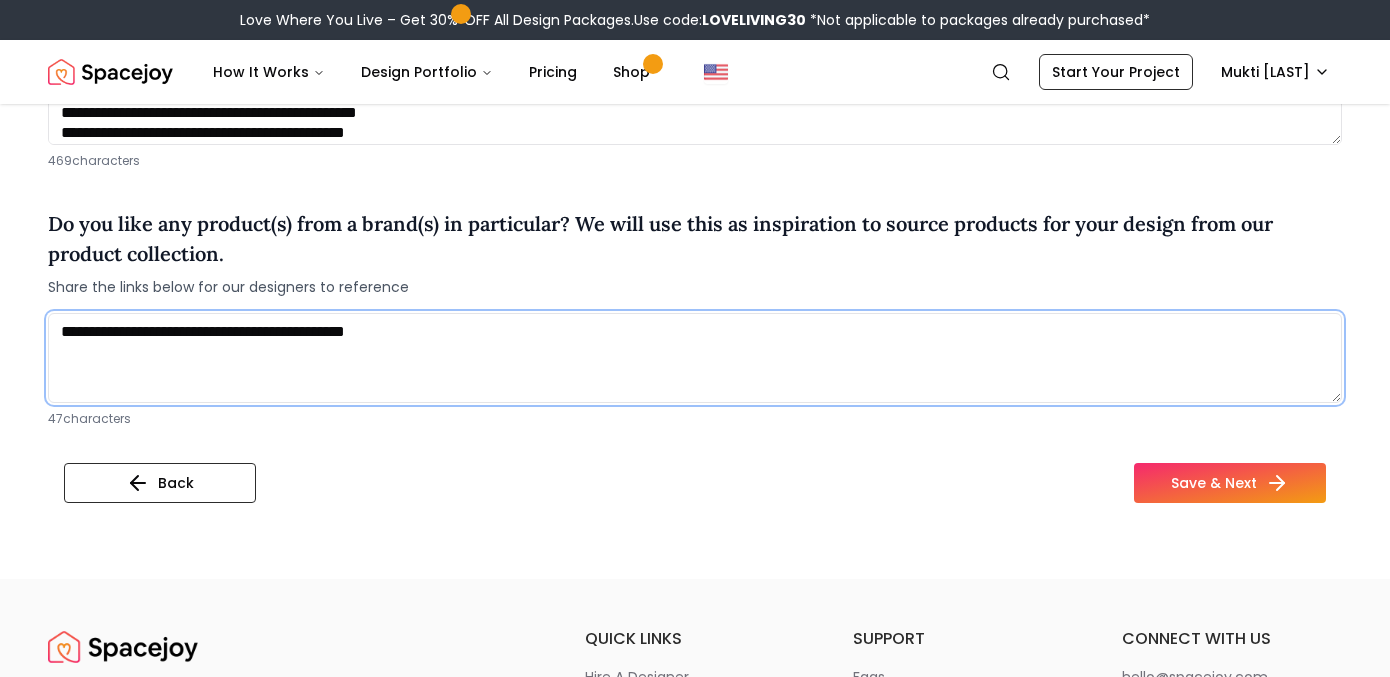 click on "**********" at bounding box center (695, 358) 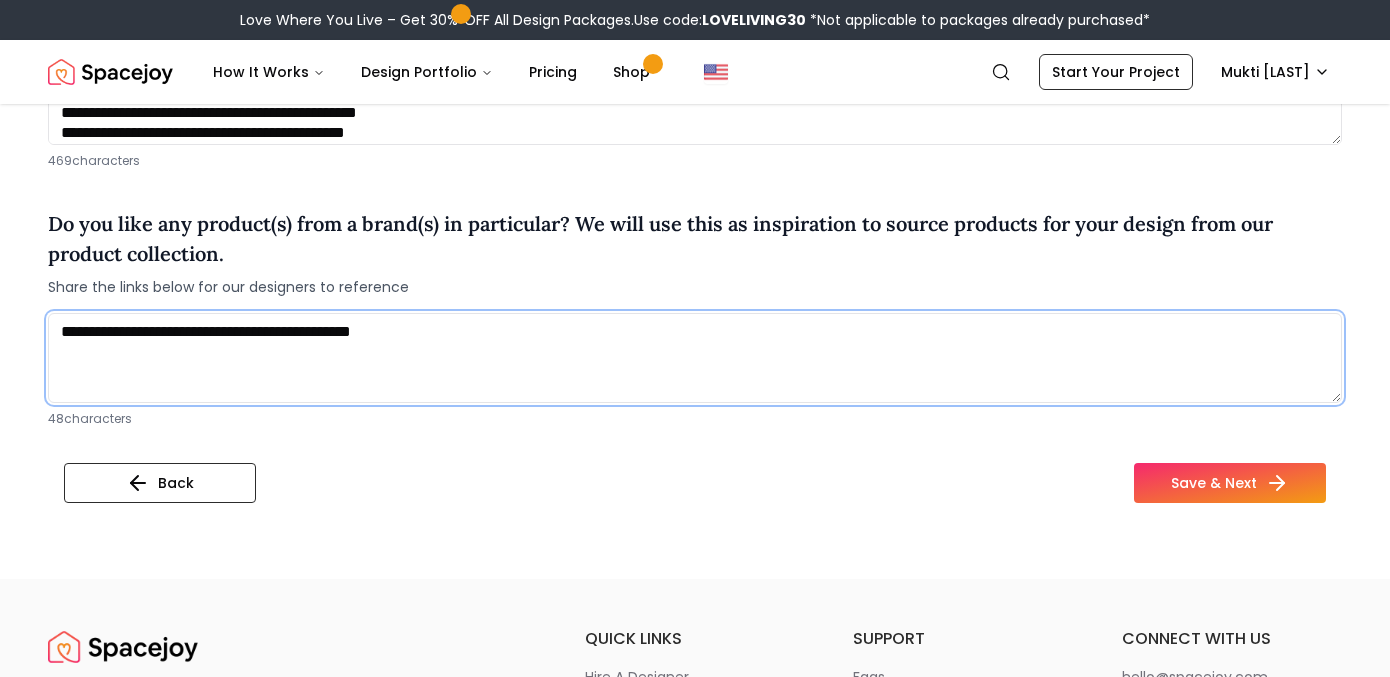 paste on "**********" 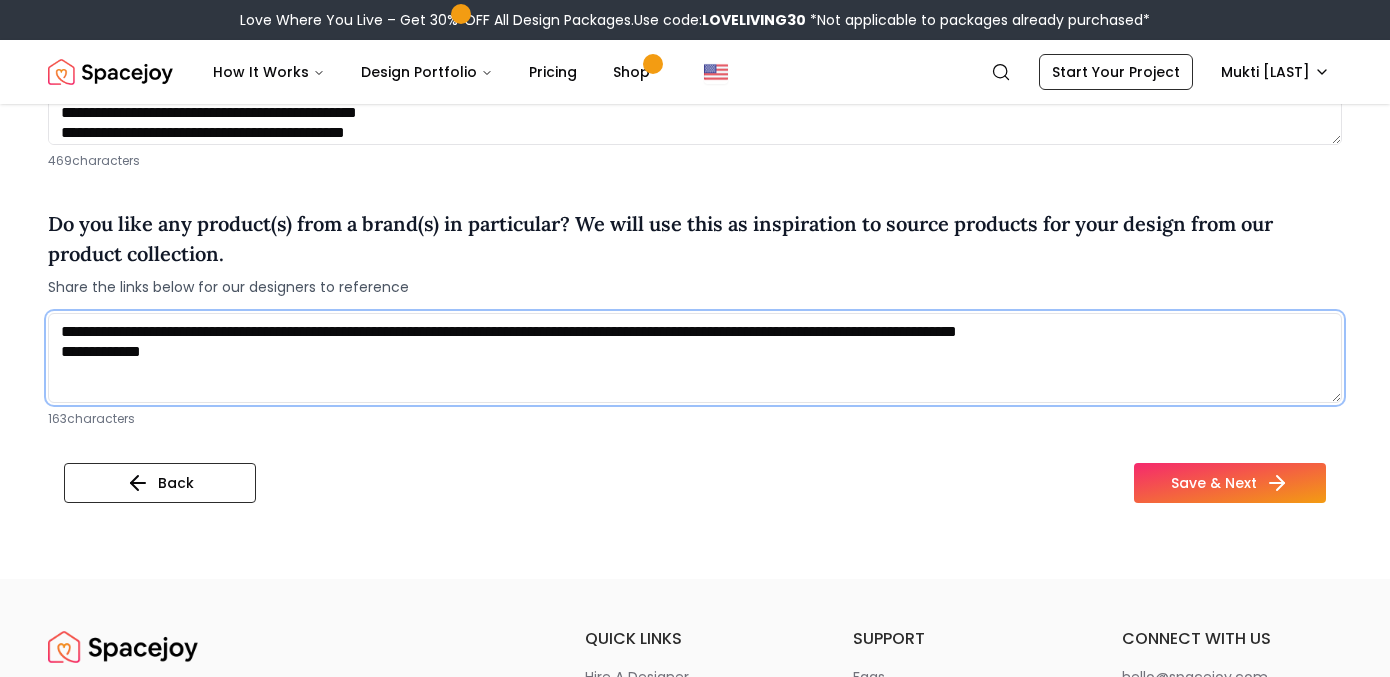 click on "**********" at bounding box center (695, 358) 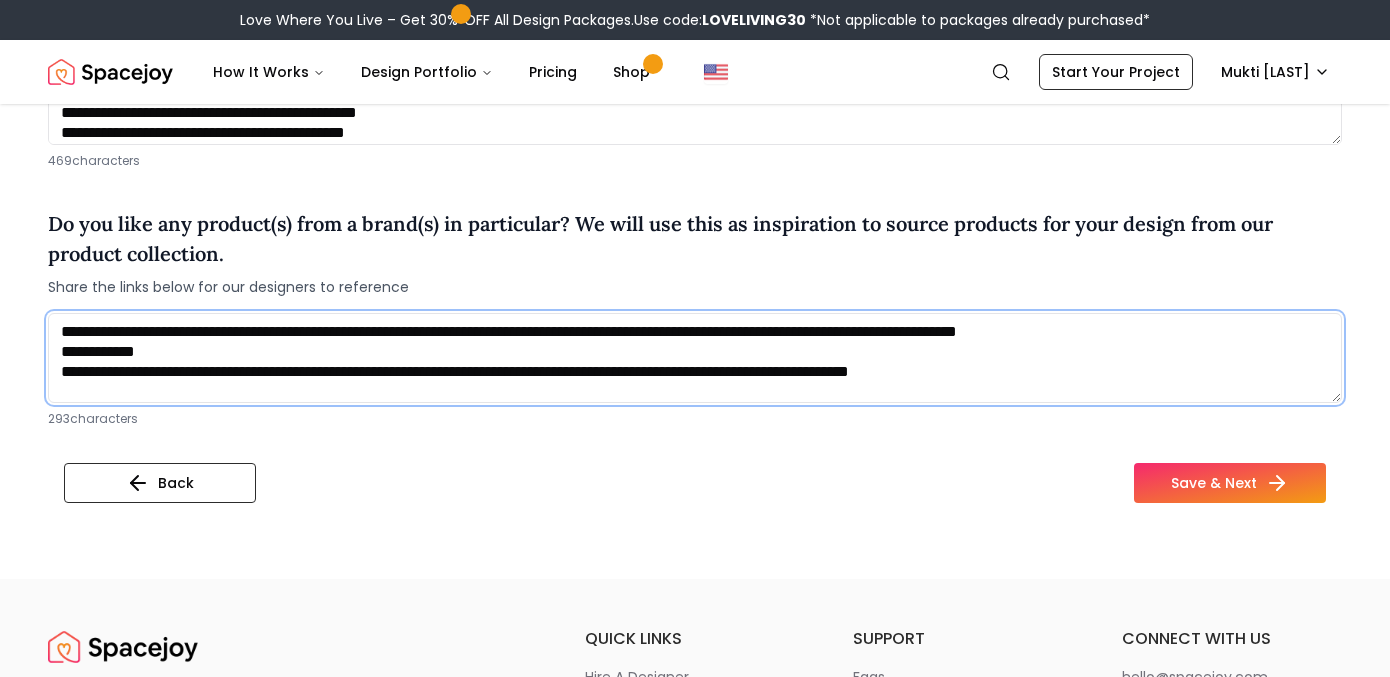 scroll, scrollTop: 1, scrollLeft: 0, axis: vertical 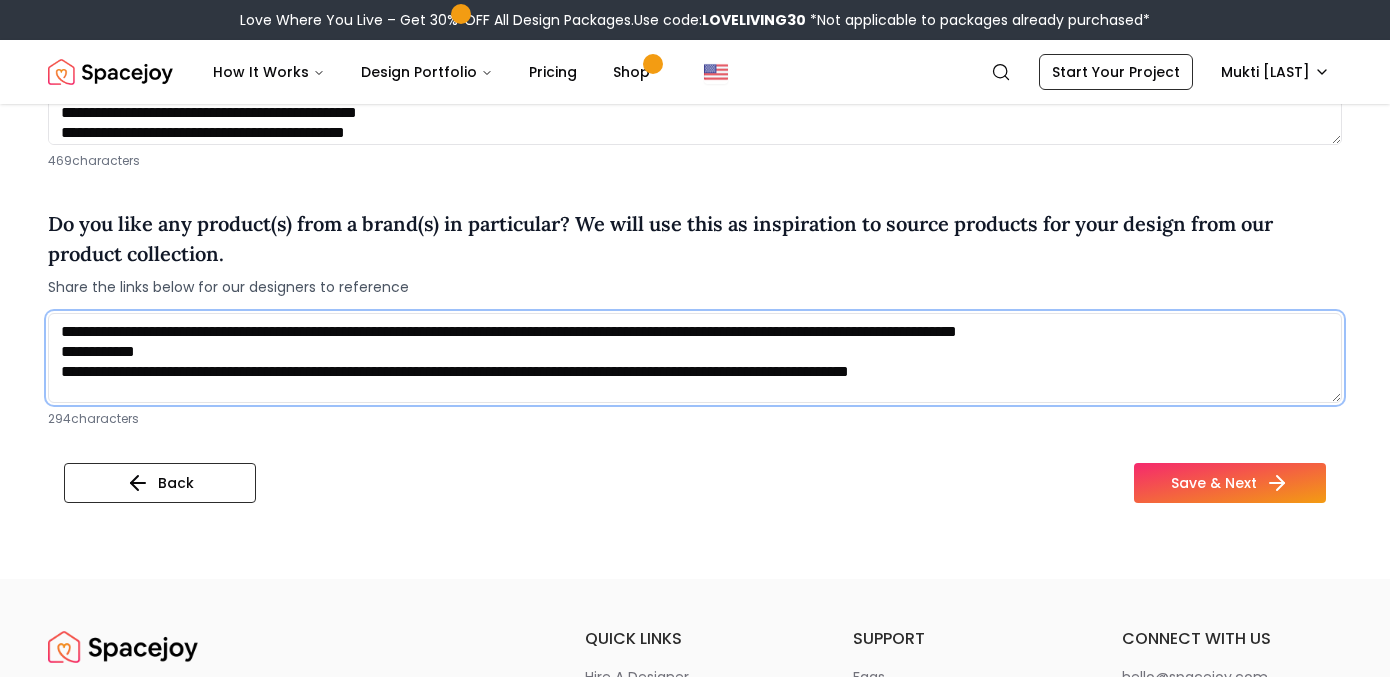 paste on "**********" 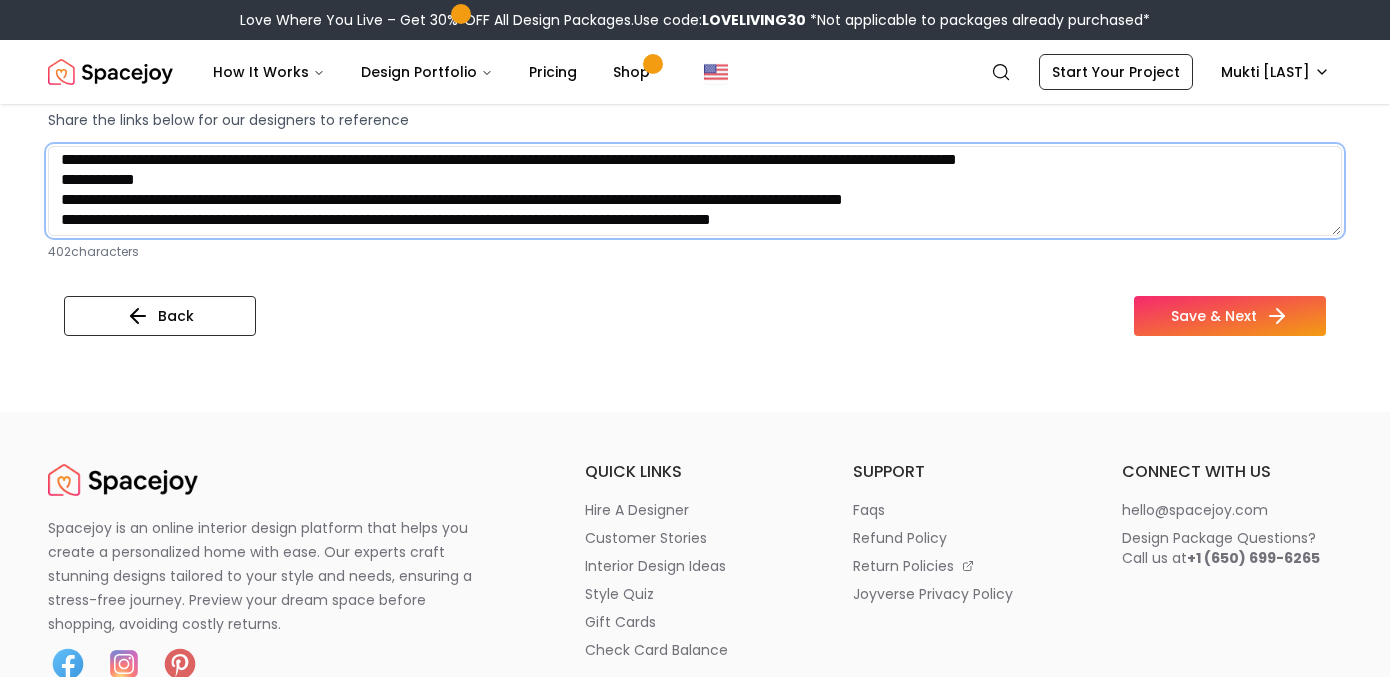 scroll, scrollTop: 2029, scrollLeft: 0, axis: vertical 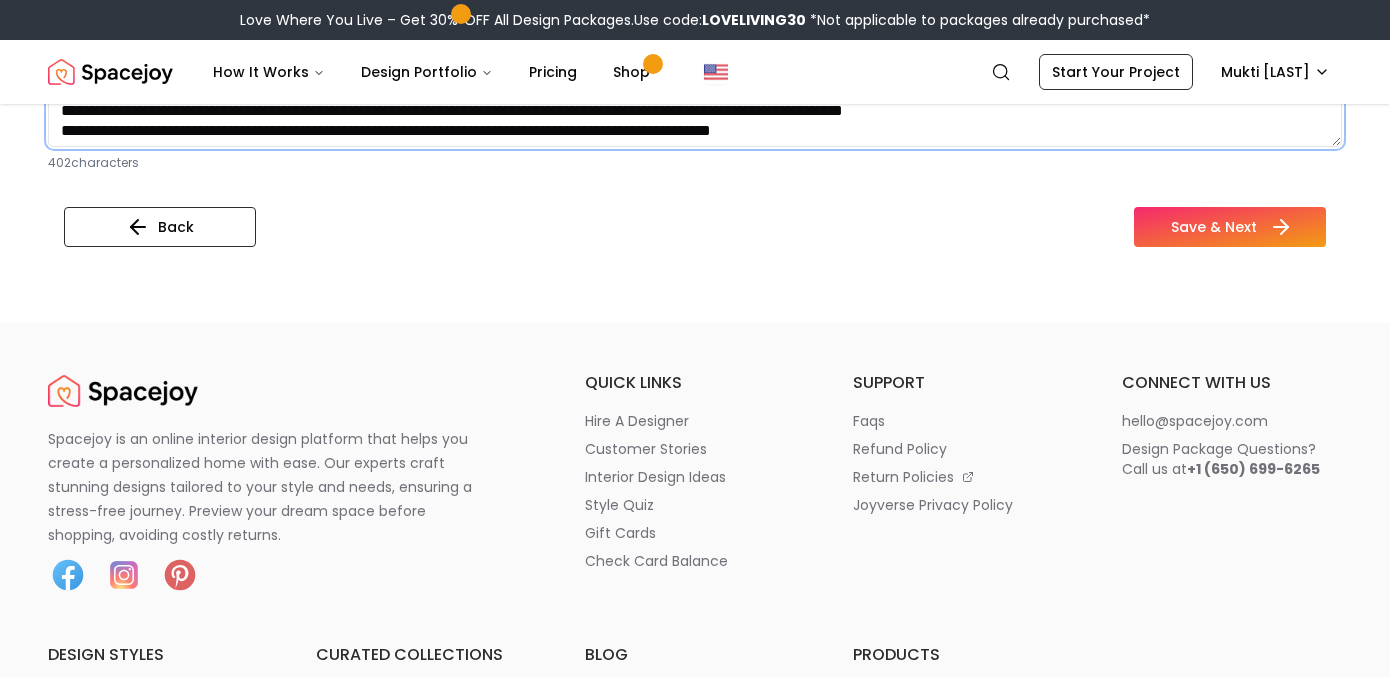 type on "**********" 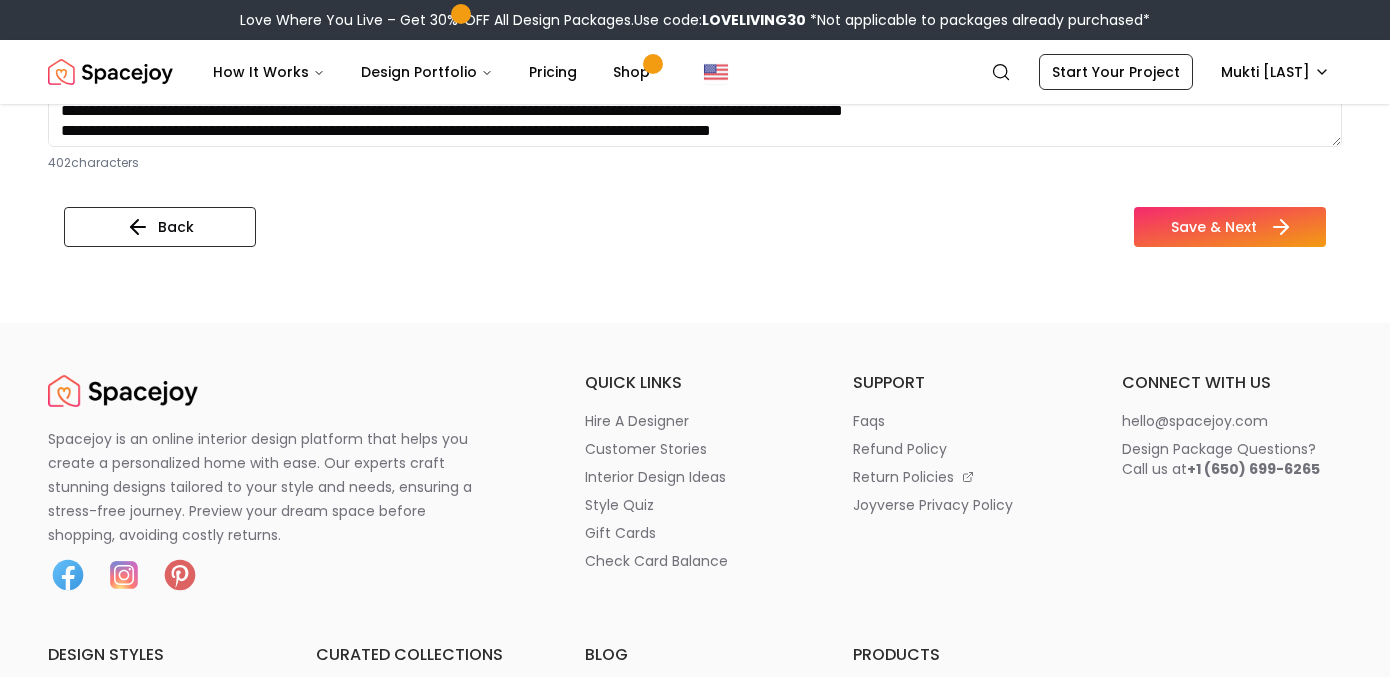 click on "Save & Next" at bounding box center [1230, 227] 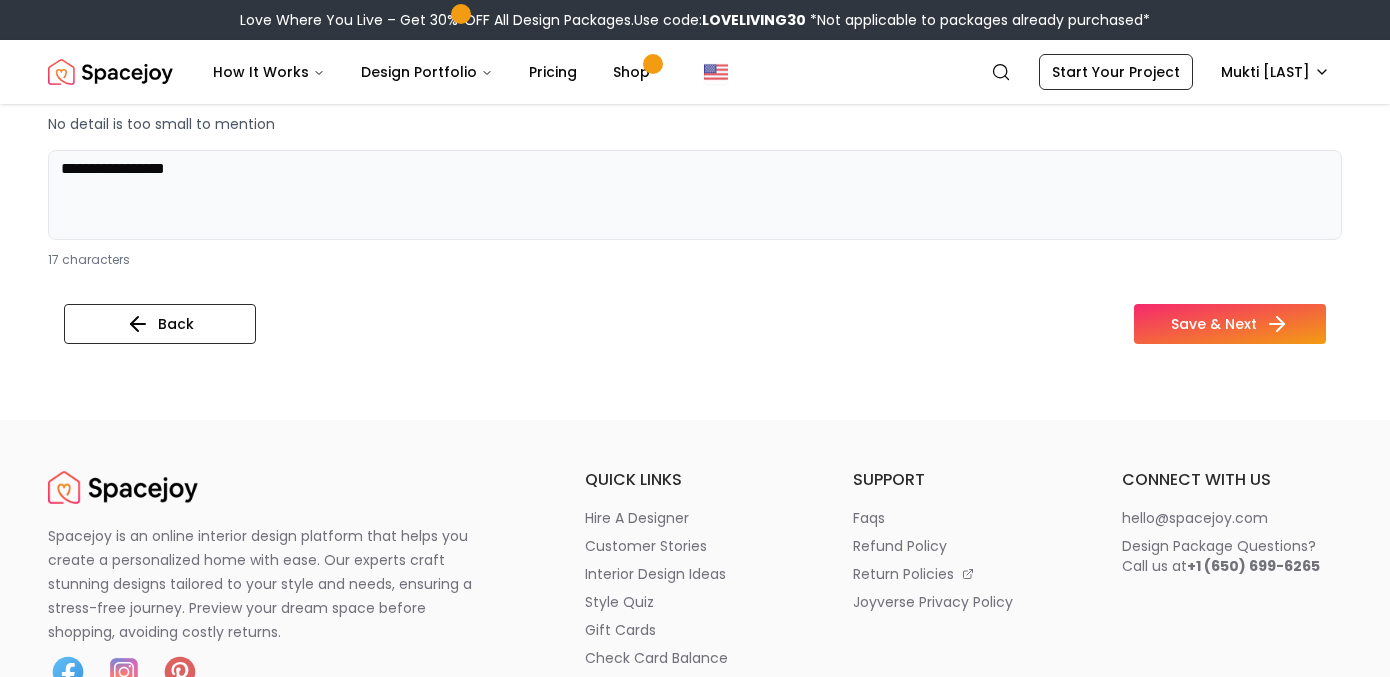 scroll, scrollTop: 1296, scrollLeft: 0, axis: vertical 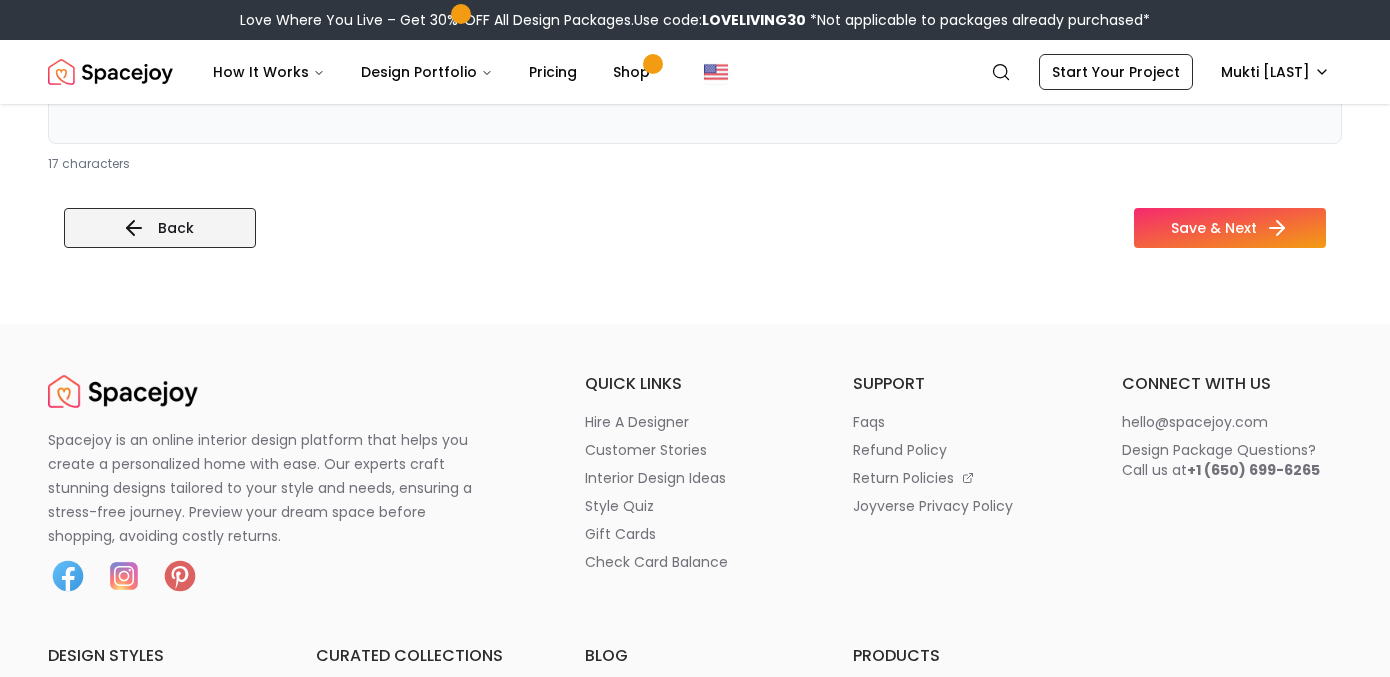 click on "Back" at bounding box center [160, 228] 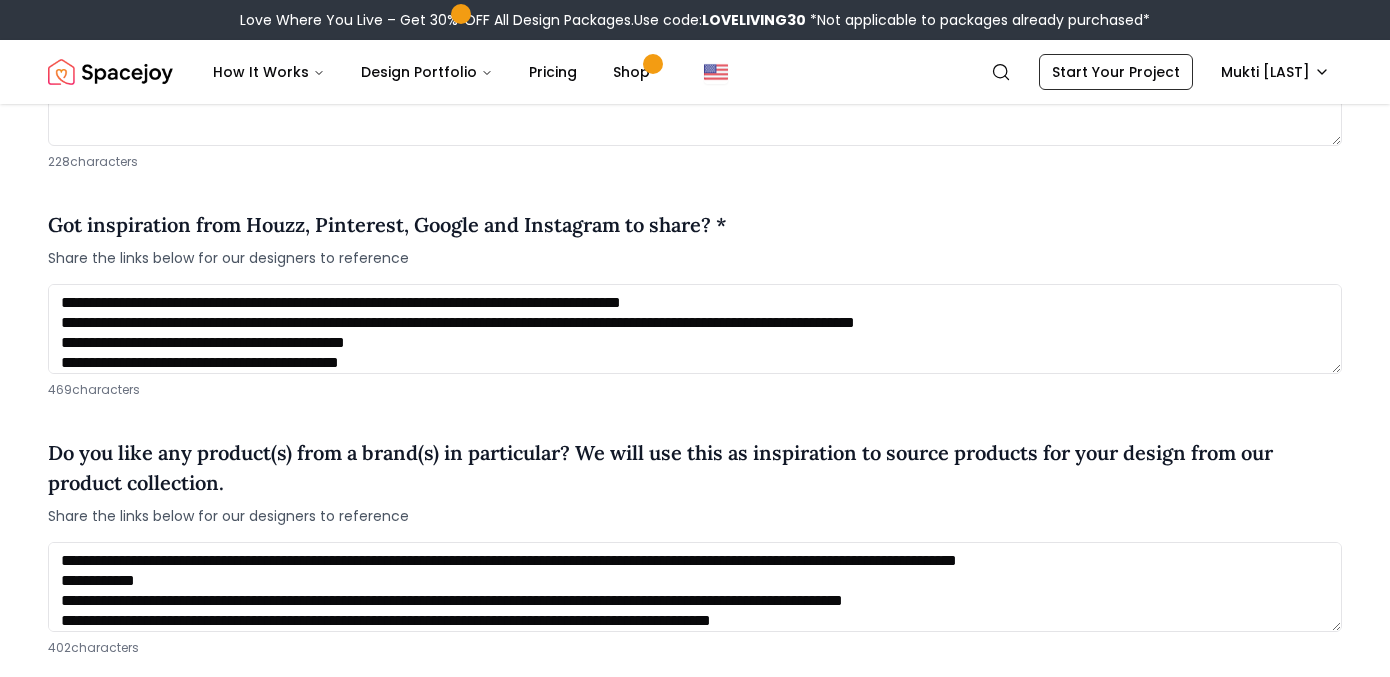 scroll, scrollTop: 1606, scrollLeft: 0, axis: vertical 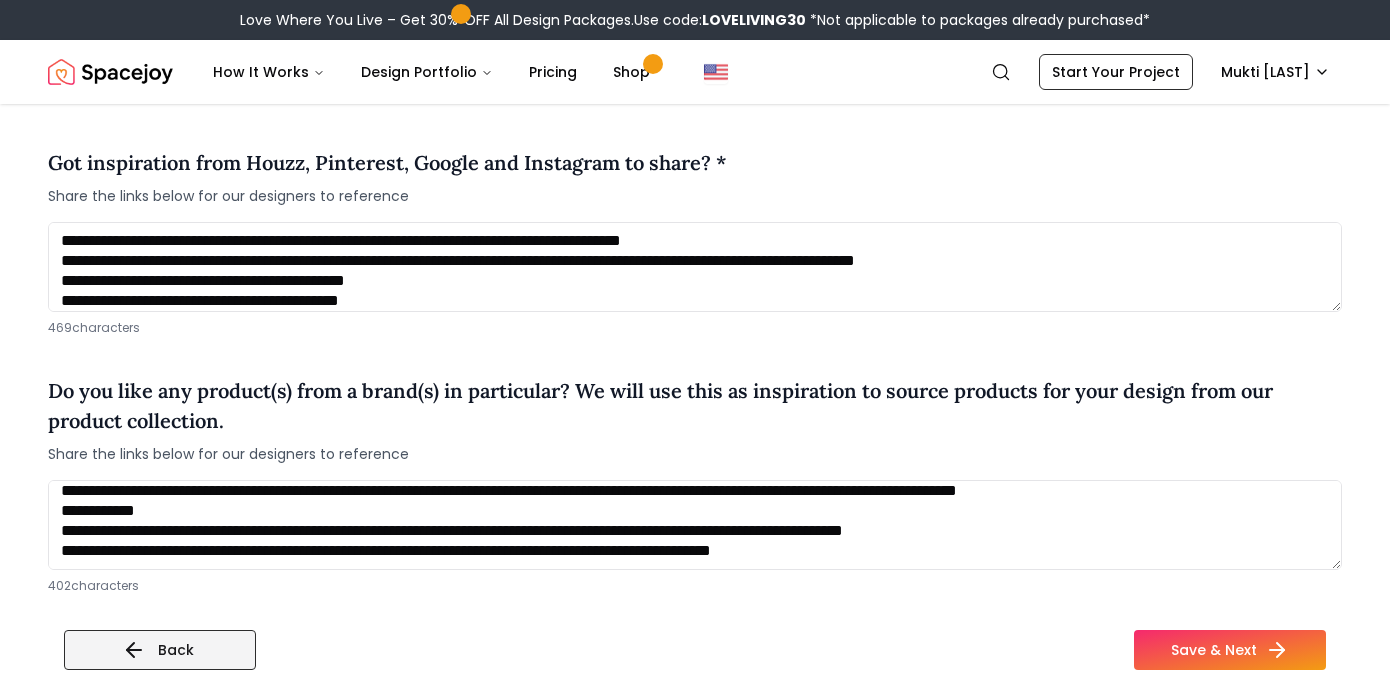 click on "Back" at bounding box center [160, 650] 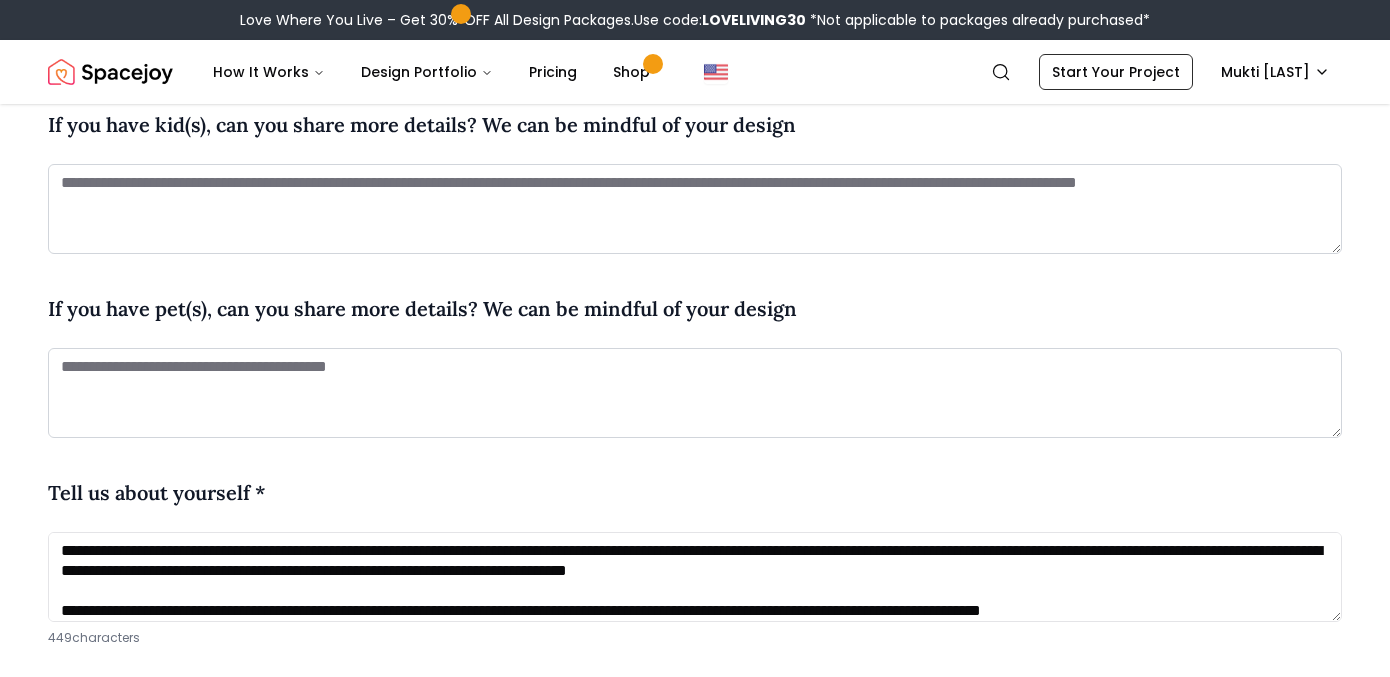scroll, scrollTop: 524, scrollLeft: 0, axis: vertical 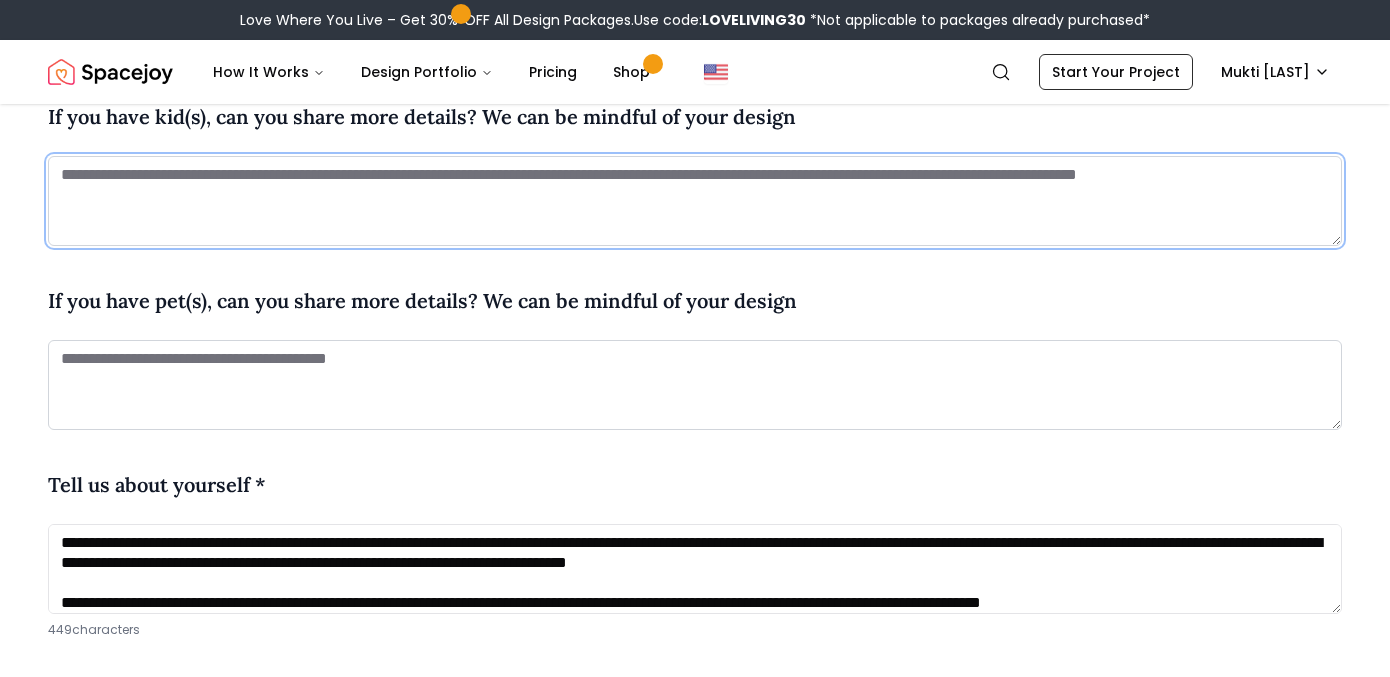 click at bounding box center [695, 201] 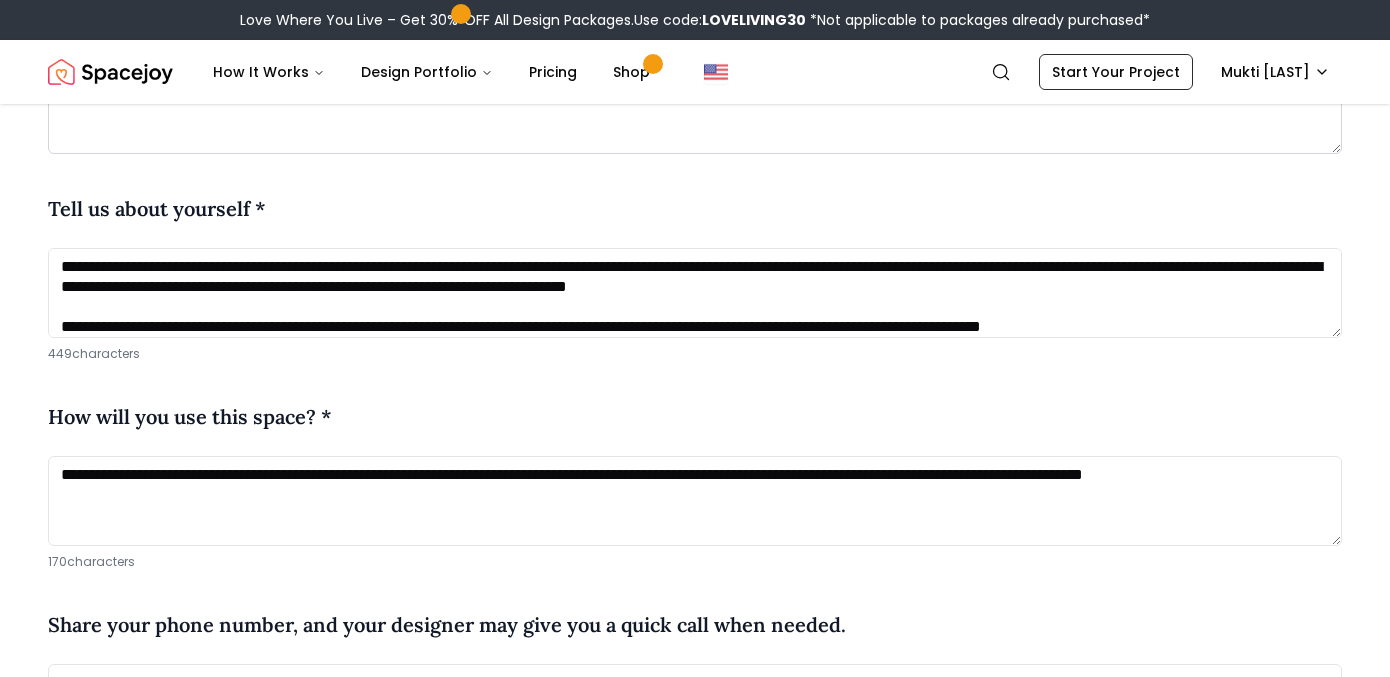 scroll, scrollTop: 815, scrollLeft: 0, axis: vertical 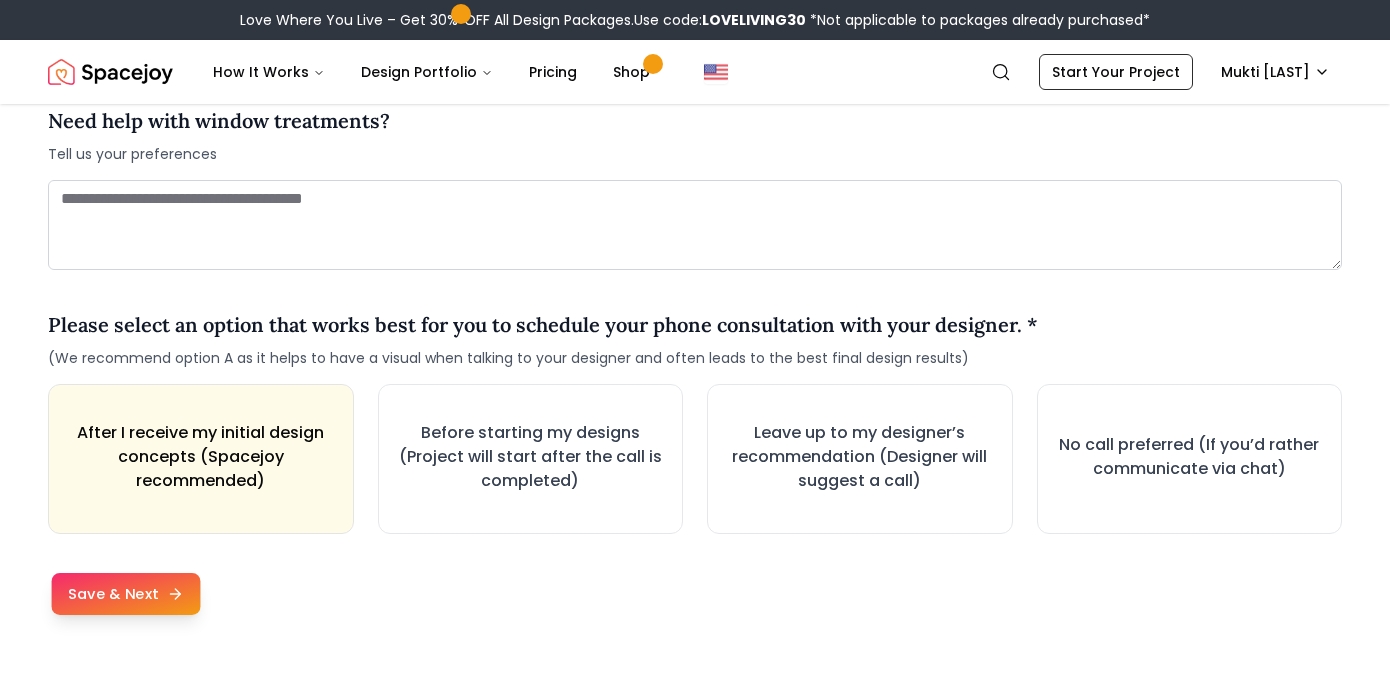 click on "Save & Next" at bounding box center [125, 594] 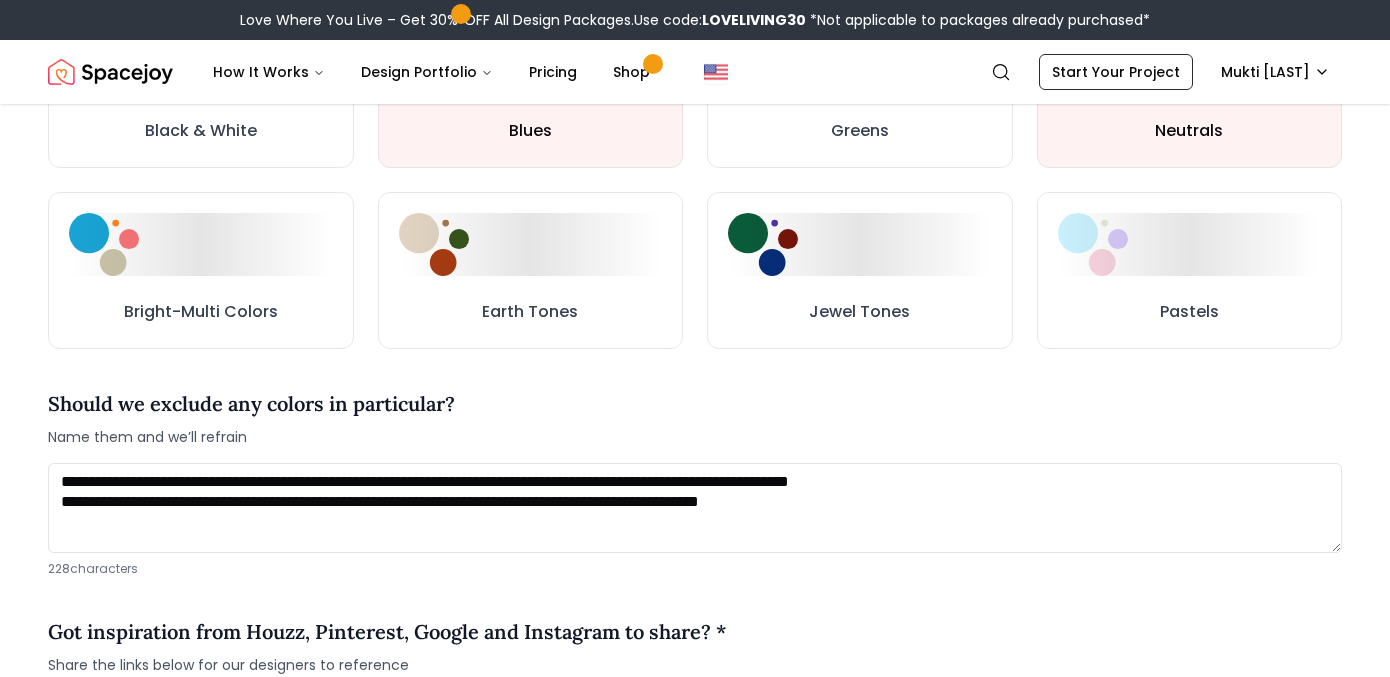 scroll, scrollTop: 1360, scrollLeft: 0, axis: vertical 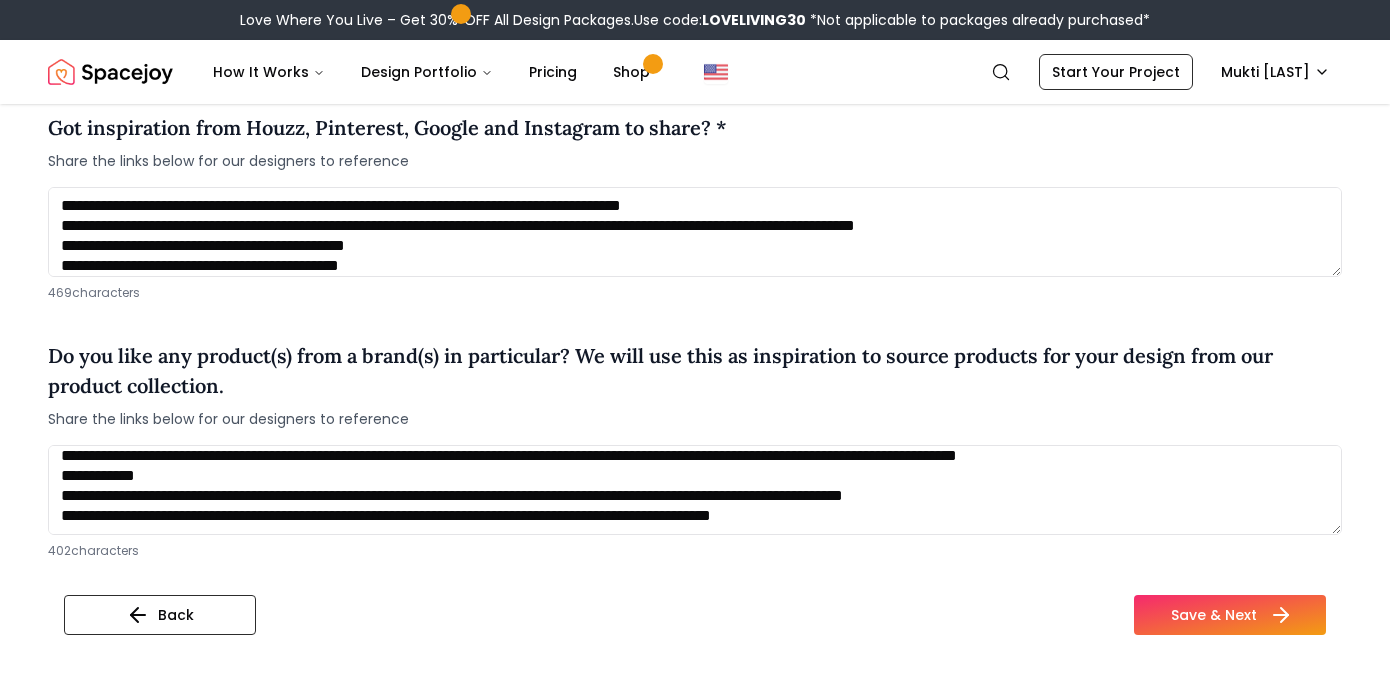 click on "Save & Next" at bounding box center (1230, 615) 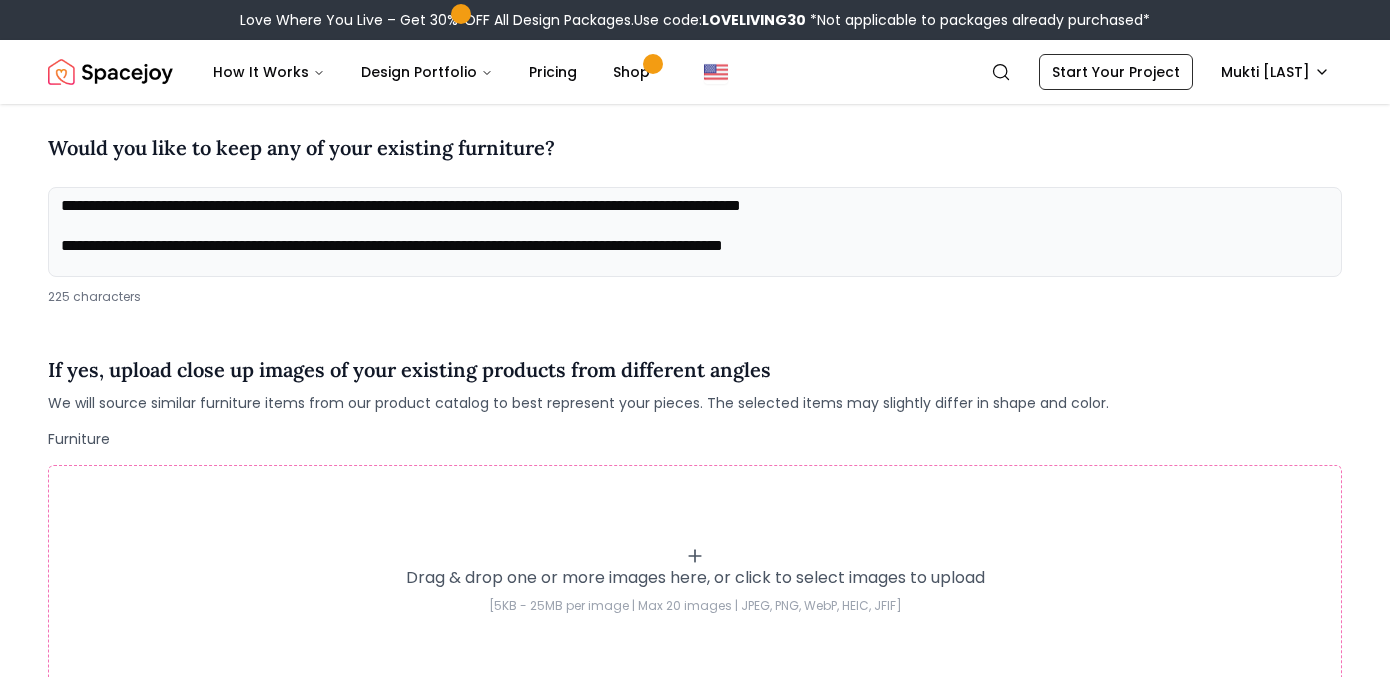 scroll, scrollTop: 214, scrollLeft: 0, axis: vertical 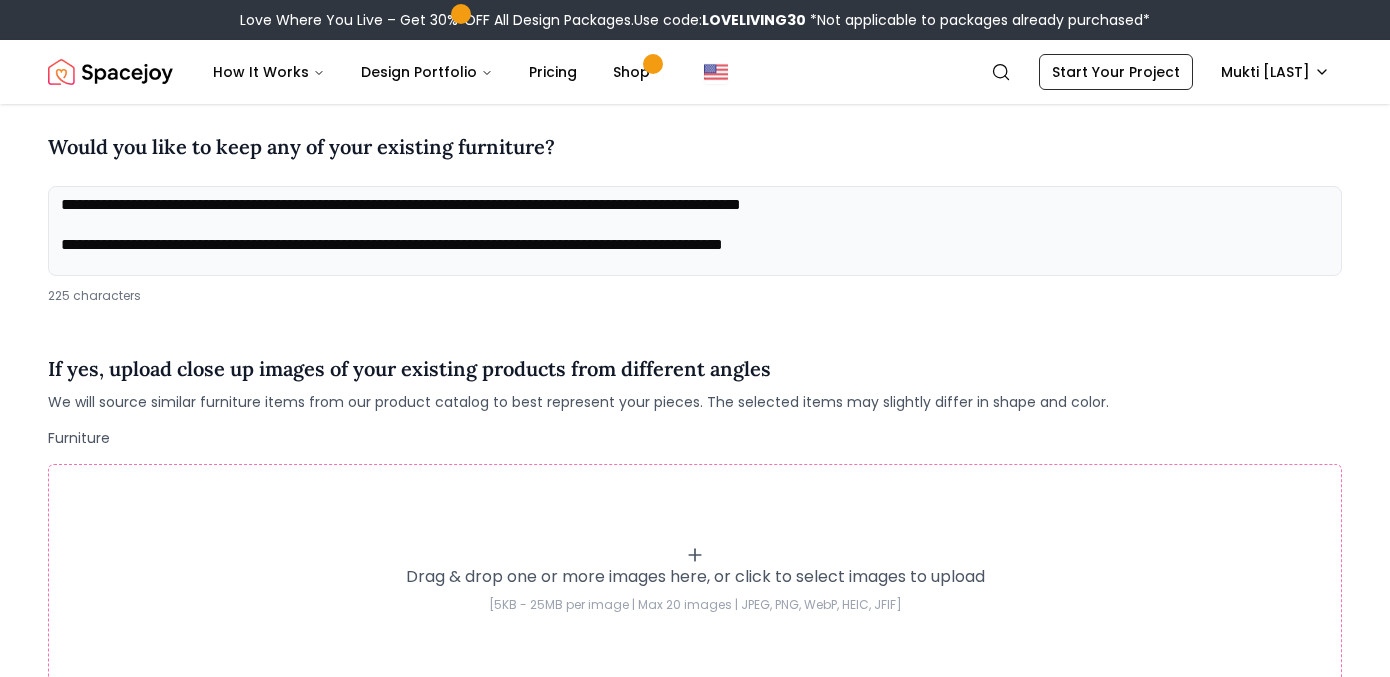 drag, startPoint x: 272, startPoint y: 207, endPoint x: 43, endPoint y: 206, distance: 229.00218 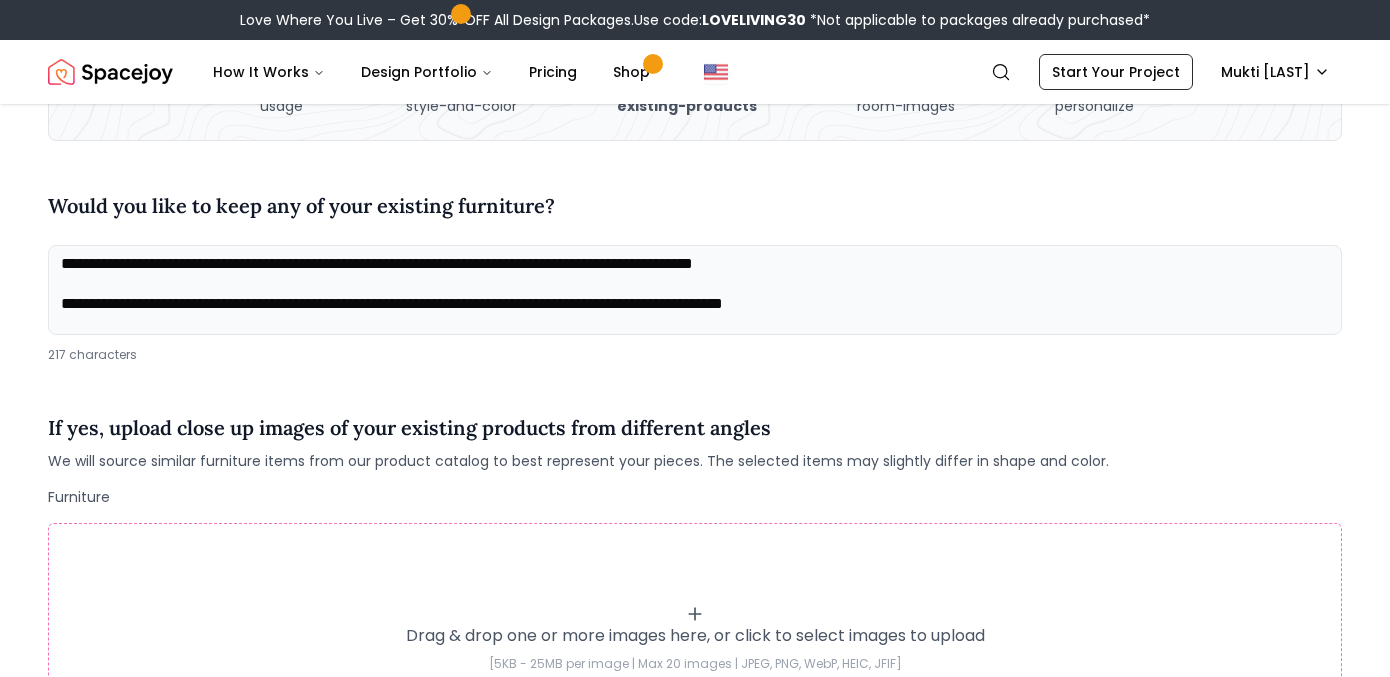scroll, scrollTop: 204, scrollLeft: 0, axis: vertical 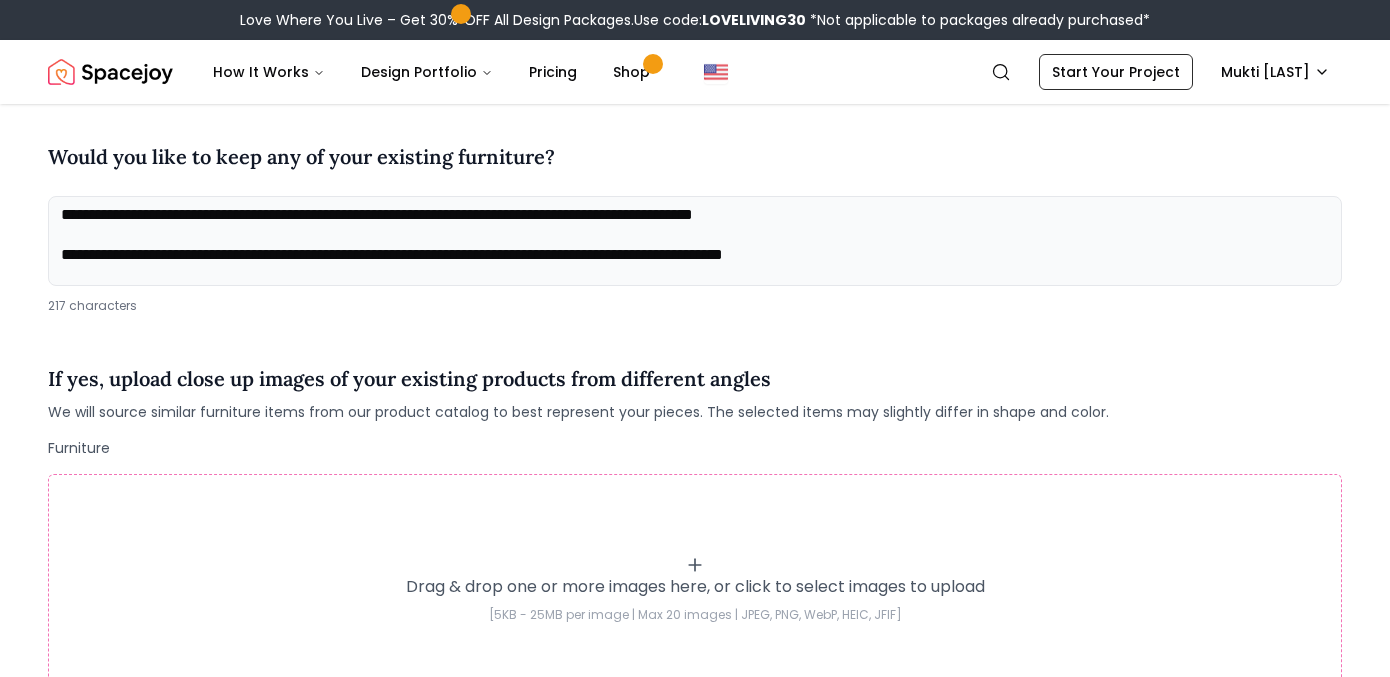click on "**********" at bounding box center [695, 241] 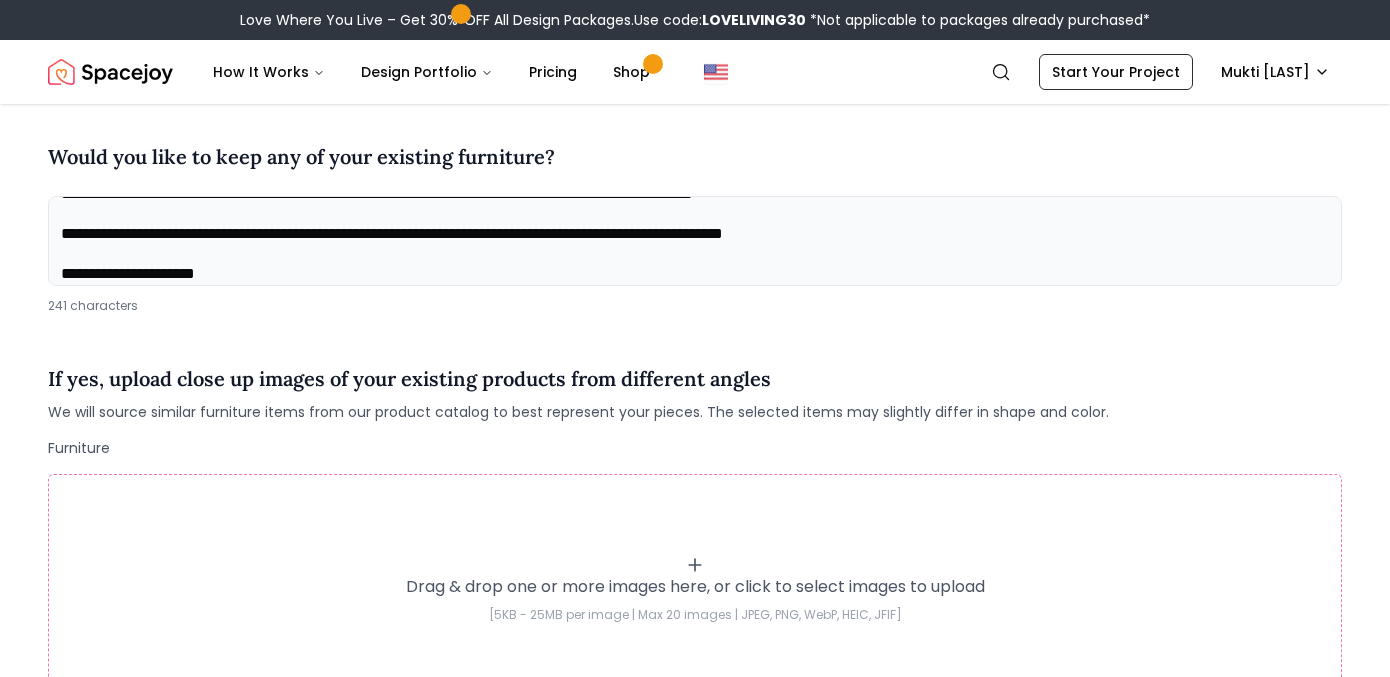 scroll, scrollTop: 28, scrollLeft: 0, axis: vertical 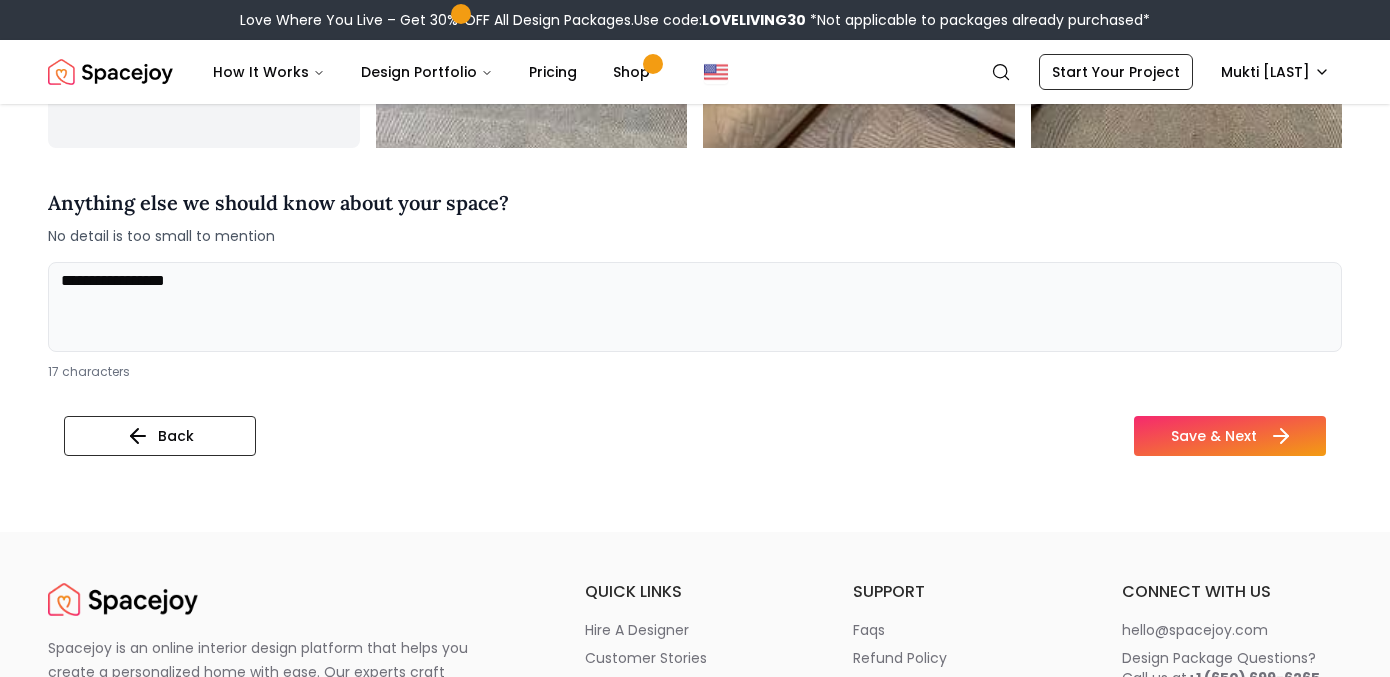 type on "**********" 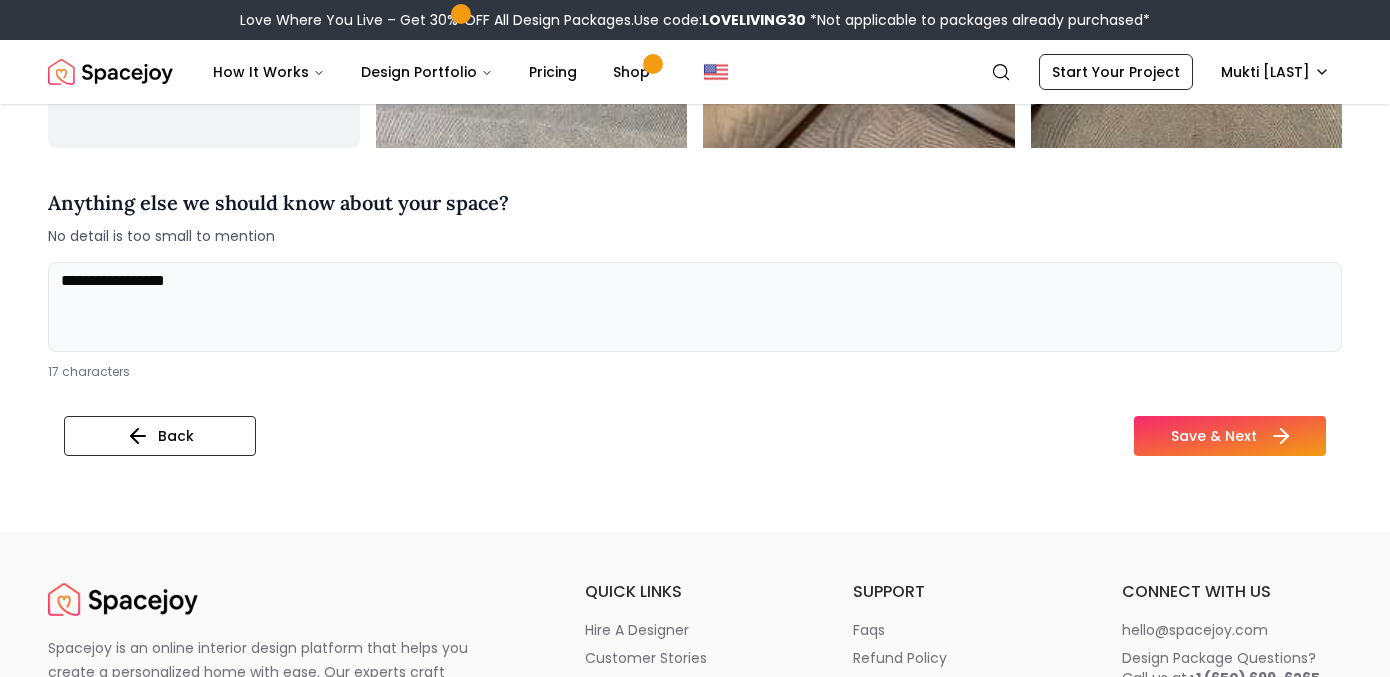click on "Save & Next" at bounding box center [1230, 436] 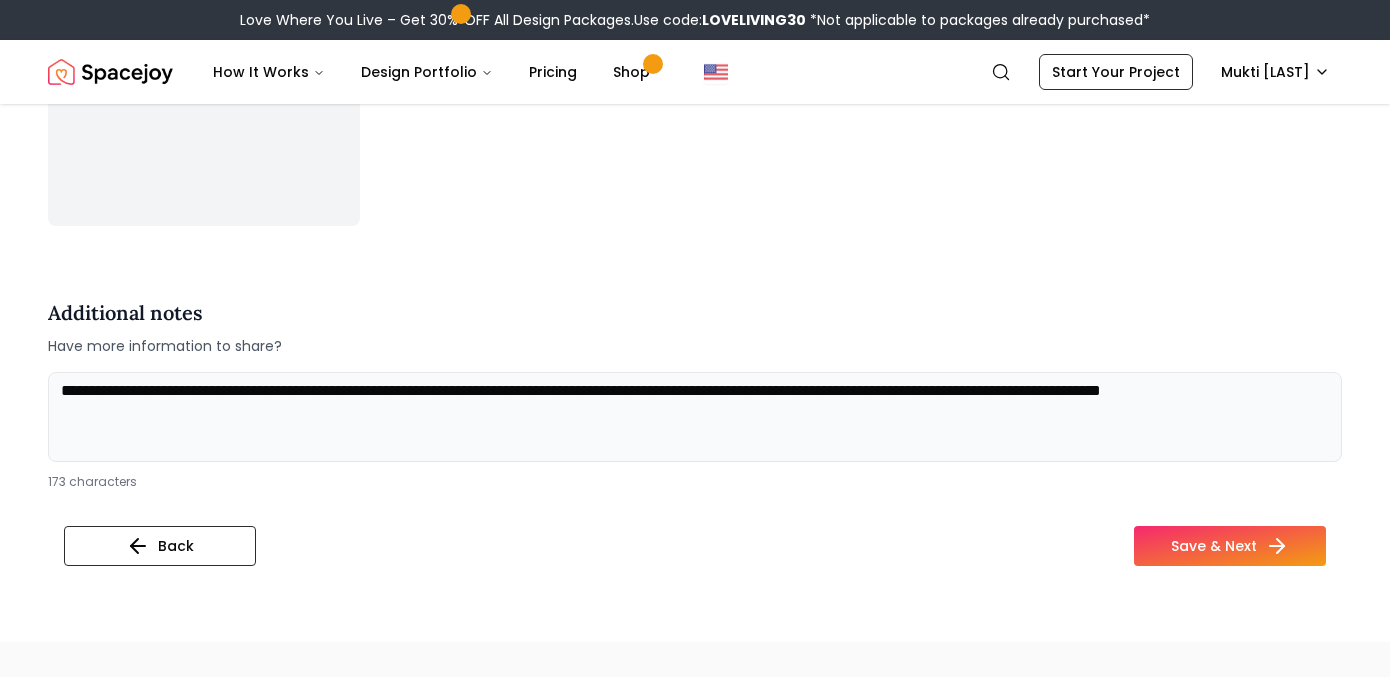 scroll, scrollTop: 5481, scrollLeft: 0, axis: vertical 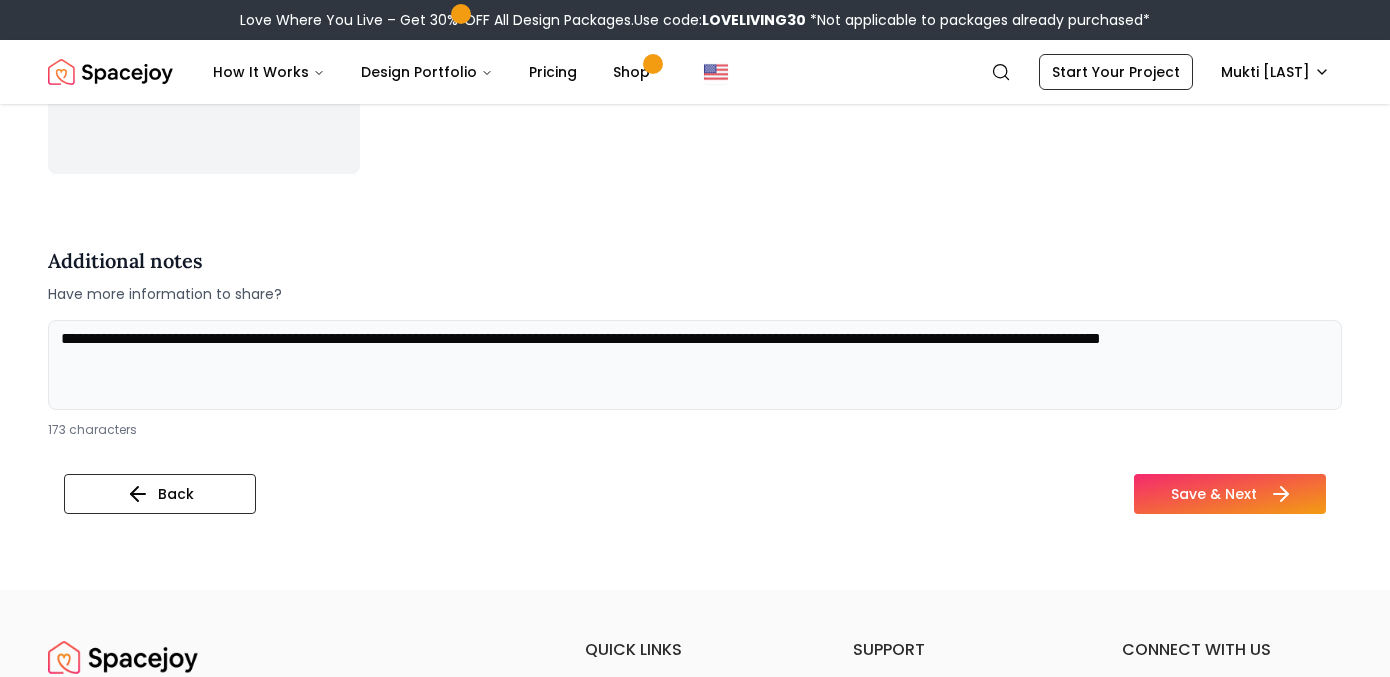 click on "Save & Next" at bounding box center [1230, 494] 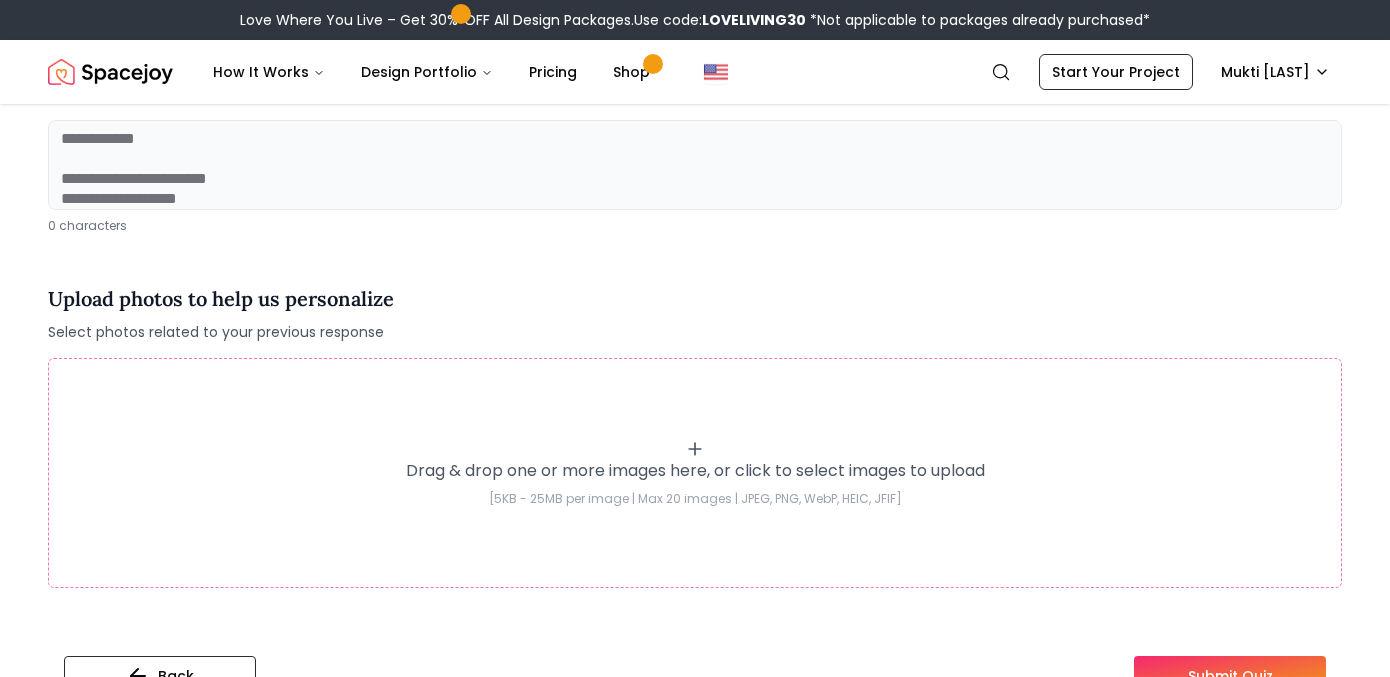 scroll, scrollTop: 244, scrollLeft: 0, axis: vertical 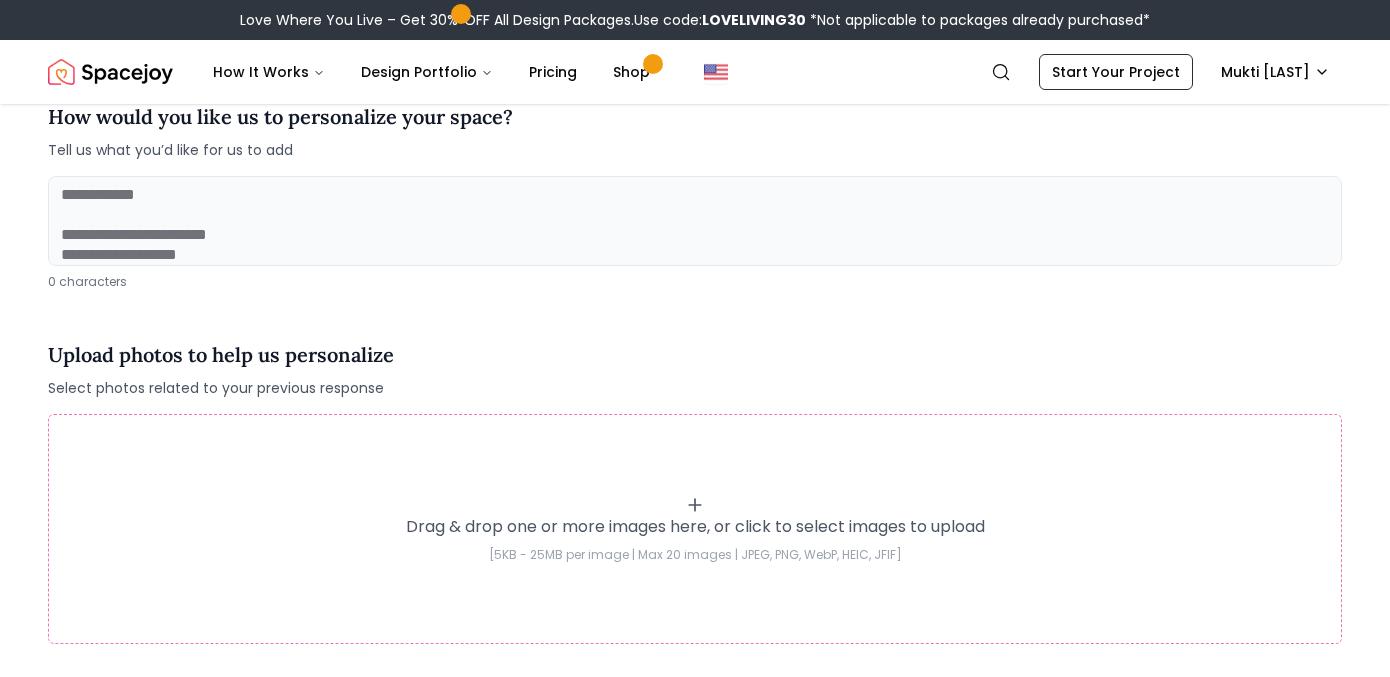 click at bounding box center [695, 221] 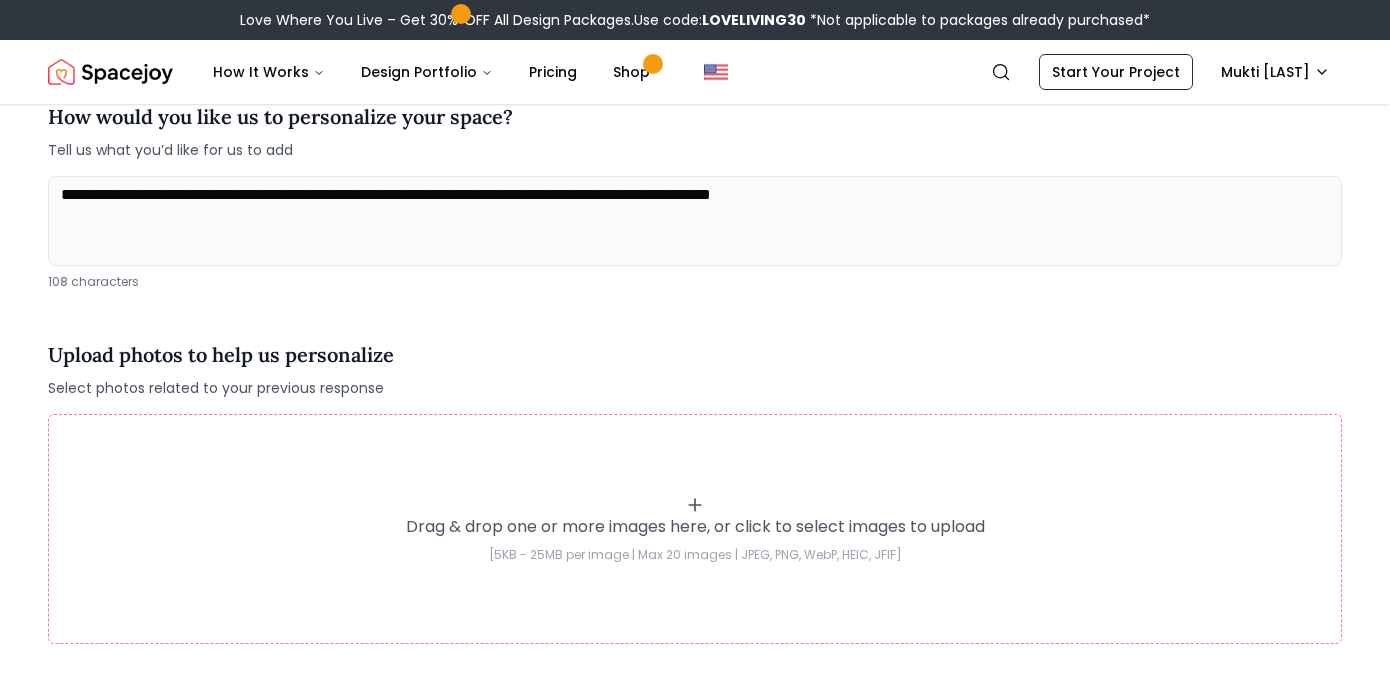 click on "**********" at bounding box center [695, 221] 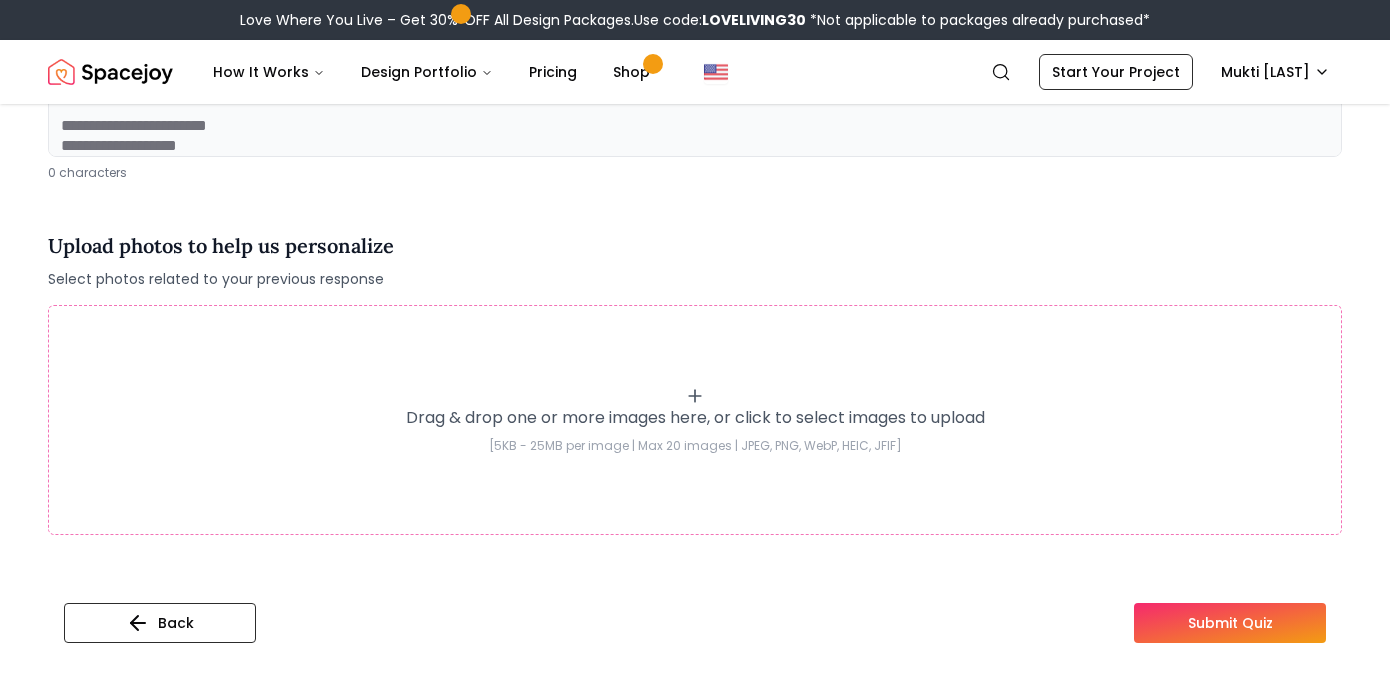 scroll, scrollTop: 336, scrollLeft: 0, axis: vertical 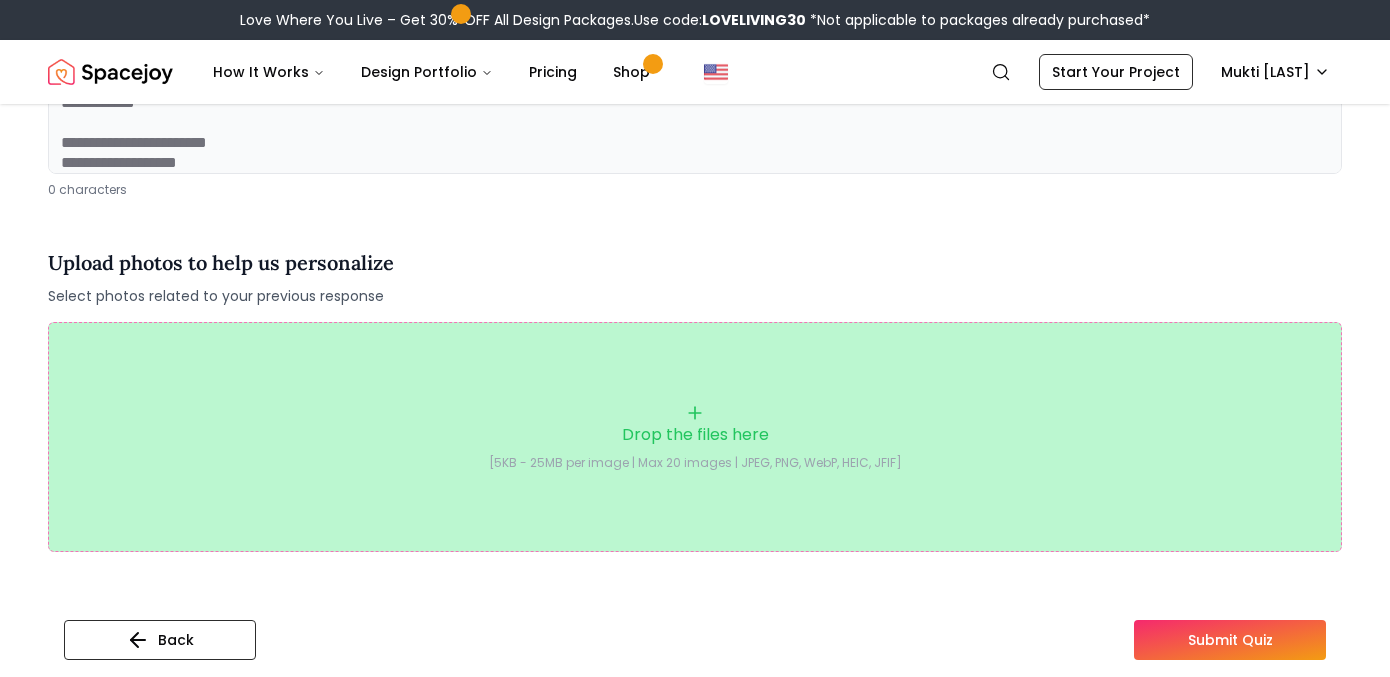 click 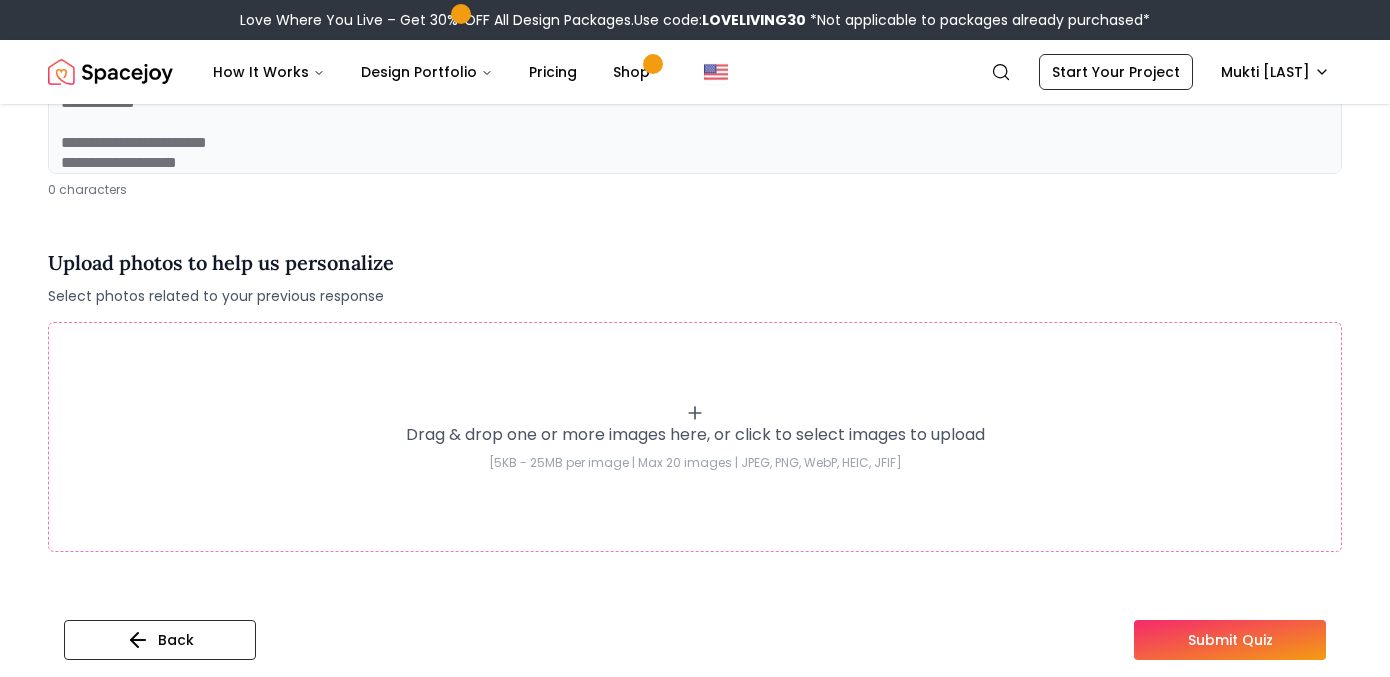 type on "**********" 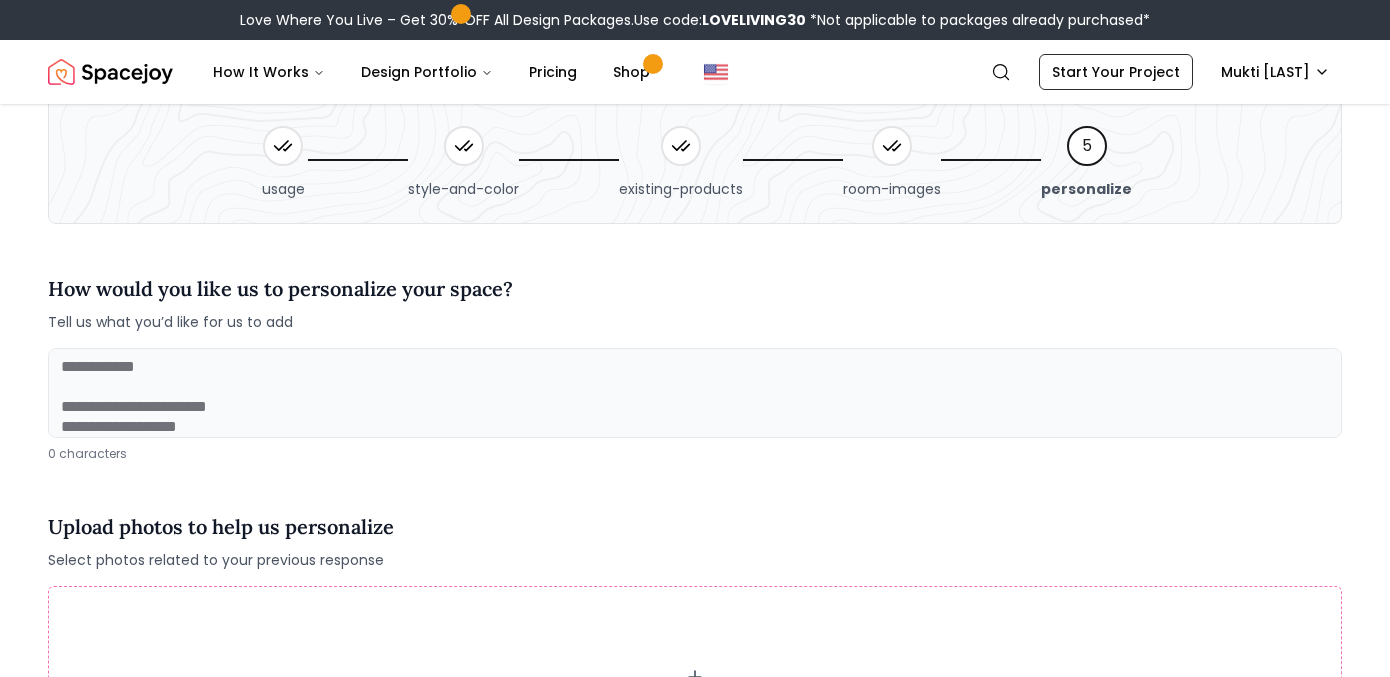 scroll, scrollTop: 0, scrollLeft: 0, axis: both 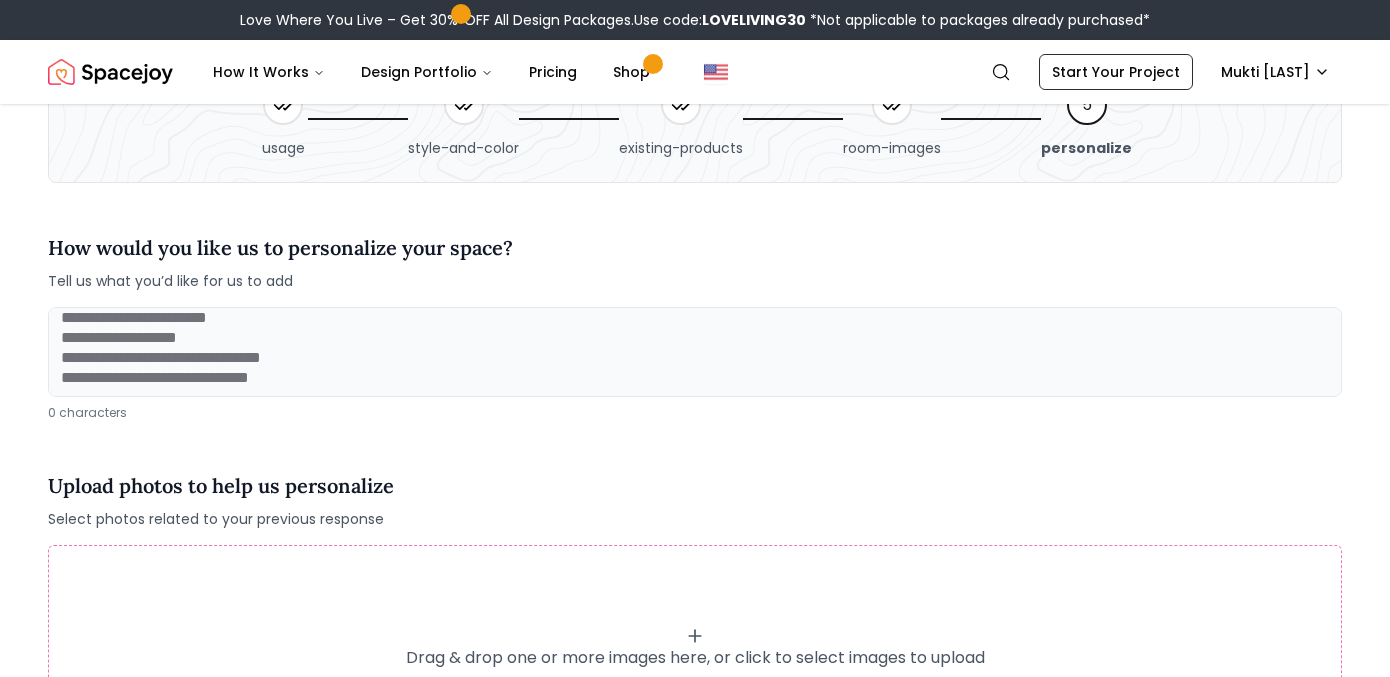 click at bounding box center [695, 352] 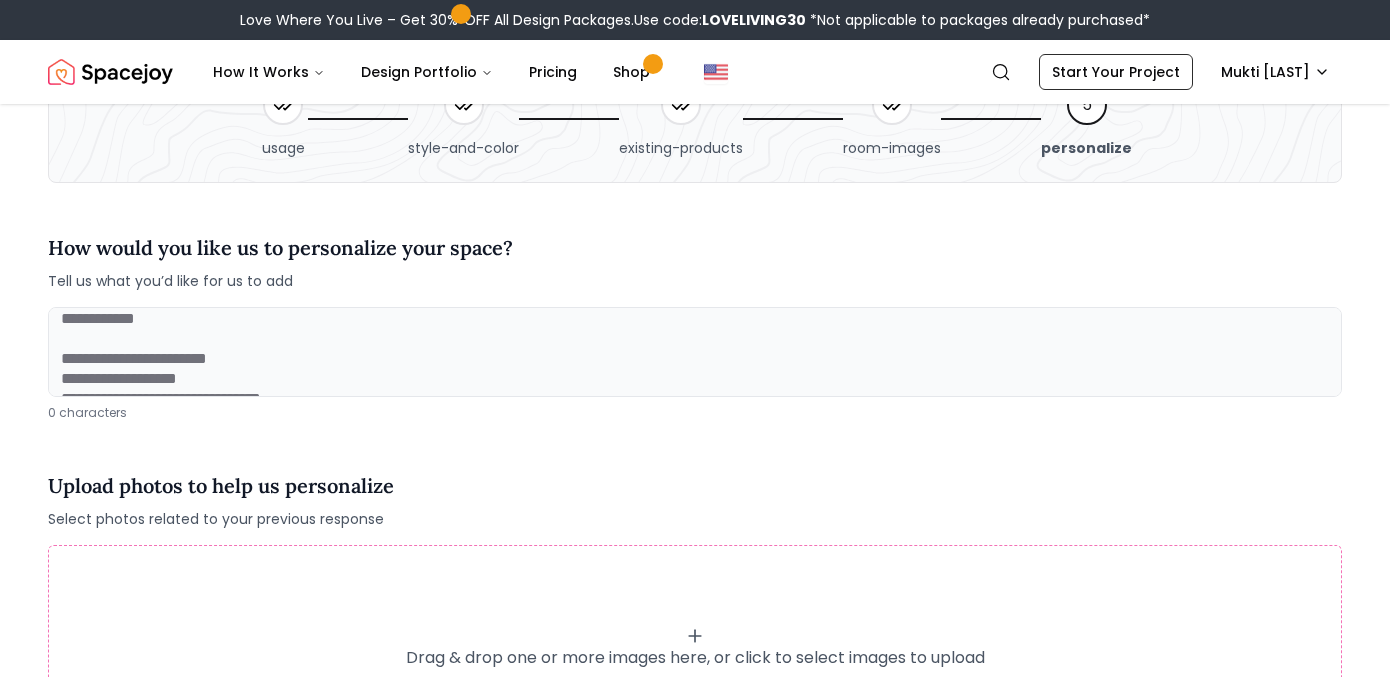 scroll, scrollTop: 0, scrollLeft: 0, axis: both 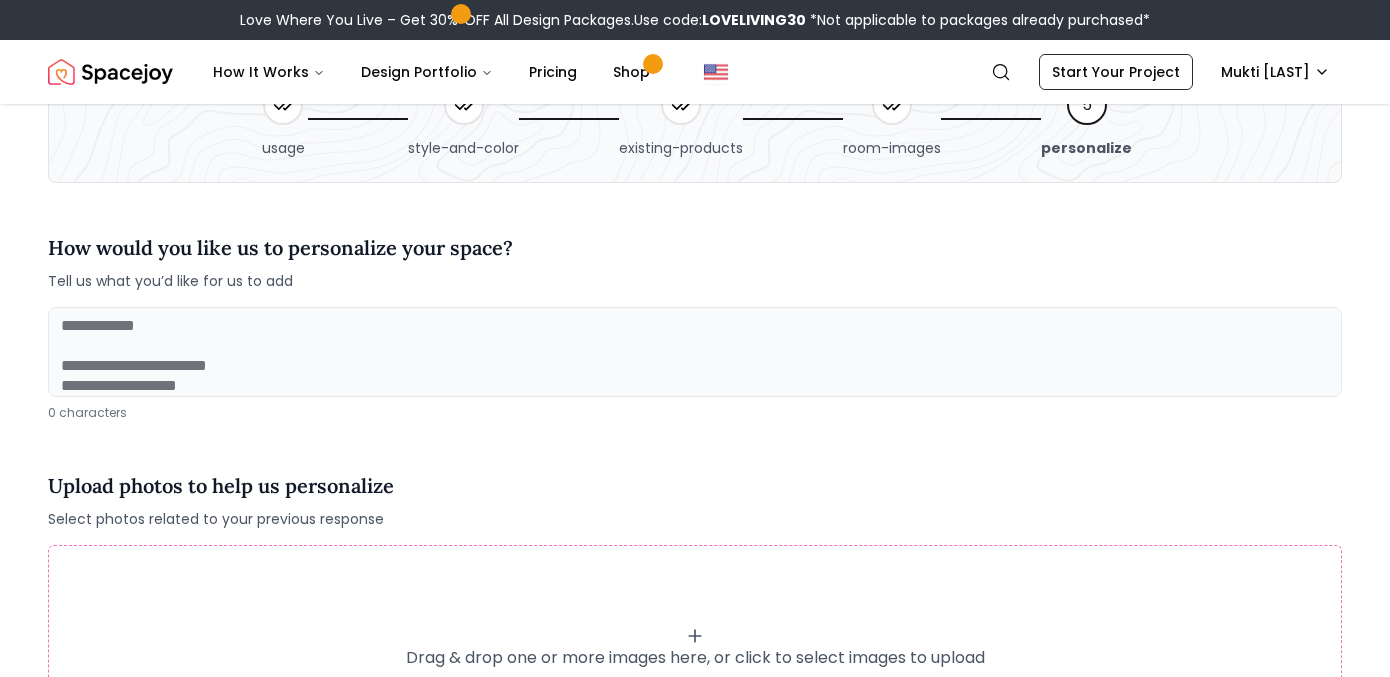 type on "*" 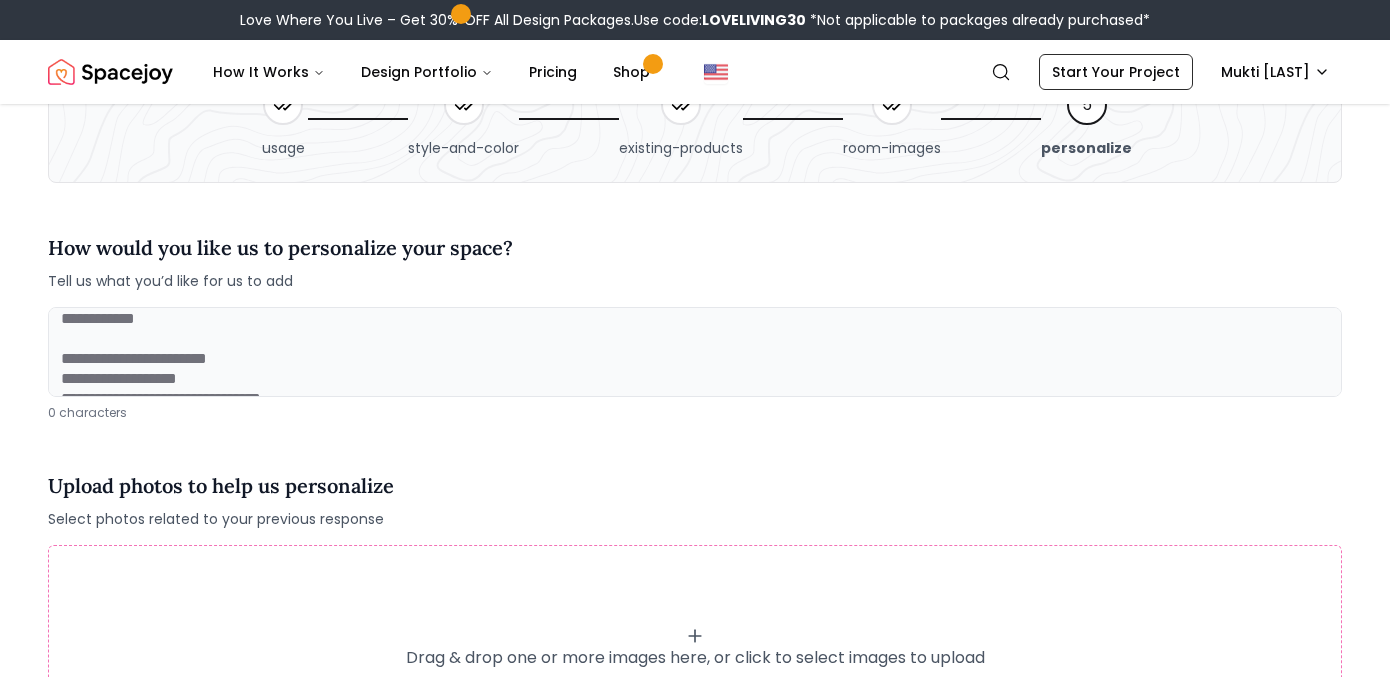 scroll, scrollTop: 0, scrollLeft: 0, axis: both 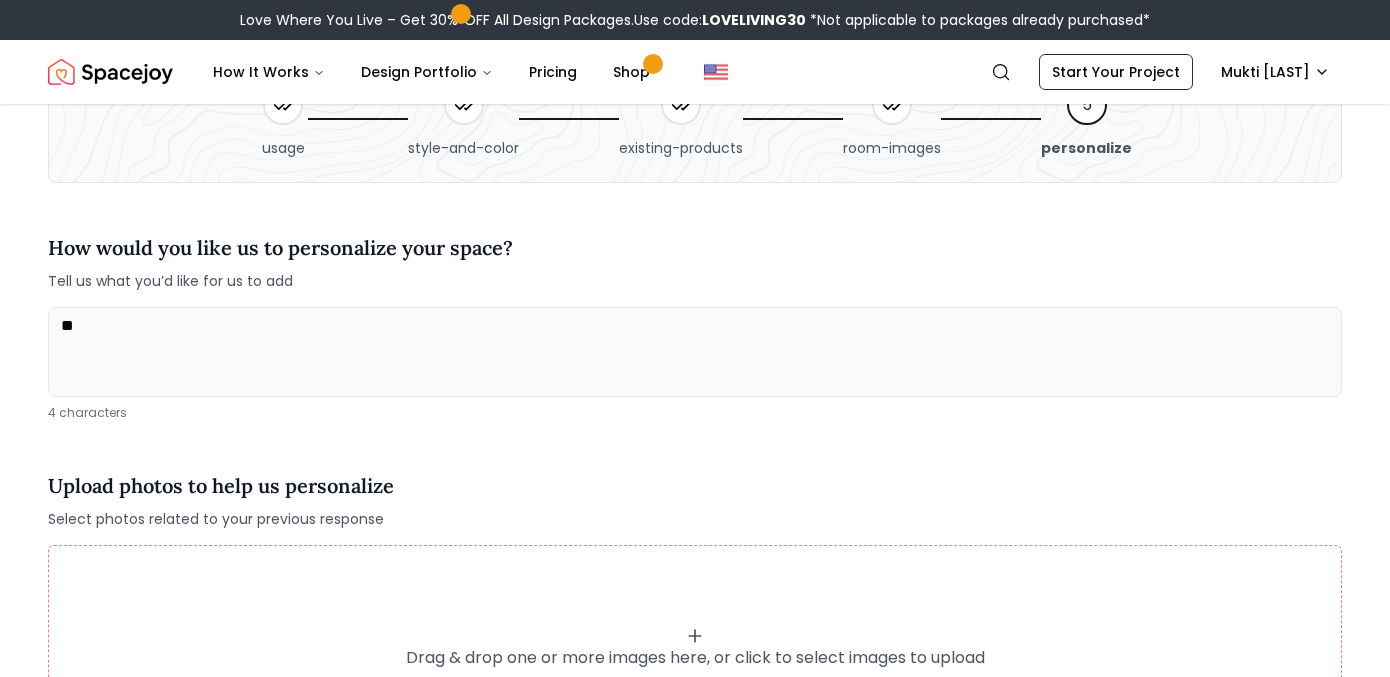 type on "*" 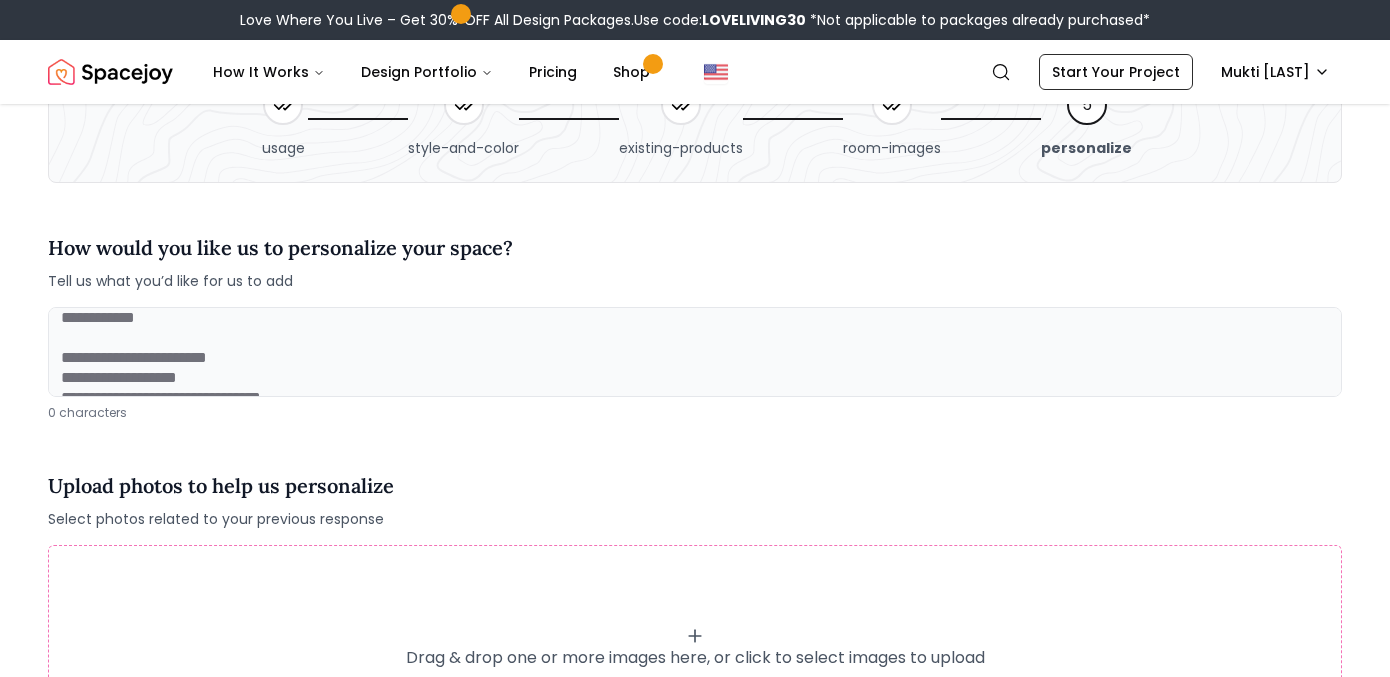 scroll, scrollTop: 0, scrollLeft: 0, axis: both 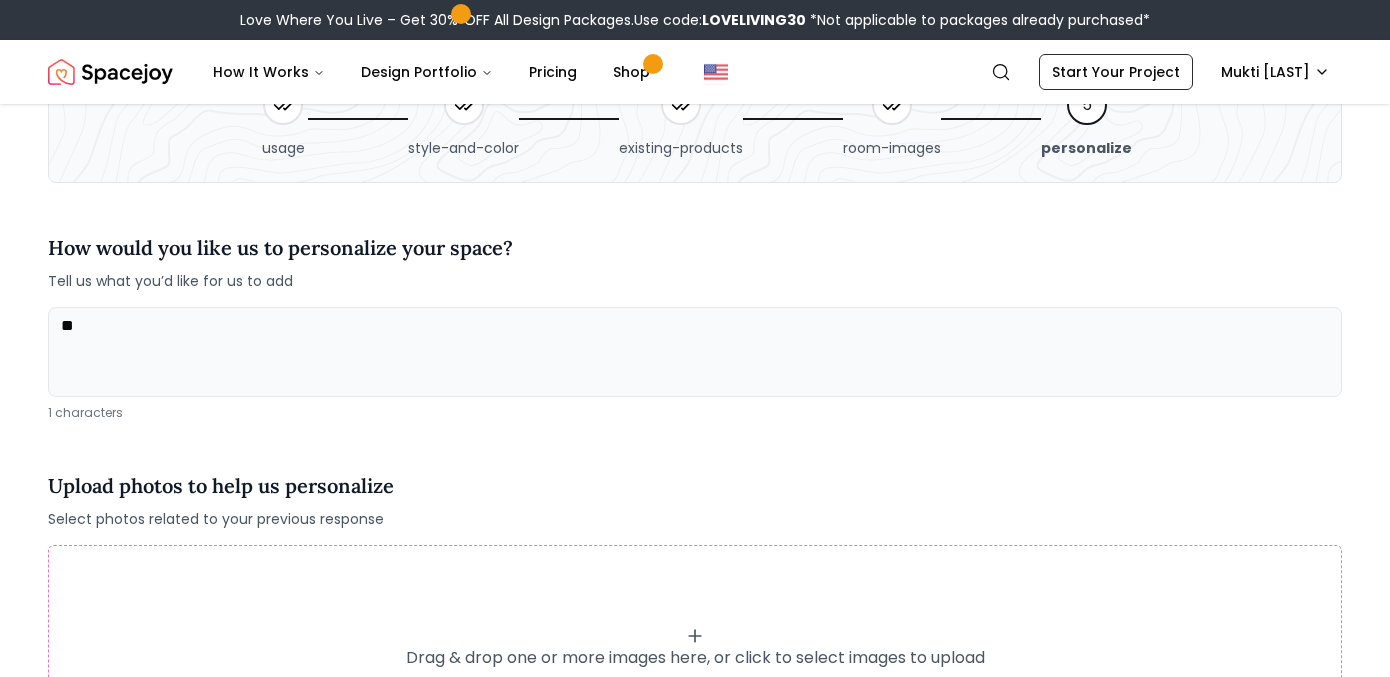 type on "***" 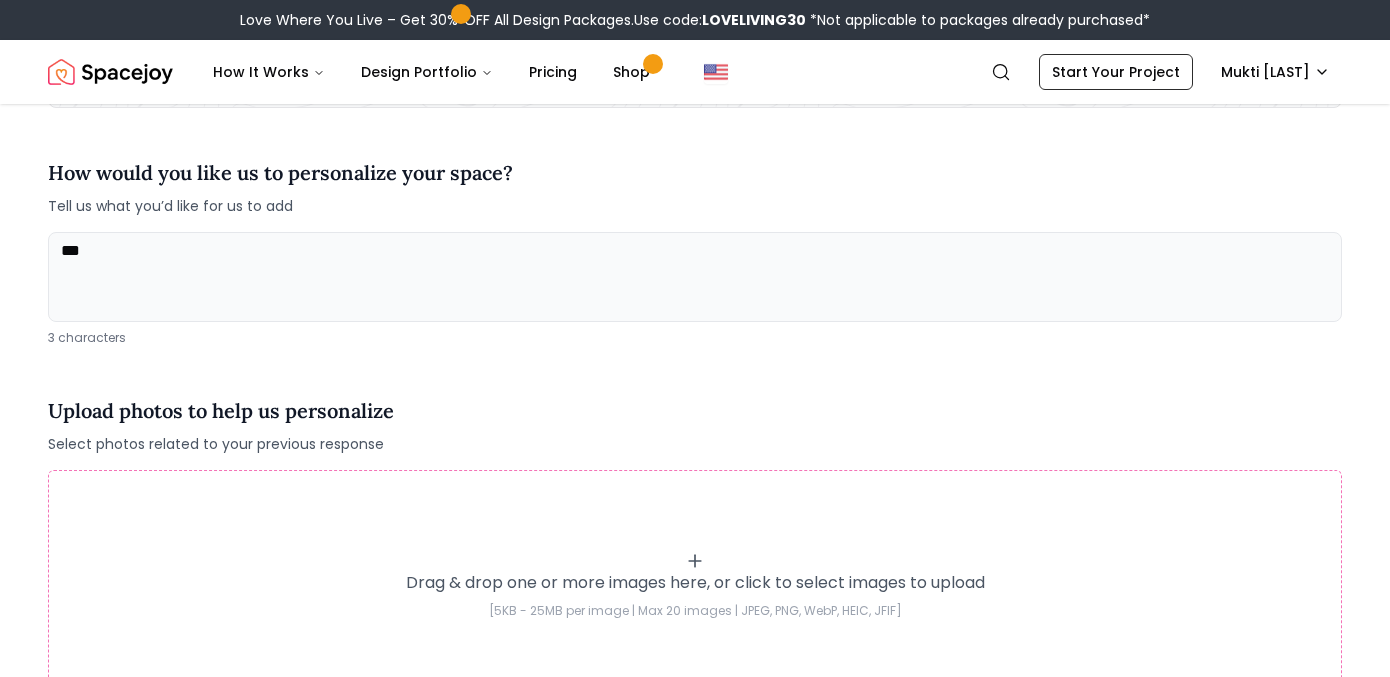 scroll, scrollTop: 176, scrollLeft: 0, axis: vertical 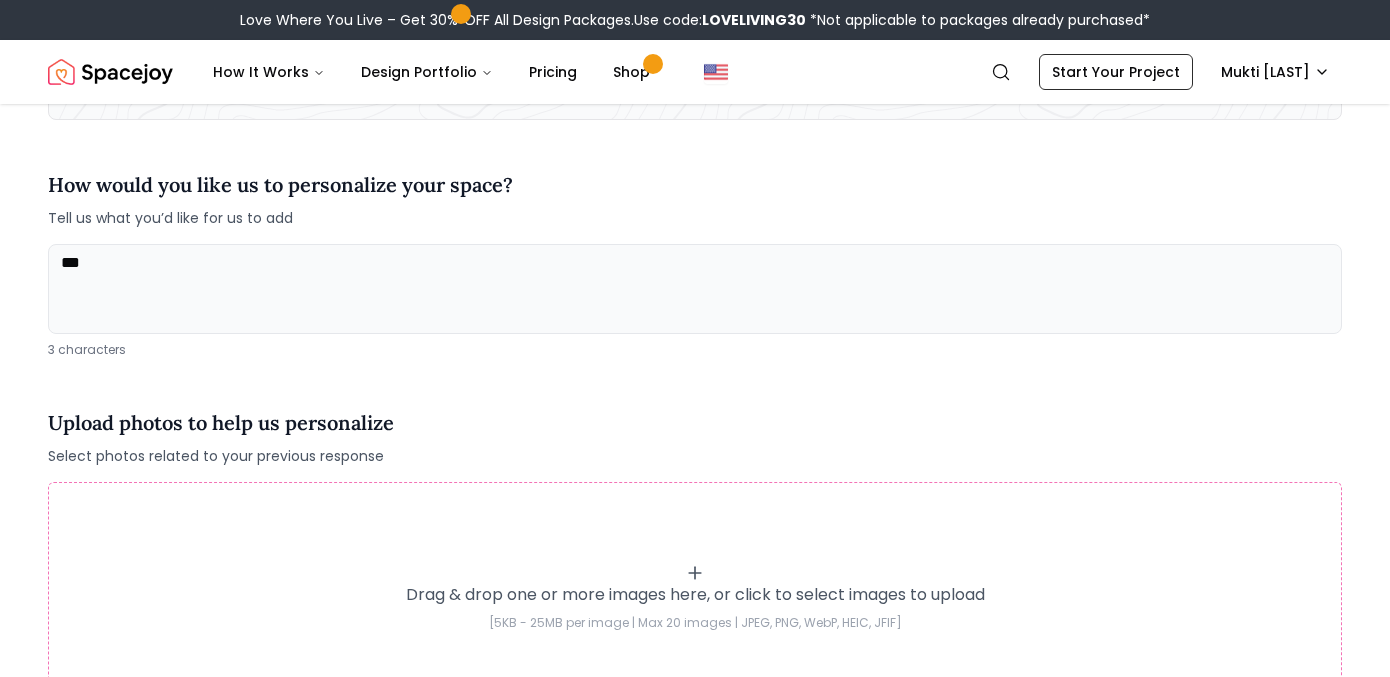 click on "***" at bounding box center [695, 289] 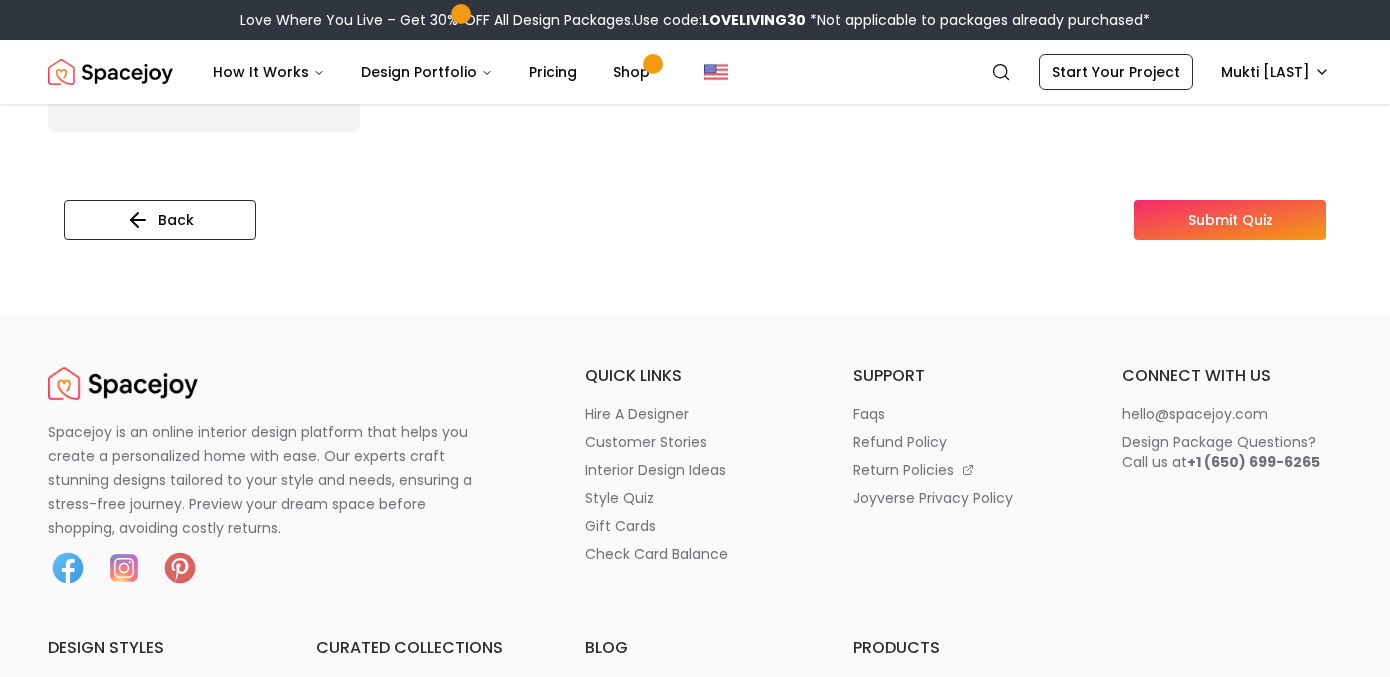 scroll, scrollTop: 1036, scrollLeft: 0, axis: vertical 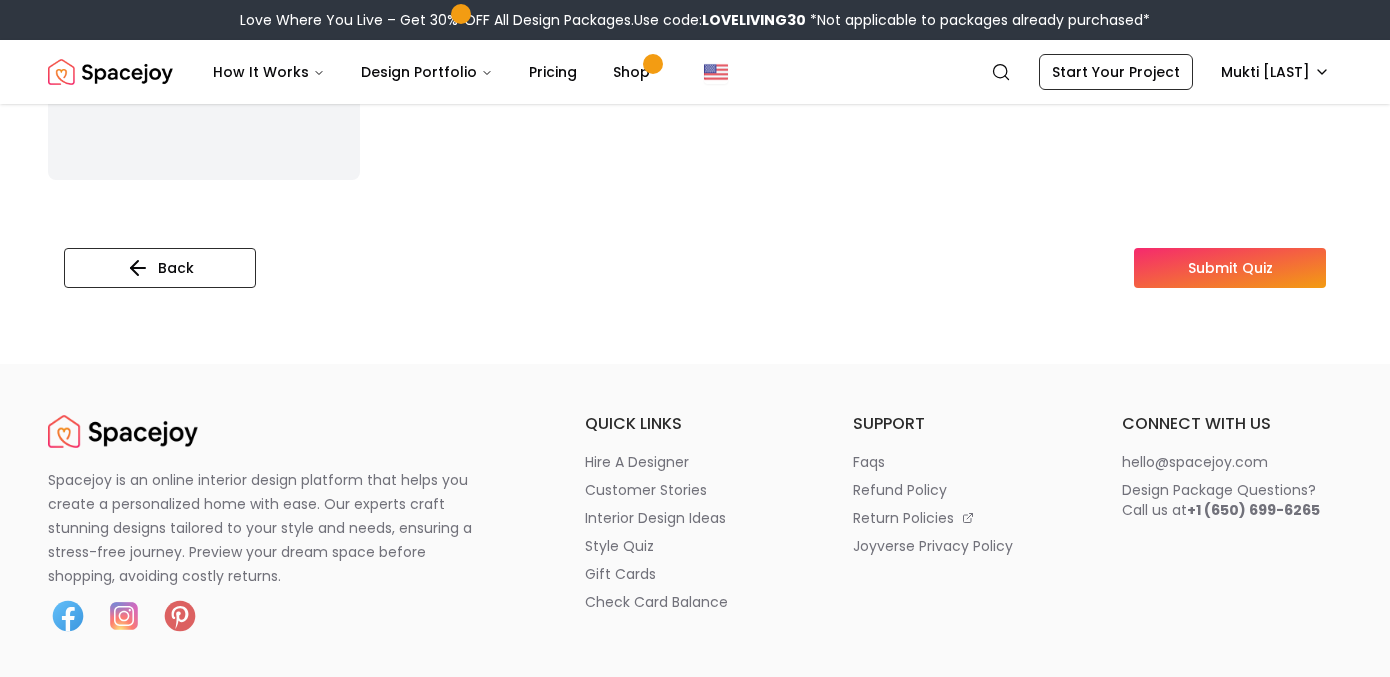 type on "**********" 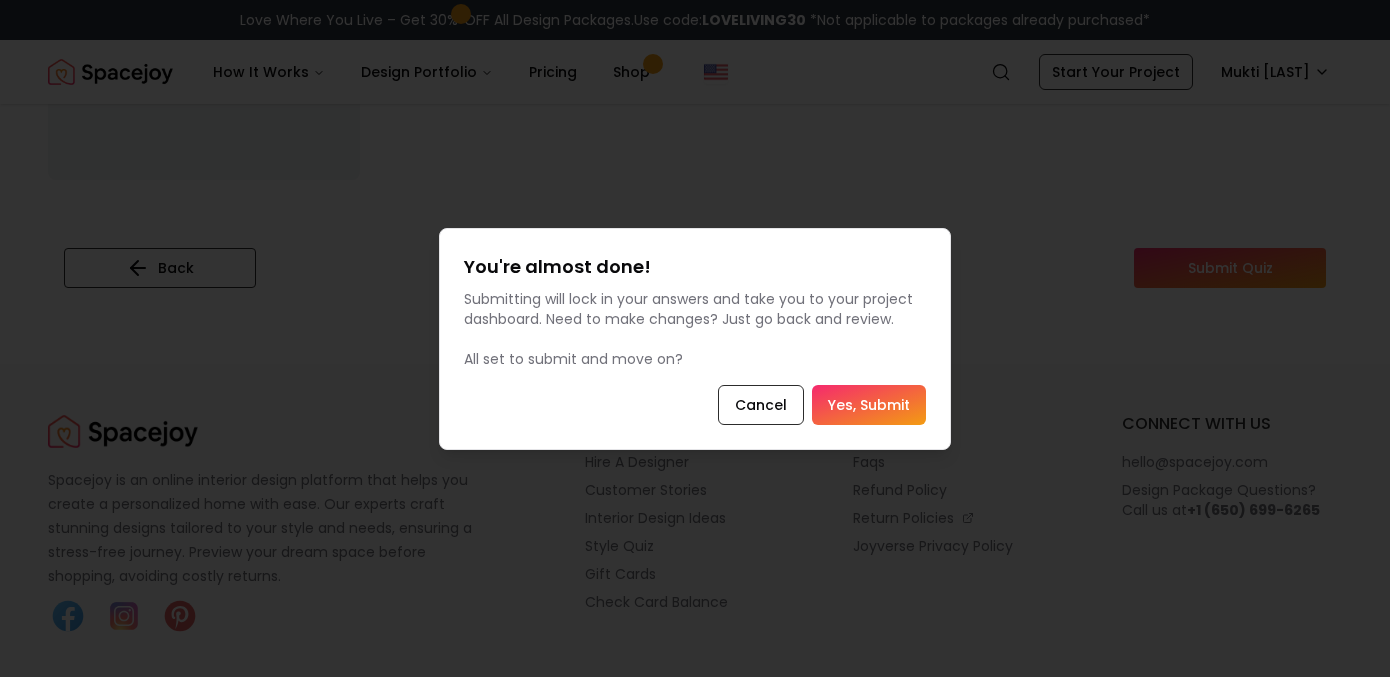 click on "Yes, Submit" at bounding box center (869, 405) 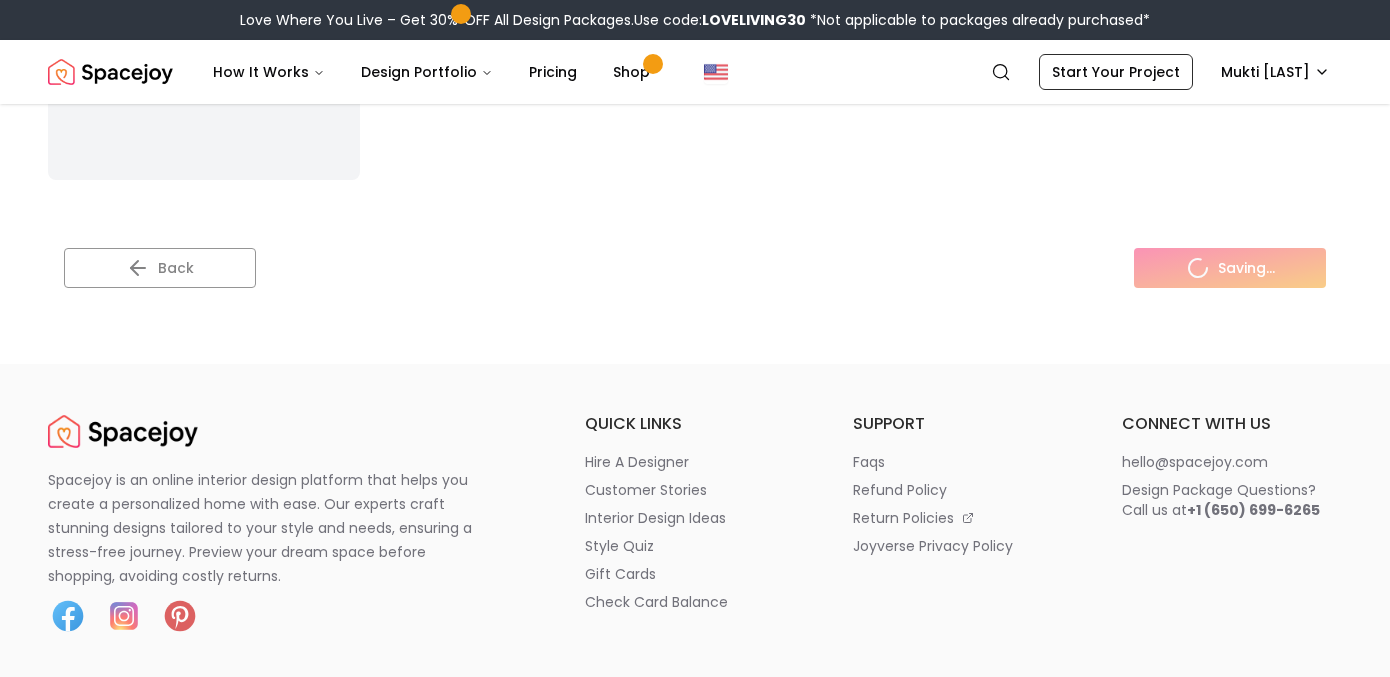 scroll, scrollTop: 0, scrollLeft: 0, axis: both 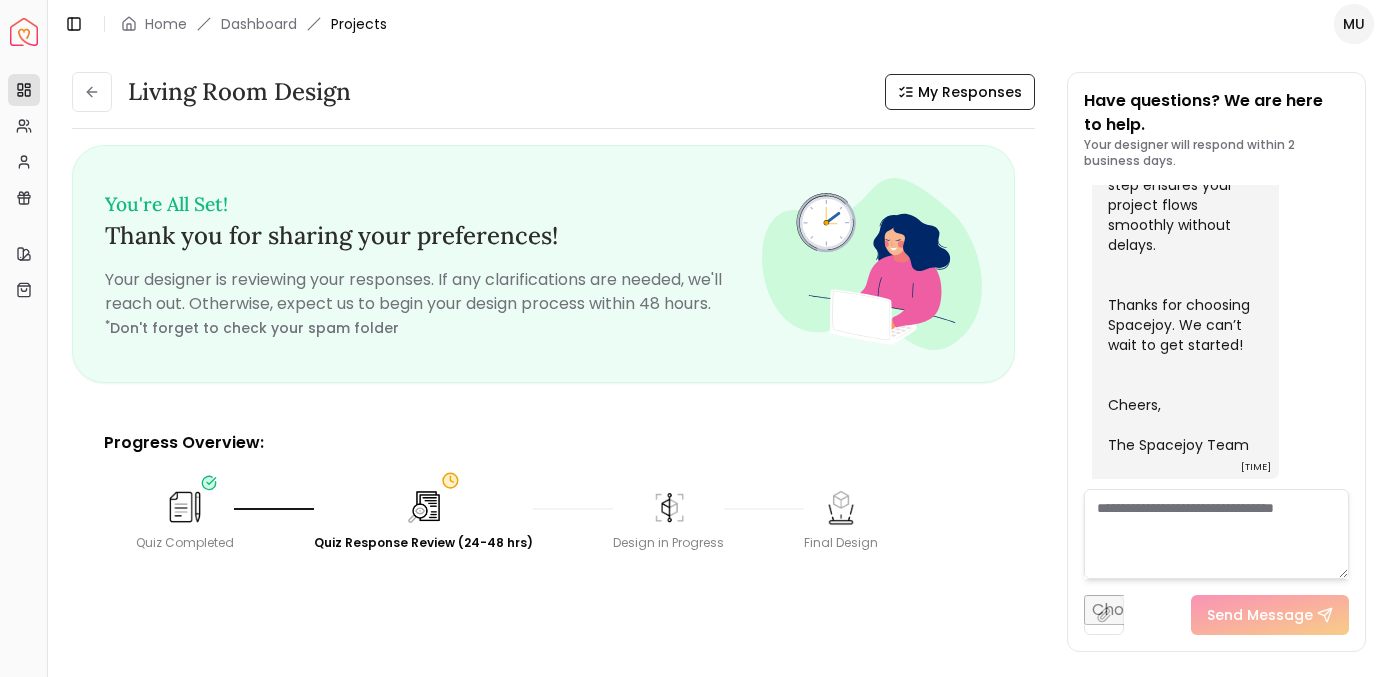 click on "Spacejoy Dashboard Overview Projects My Referrals My Profile Gift Card Balance Quick Links My Style My Store Toggle Sidebar Home Dashboard Projects MU Living Room design  My Responses You're All Set!  Thank you for sharing your preferences! Your designer is reviewing your responses. If any clarifications are needed, we'll reach out. Otherwise, expect us to begin your design process within 48 hours. * Don't forget to check your spam folder Progress Overview: Quiz Completed Quiz Response Review (24-48 hrs) Design in Progress Final Design Need Help? Email us at hello@[EXAMPLE.COM] Quick Tip to Stay in the Loop We’ll be sending important updates from   hello@[EXAMPLE.COM] , including your design previews, designer messages, and delivery info. Add  hello@[EXAMPLE.COM]  to your Contacts or Safe Sender List If you use Gmail, drag our email to your   Primary tab Check your spam or promotions folder and mark us as   “Not Spam” 💡 This one small step ensures your project flows smoothly without delays. 09/06/[YEAR]" at bounding box center [695, 338] 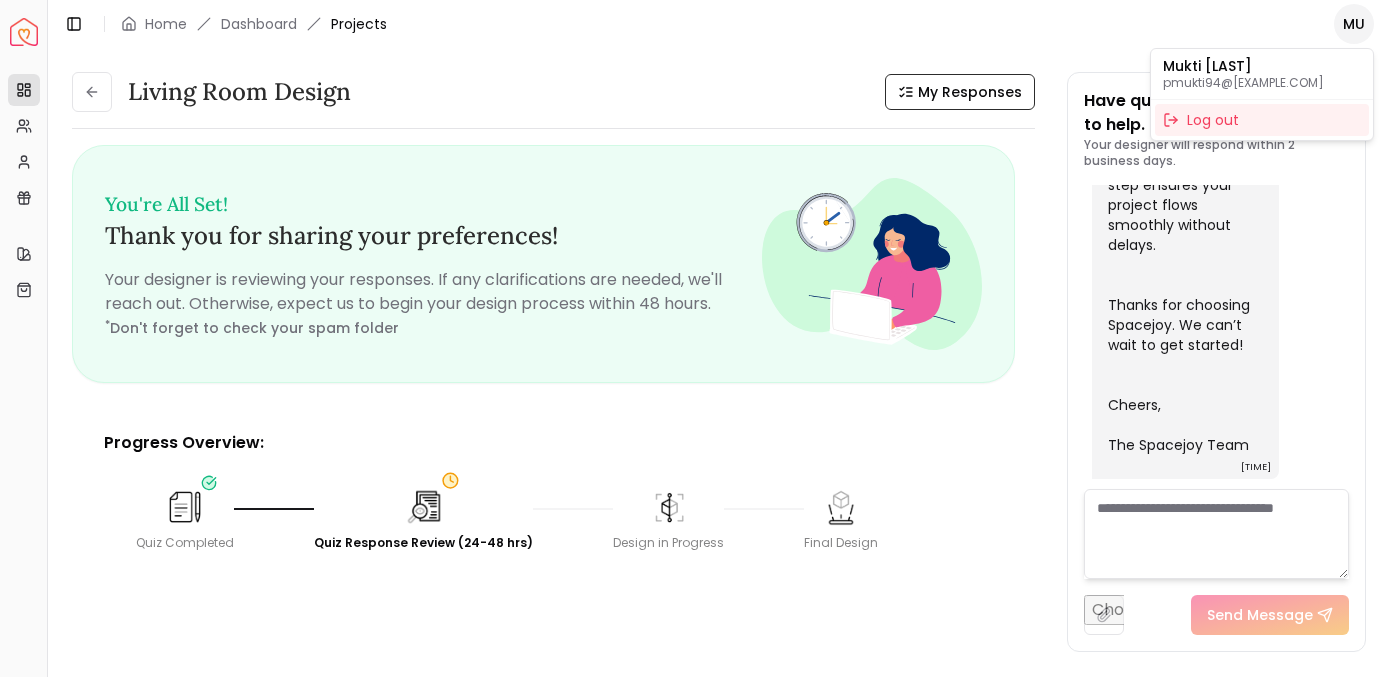 click on "Spacejoy Dashboard Overview Projects My Referrals My Profile Gift Card Balance Quick Links My Style My Store Toggle Sidebar Home Dashboard Projects MU Living Room design  My Responses You're All Set!  Thank you for sharing your preferences! Your designer is reviewing your responses. If any clarifications are needed, we'll reach out. Otherwise, expect us to begin your design process within 48 hours. * Don't forget to check your spam folder Progress Overview: Quiz Completed Quiz Response Review (24-48 hrs) Design in Progress Final Design Need Help? Email us at hello@[EXAMPLE.COM] Quick Tip to Stay in the Loop We’ll be sending important updates from   hello@[EXAMPLE.COM] , including your design previews, designer messages, and delivery info. Add  hello@[EXAMPLE.COM]  to your Contacts or Safe Sender List If you use Gmail, drag our email to your   Primary tab Check your spam or promotions folder and mark us as   “Not Spam” 💡 This one small step ensures your project flows smoothly without delays. 09/06/[YEAR]" at bounding box center [695, 338] 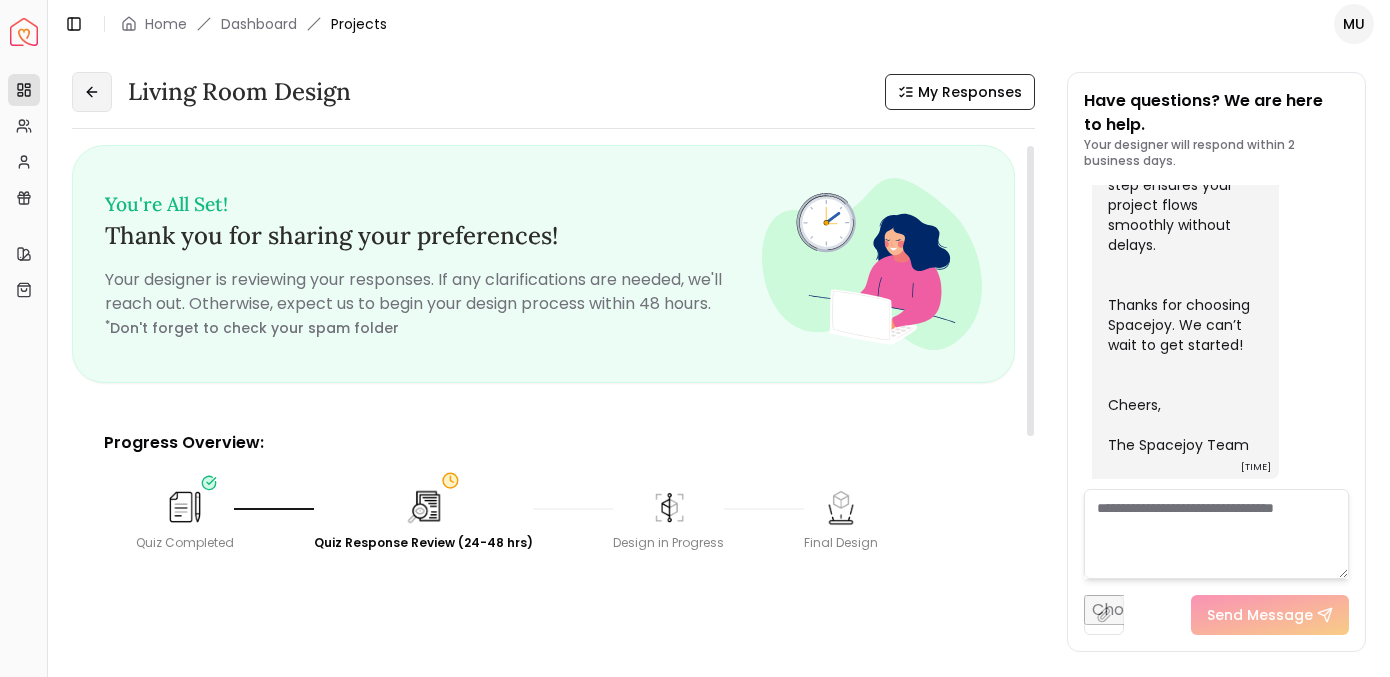 click at bounding box center (92, 92) 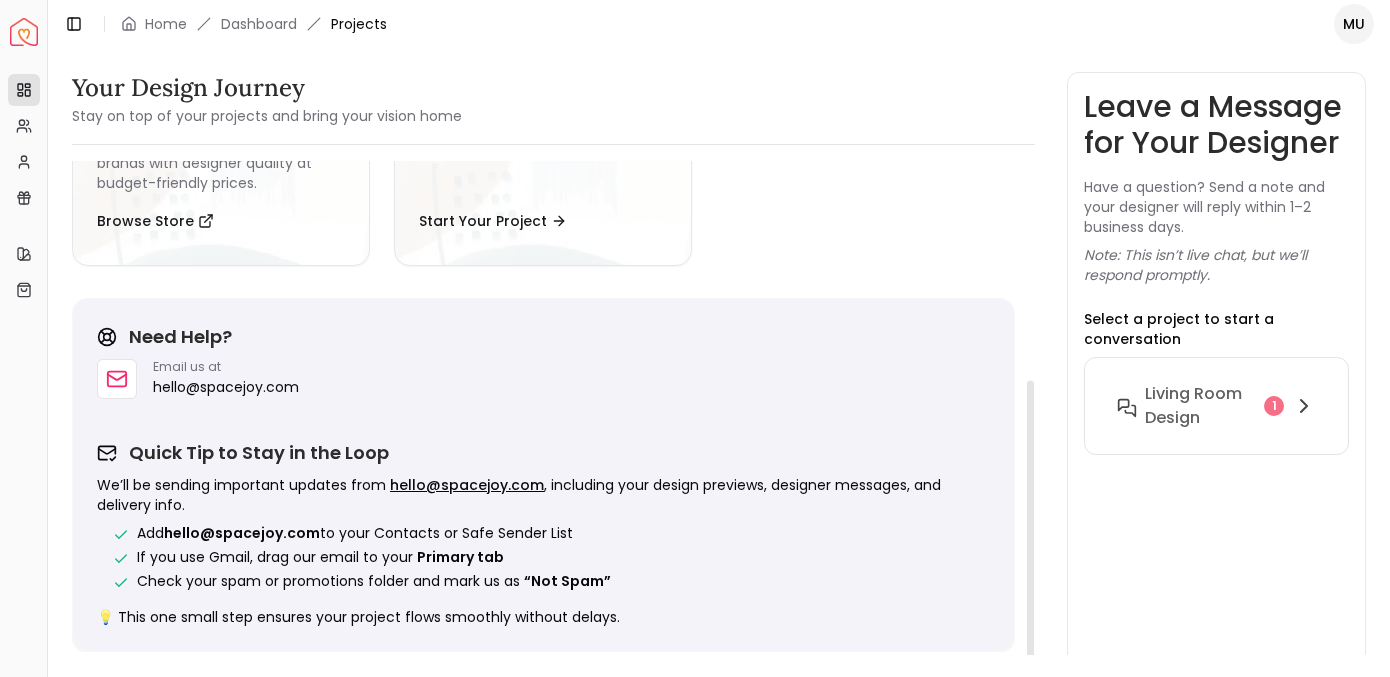 scroll, scrollTop: 0, scrollLeft: 0, axis: both 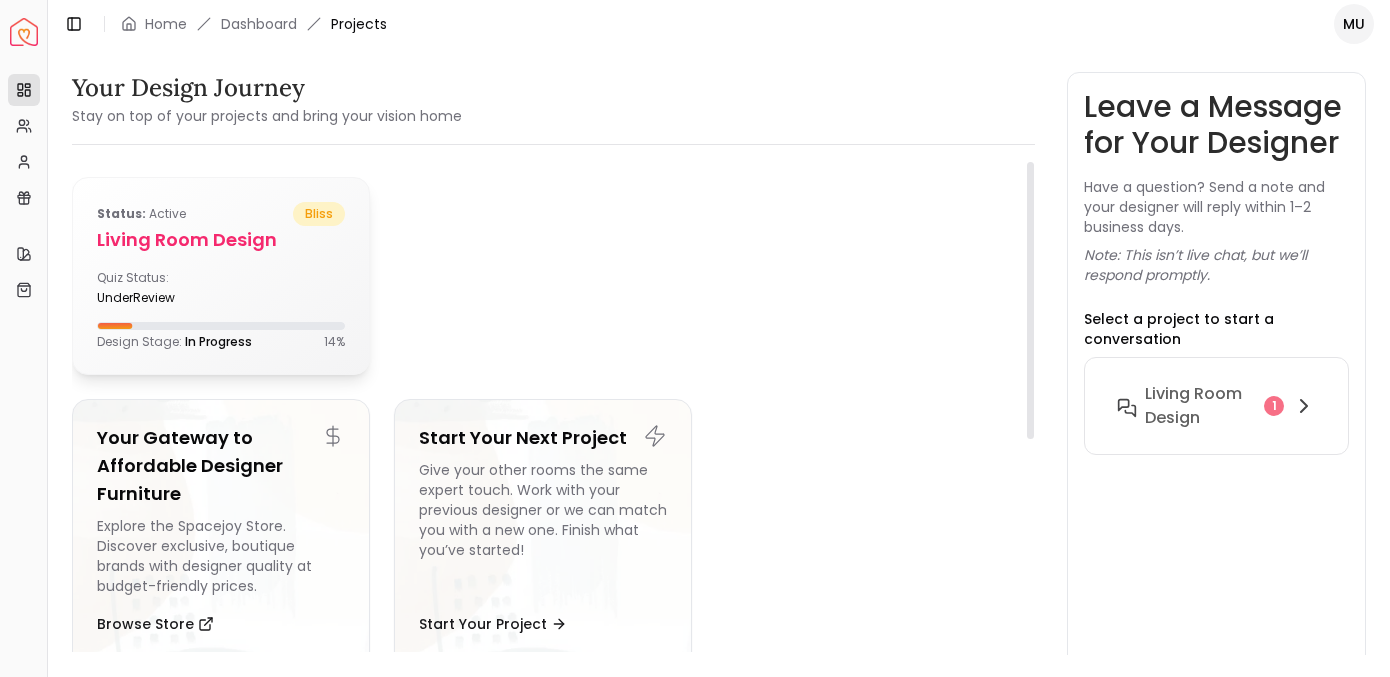click on "Living Room design" at bounding box center (221, 240) 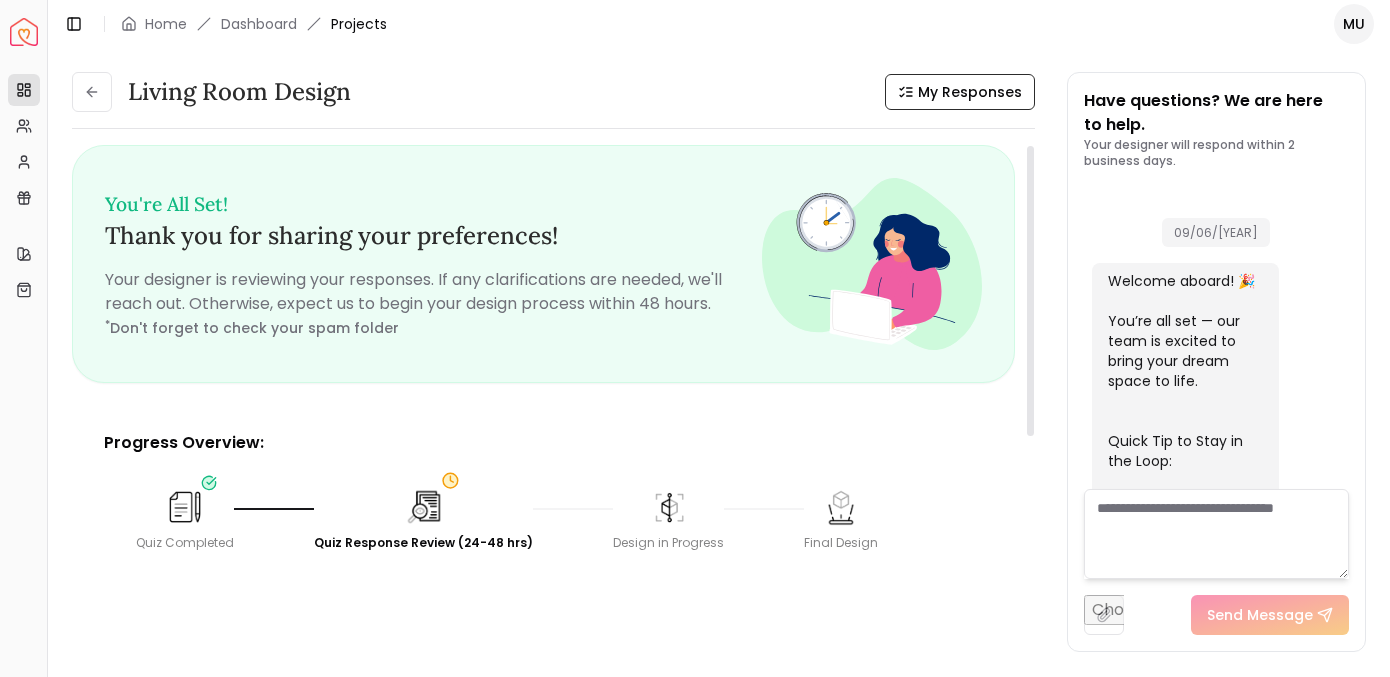 scroll, scrollTop: 916, scrollLeft: 0, axis: vertical 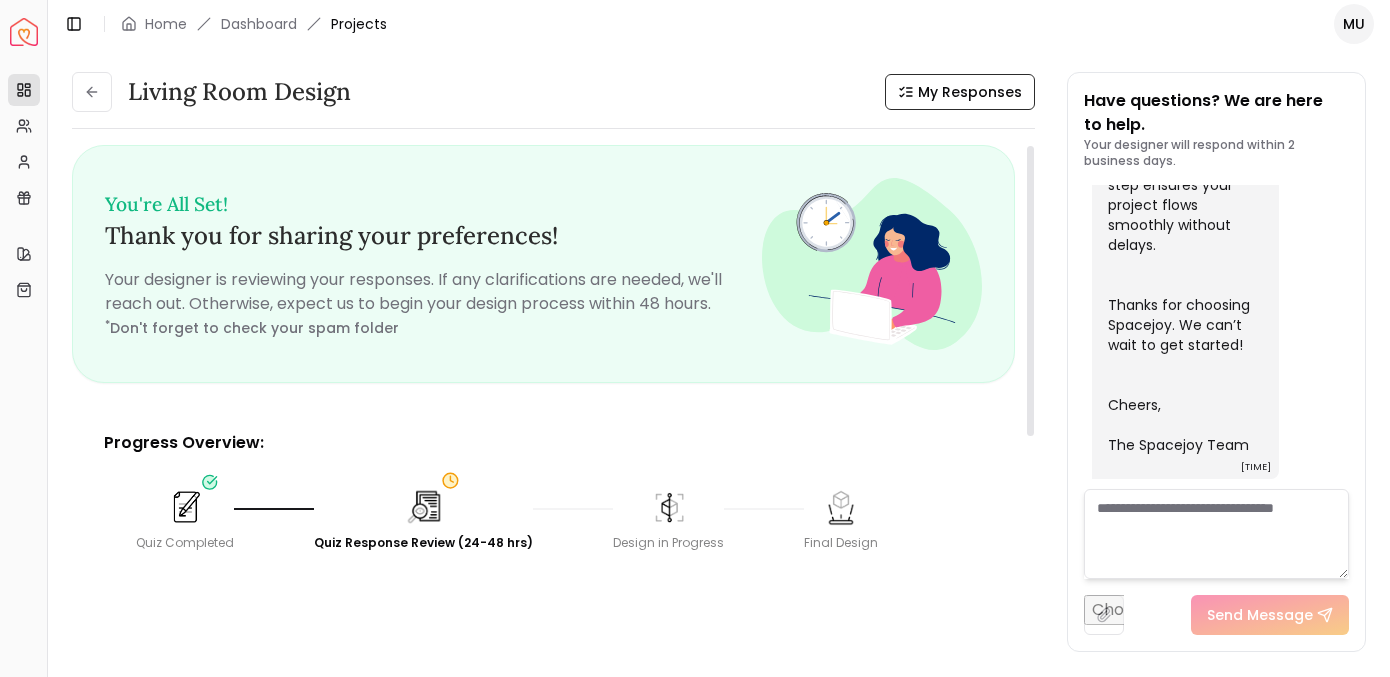 click at bounding box center (184, 506) 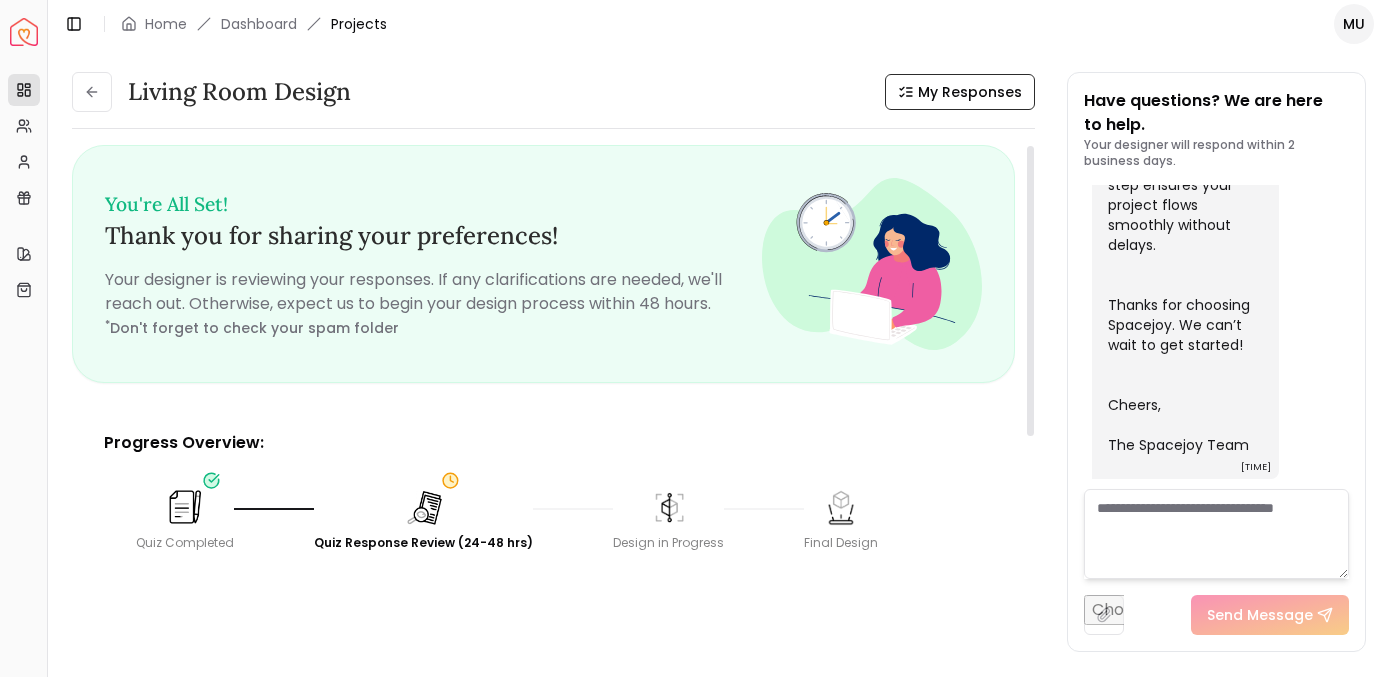 click at bounding box center (185, 507) 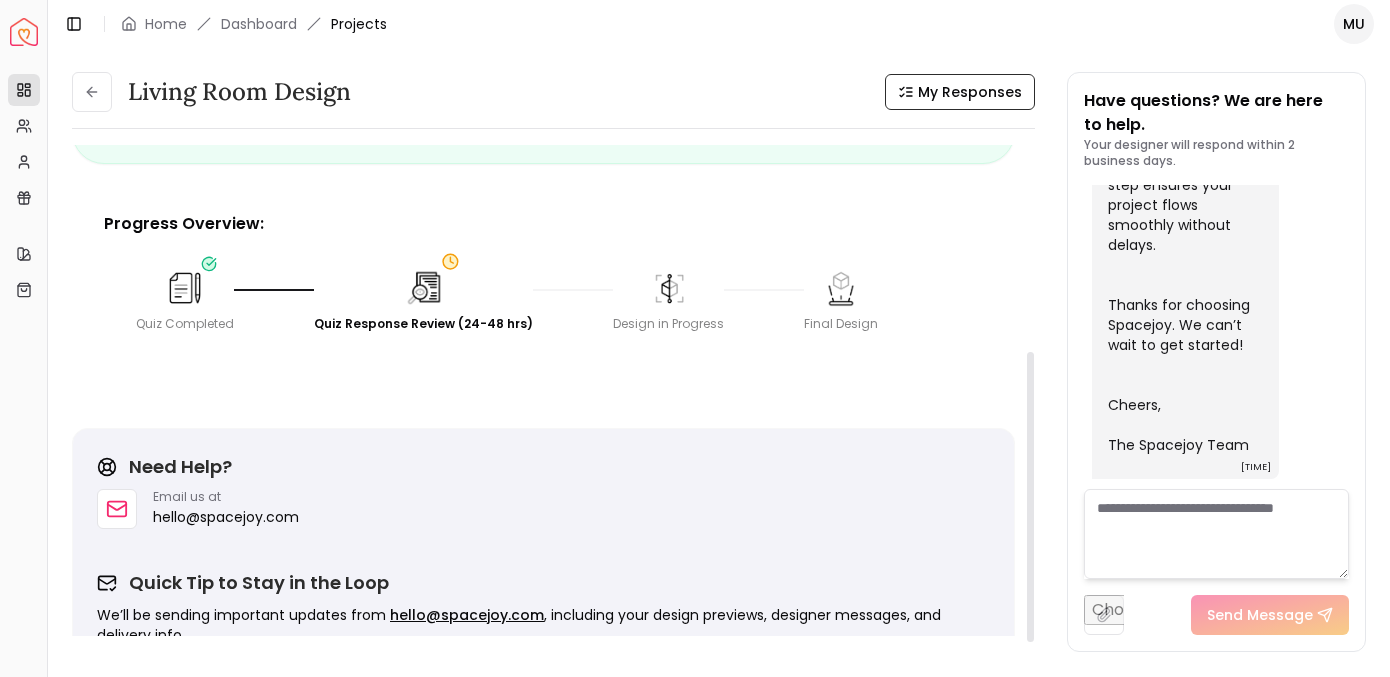 scroll, scrollTop: 364, scrollLeft: 0, axis: vertical 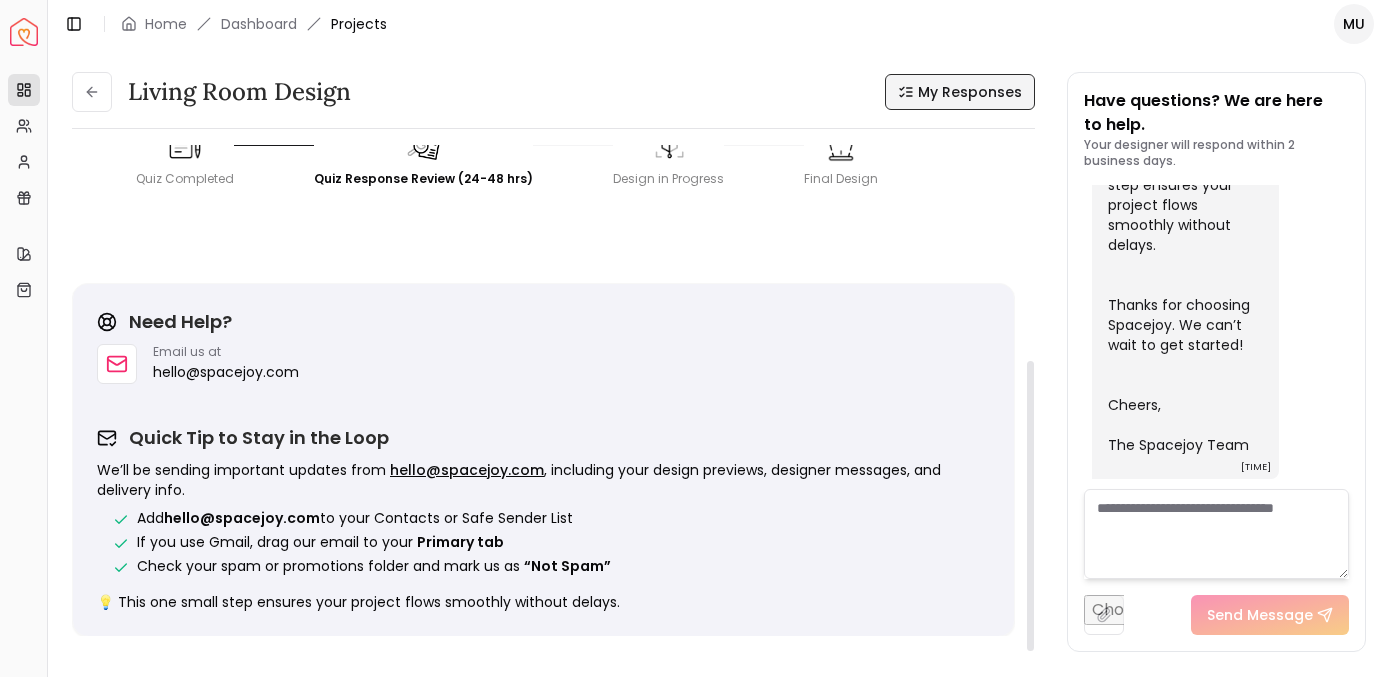 click on "My Responses" at bounding box center (970, 92) 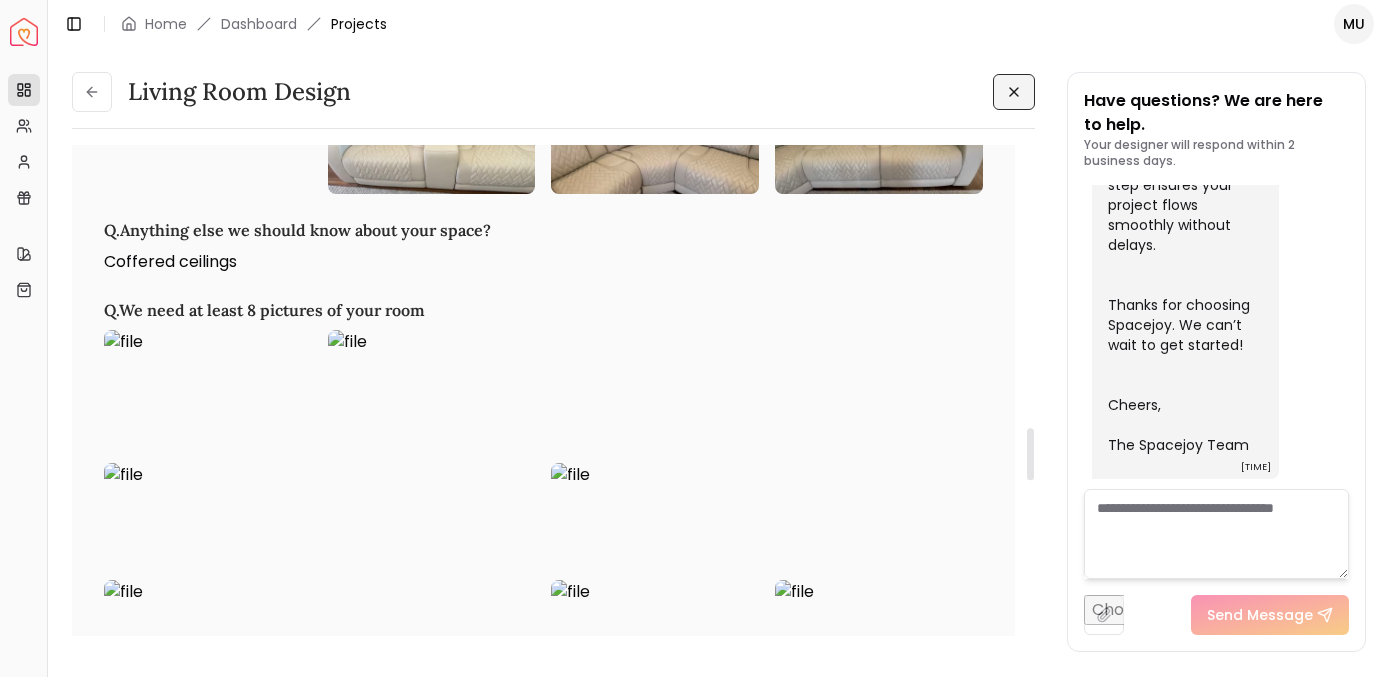 scroll, scrollTop: 2900, scrollLeft: 0, axis: vertical 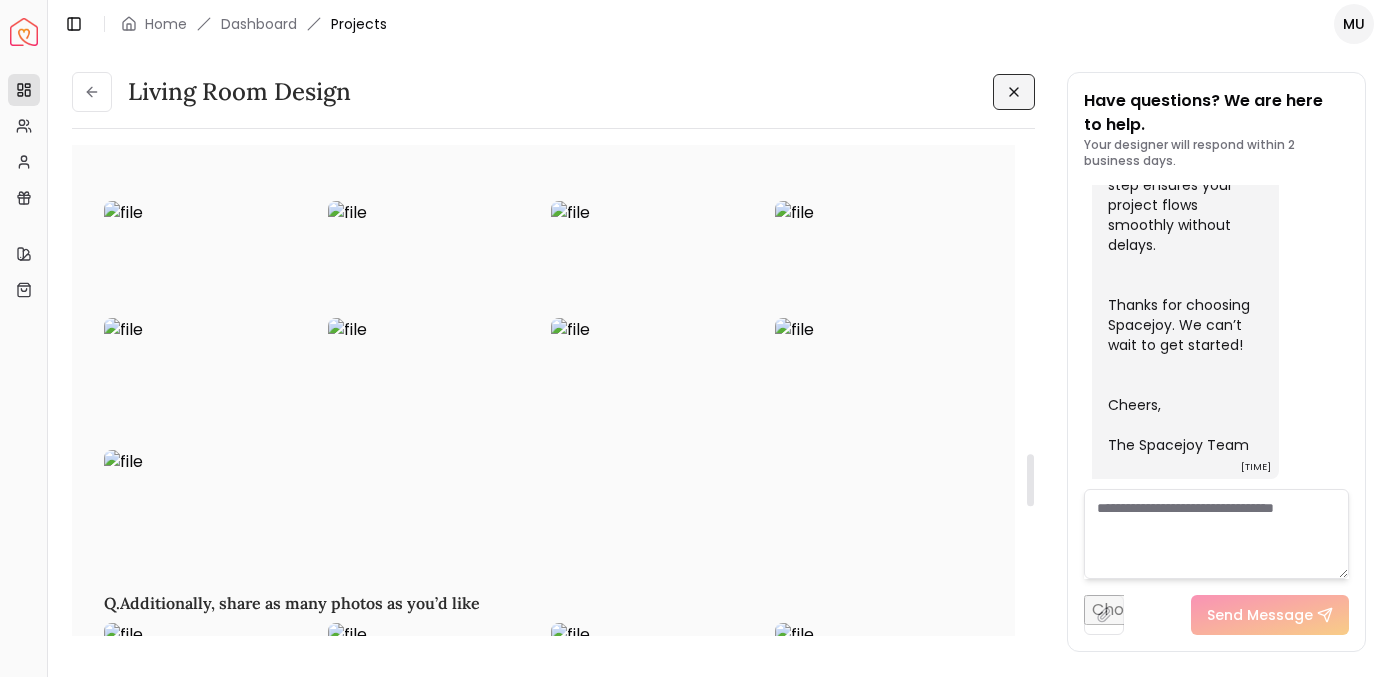 click at bounding box center [655, 376] 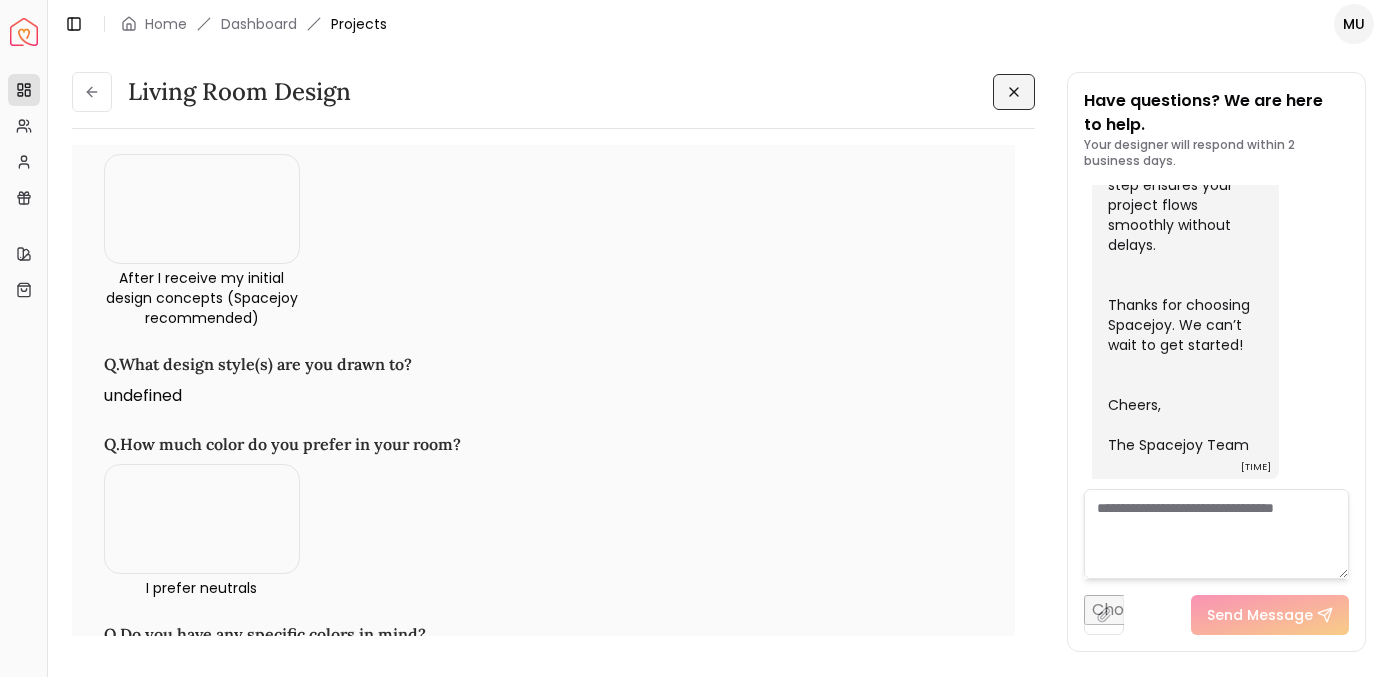 scroll, scrollTop: 1193, scrollLeft: 0, axis: vertical 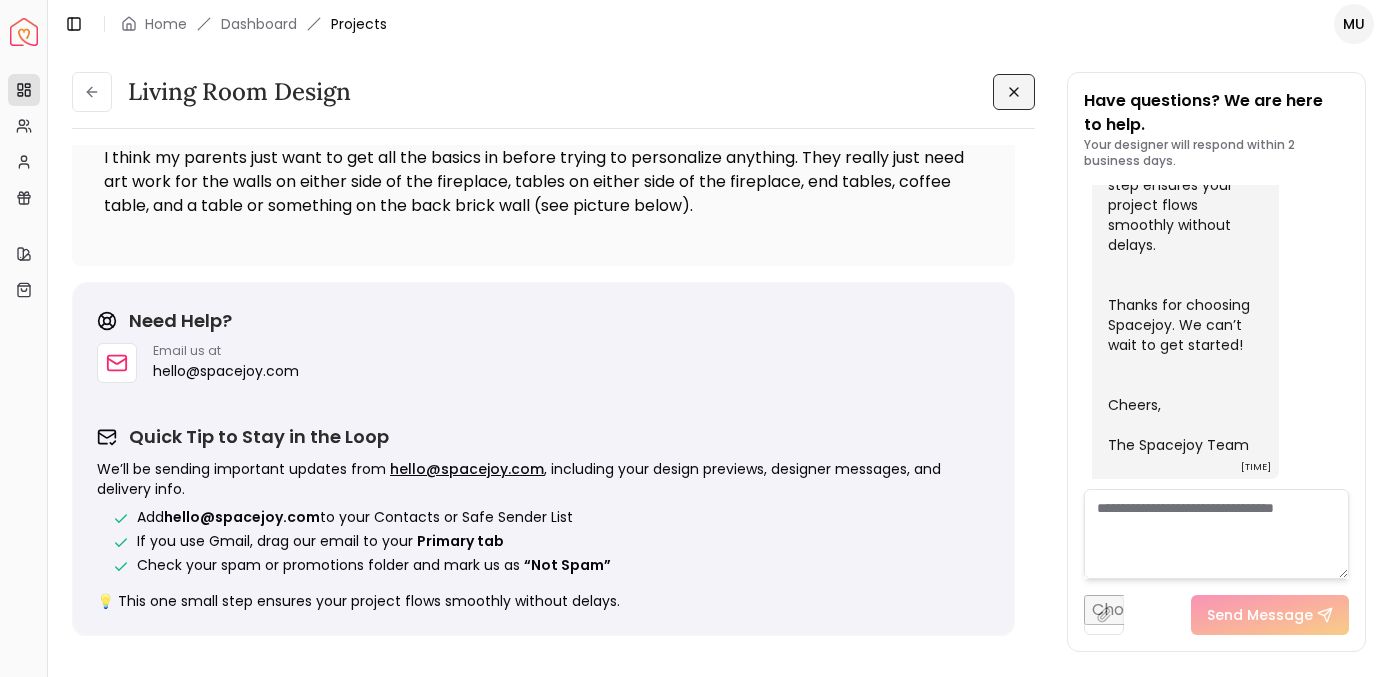 click at bounding box center [1014, 92] 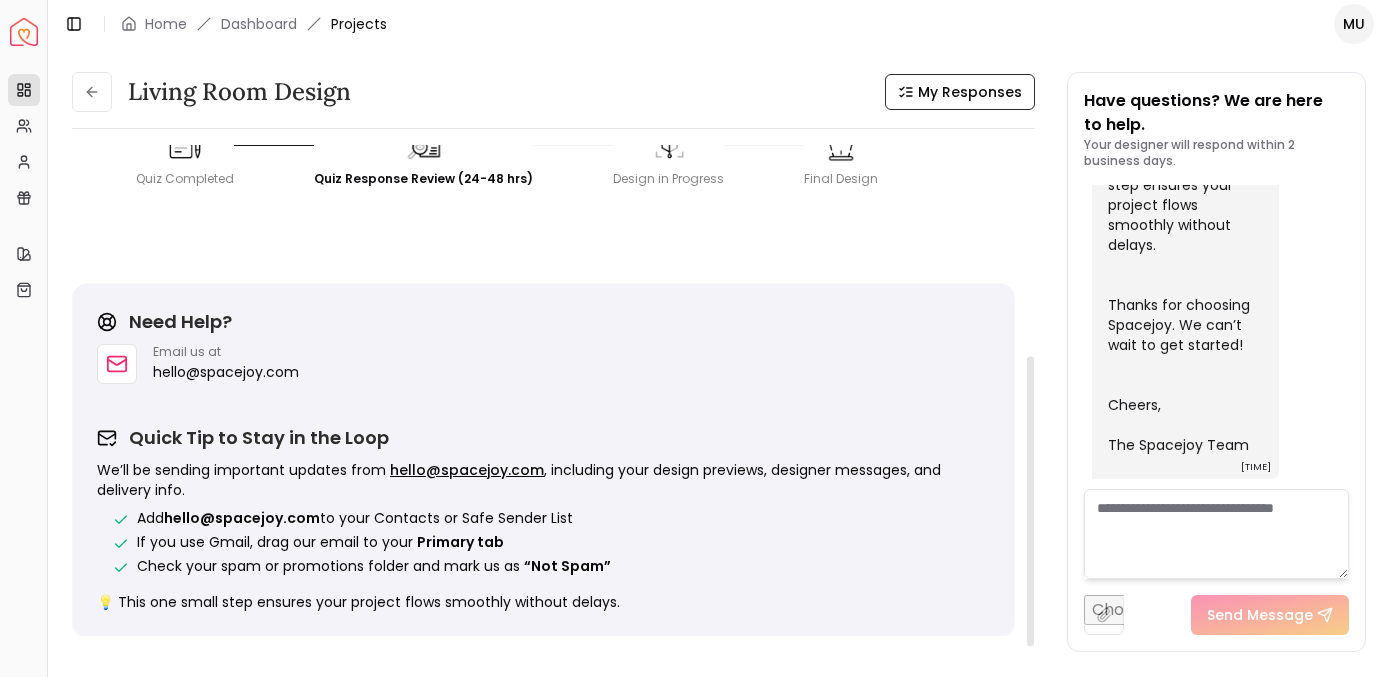 scroll, scrollTop: 0, scrollLeft: 0, axis: both 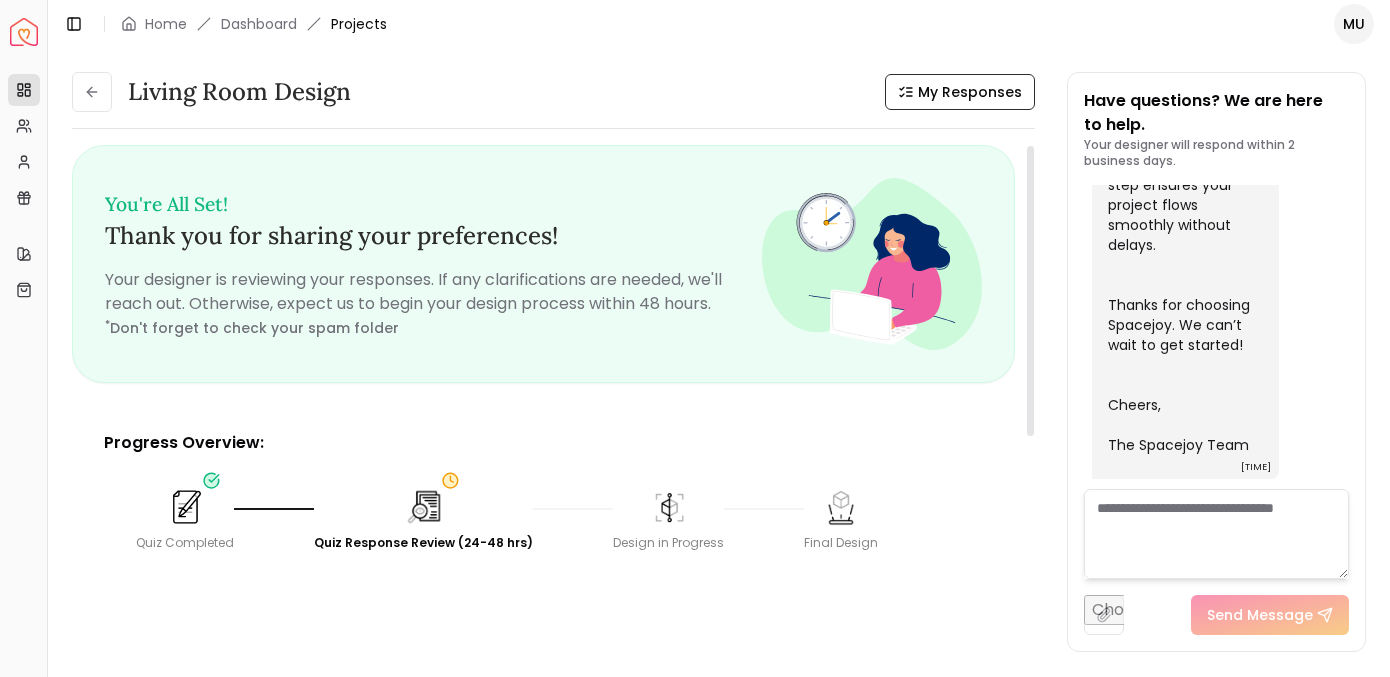 click at bounding box center (185, 507) 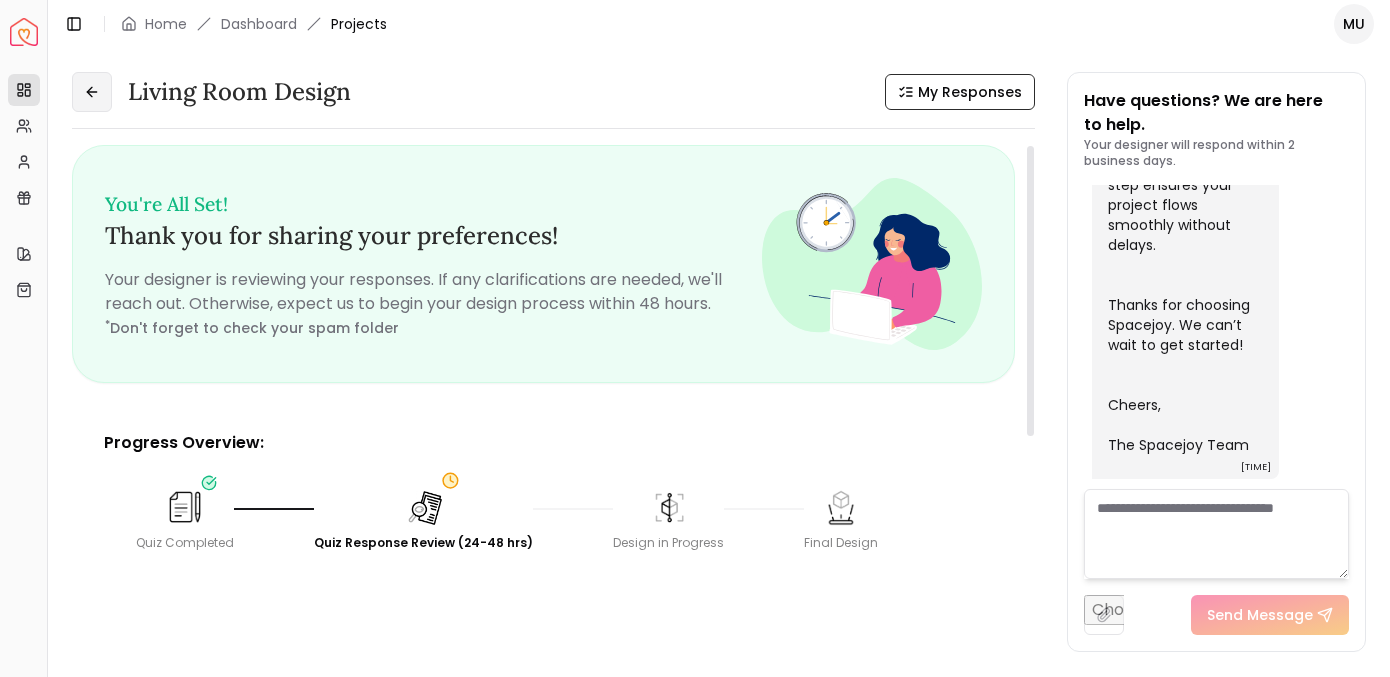 click 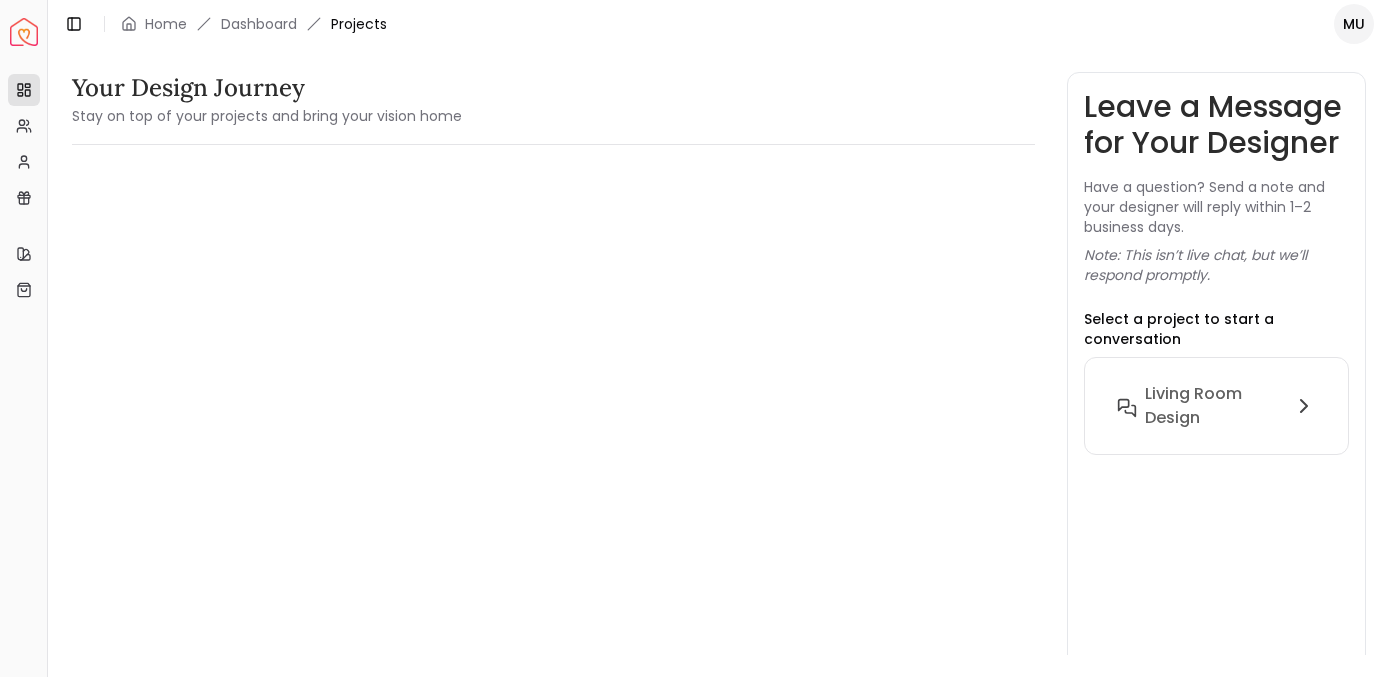scroll, scrollTop: 0, scrollLeft: 0, axis: both 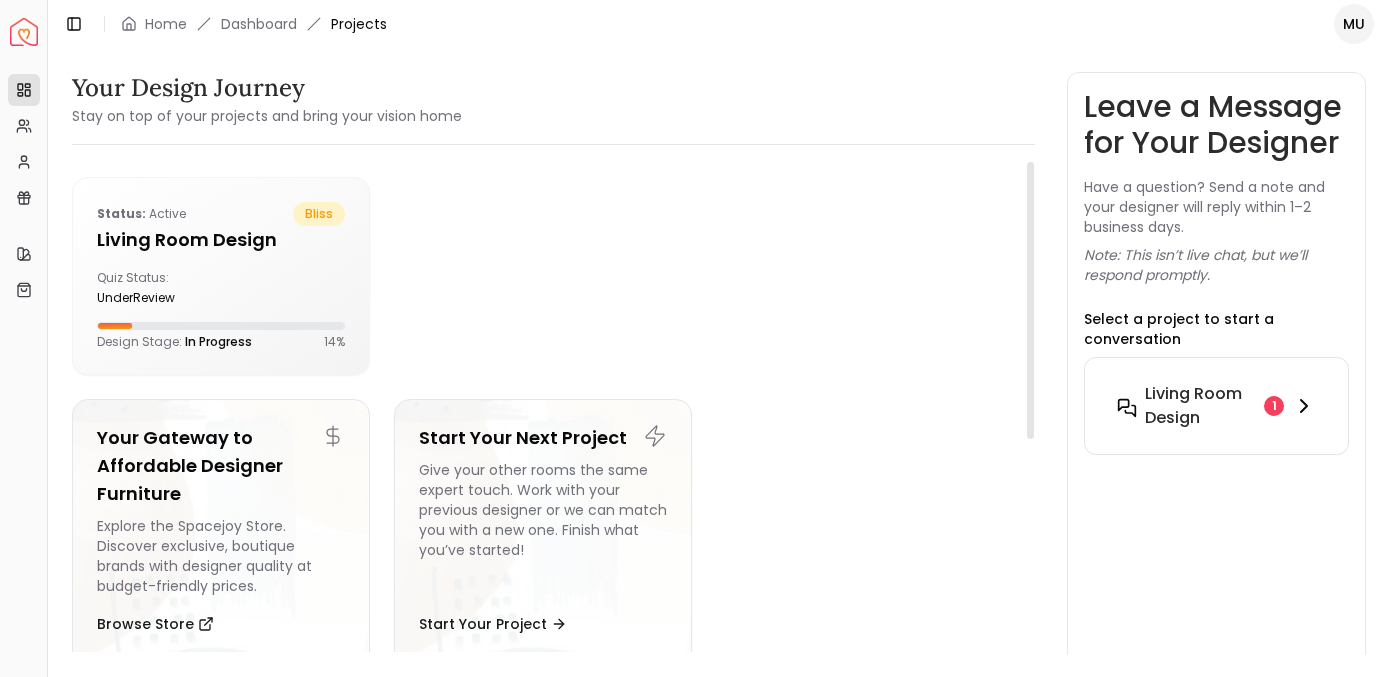 click on "Living Room design" at bounding box center (1201, 406) 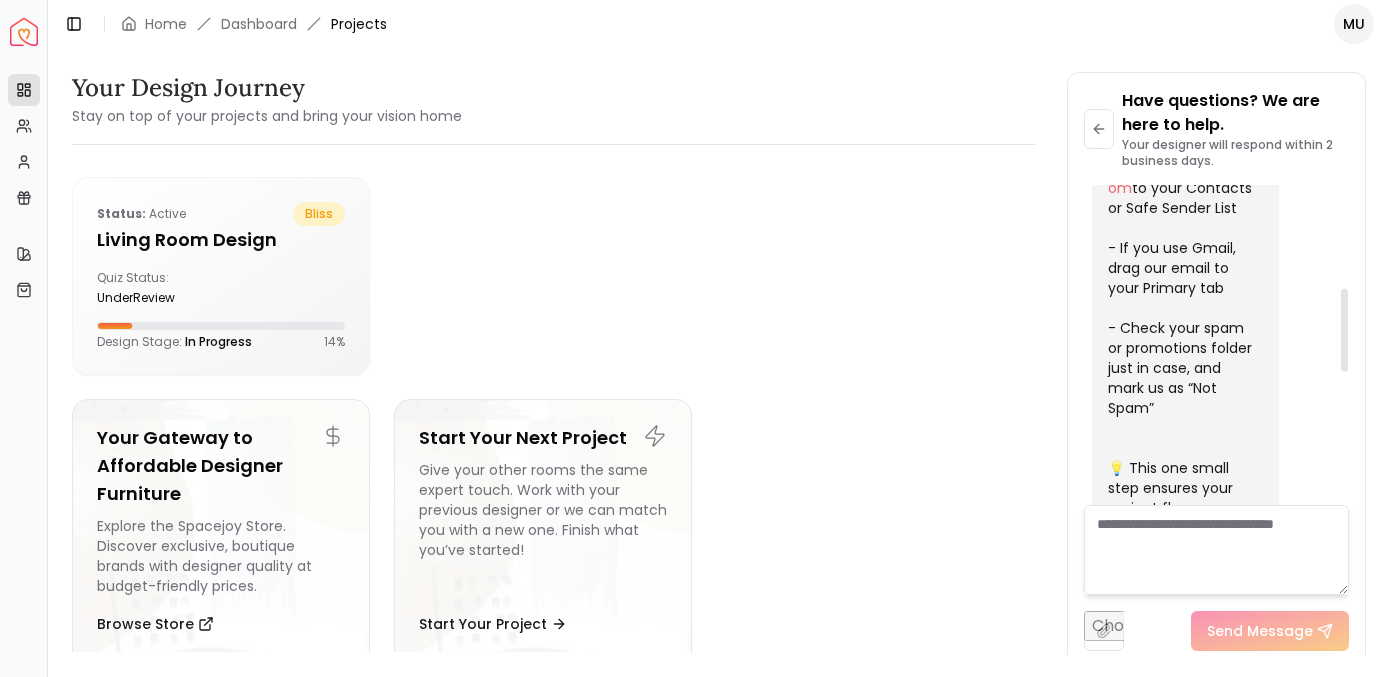 scroll, scrollTop: 900, scrollLeft: 0, axis: vertical 